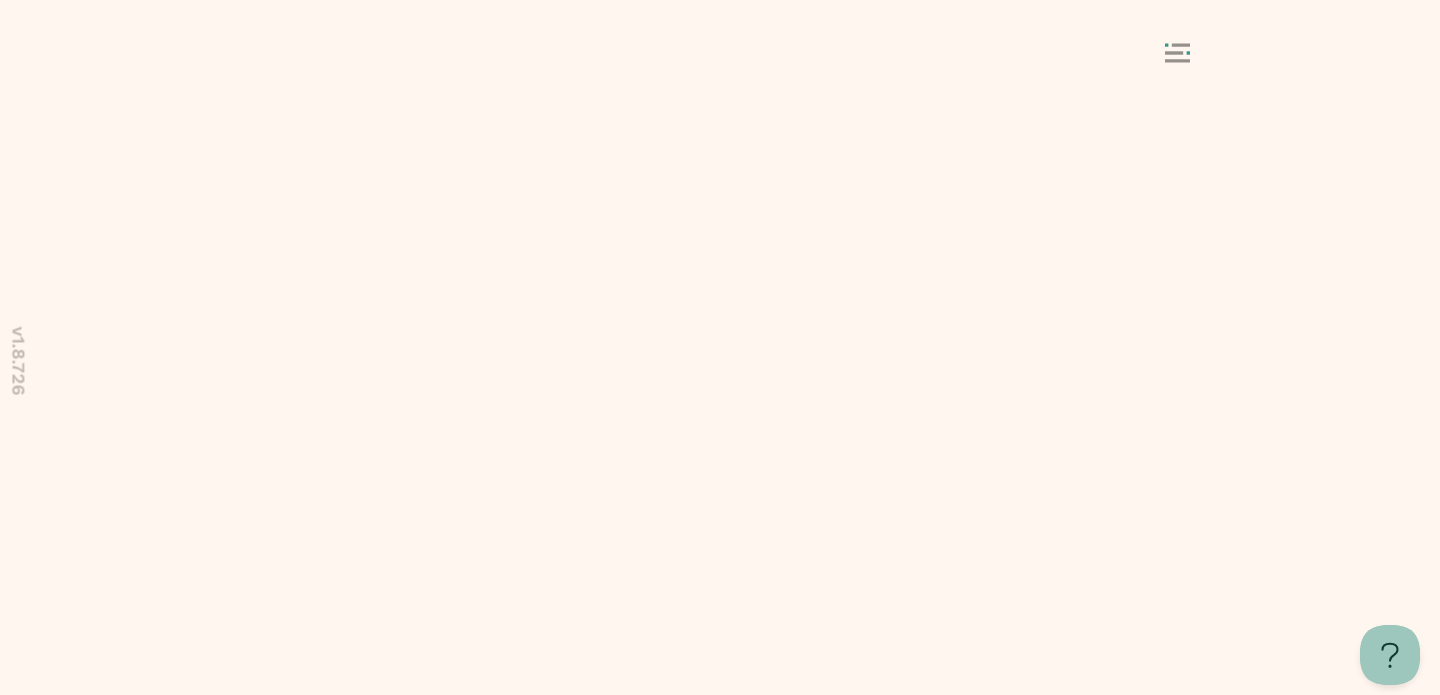 scroll, scrollTop: 0, scrollLeft: 0, axis: both 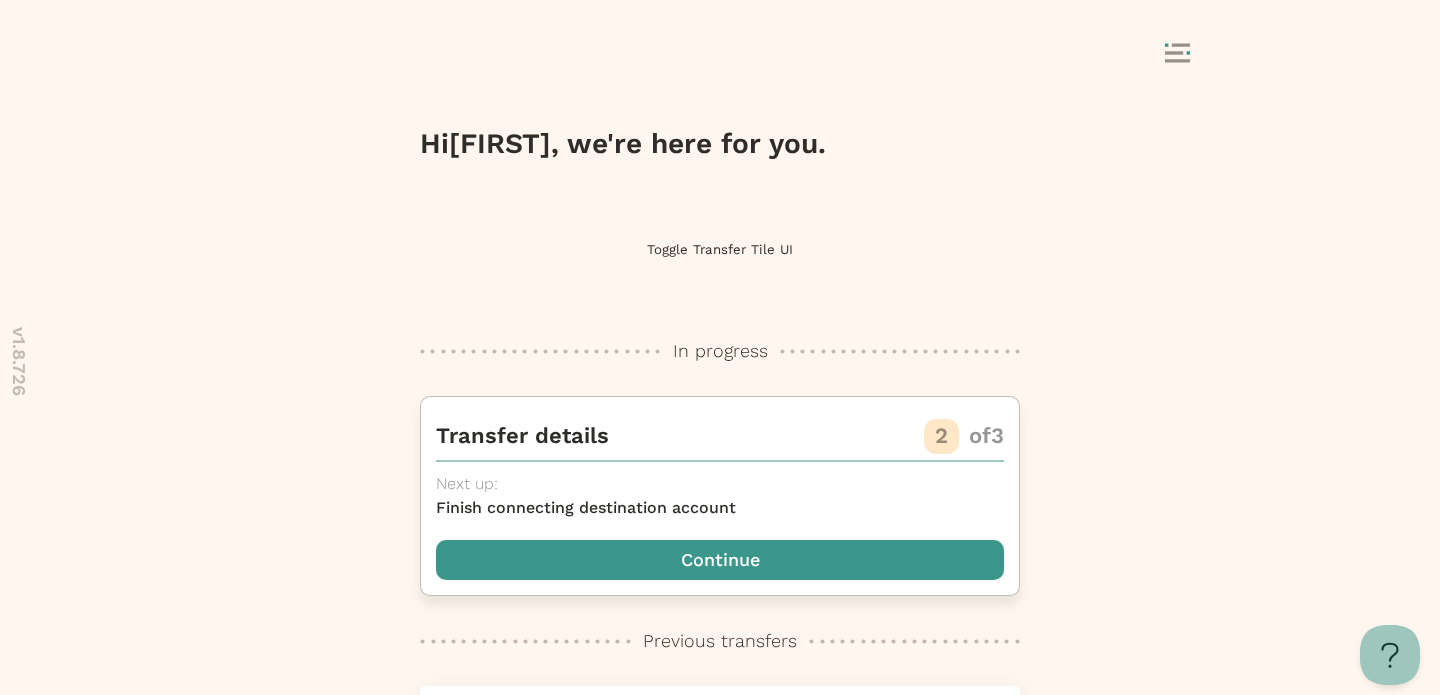 click at bounding box center [720, 560] 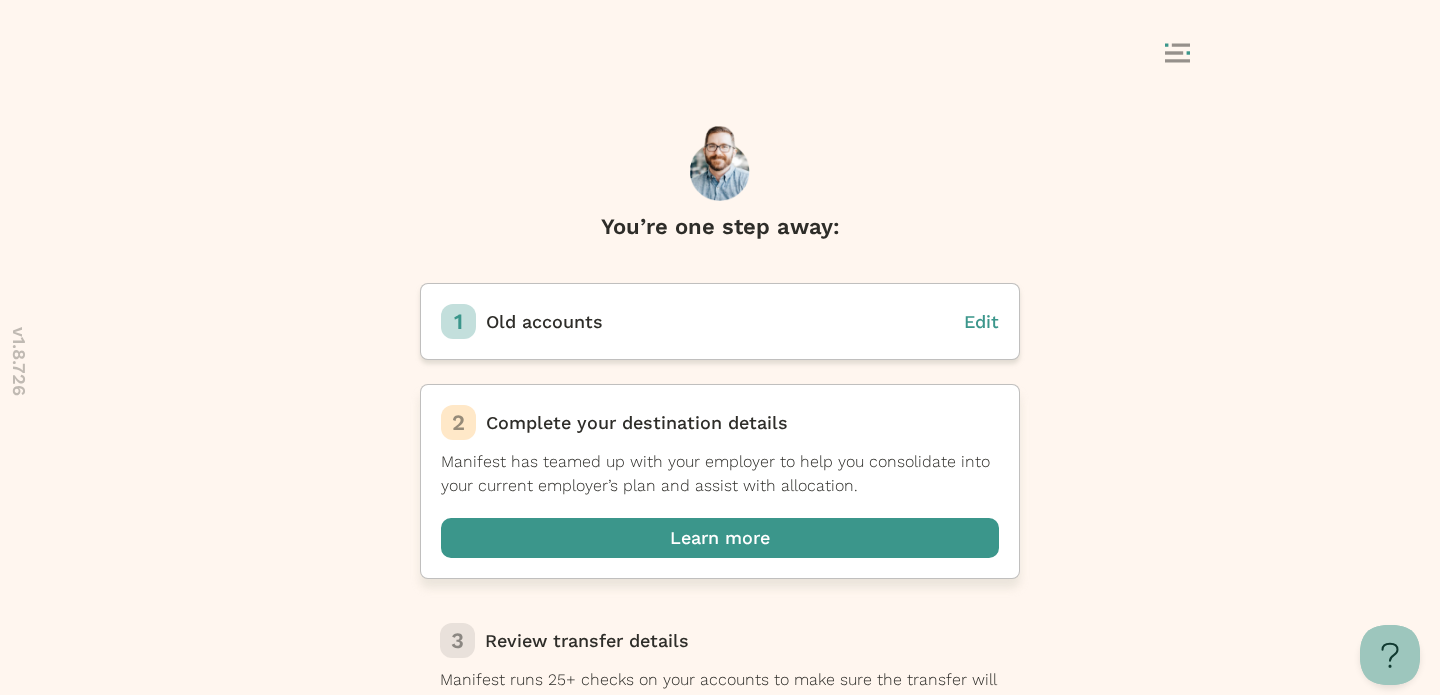 click at bounding box center (720, 538) 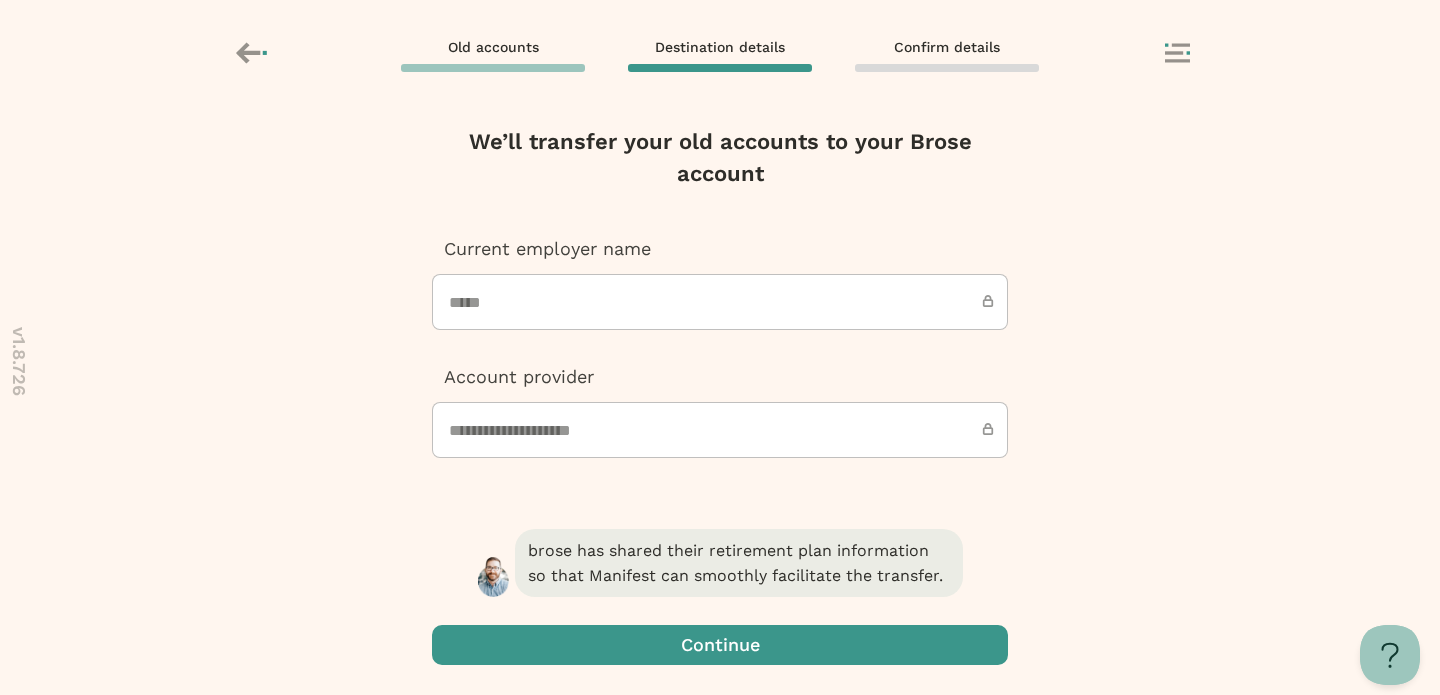 click at bounding box center (720, 645) 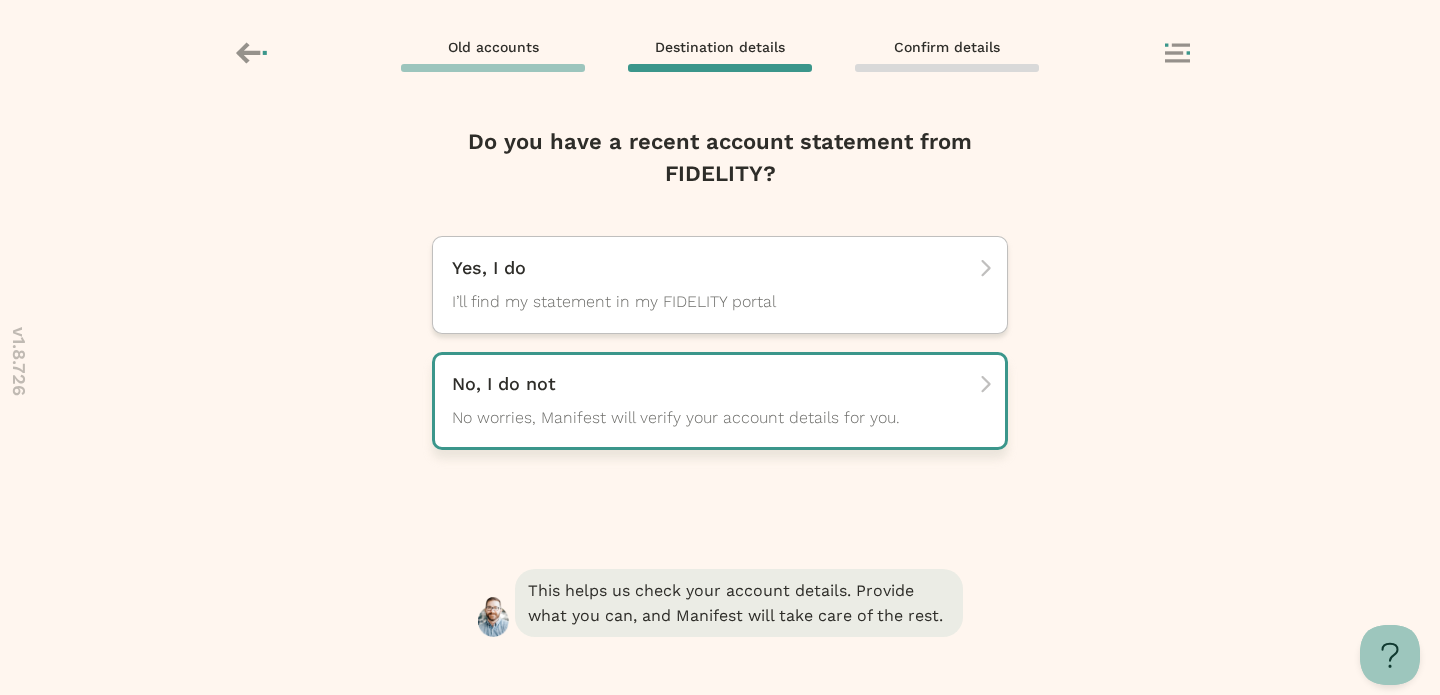 click on "No worries, Manifest will verify your account details for you." at bounding box center [702, 418] 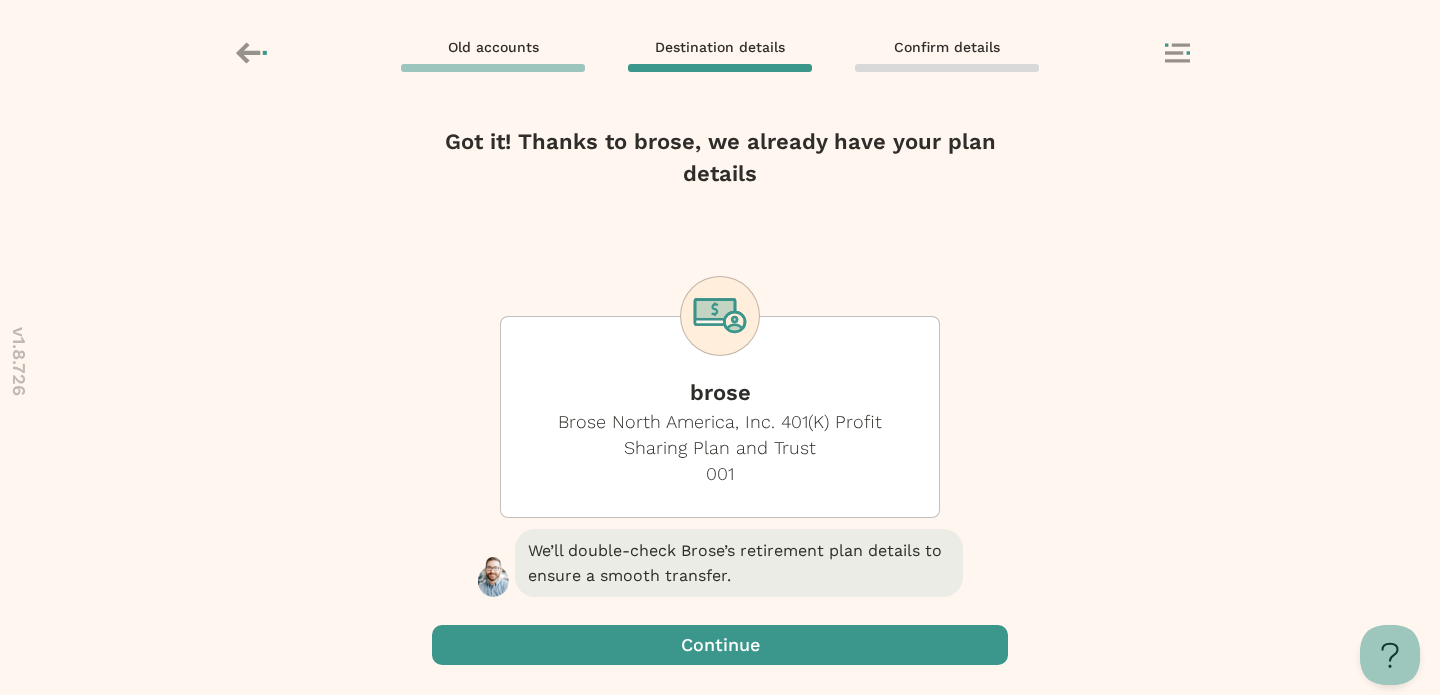 click at bounding box center (720, 645) 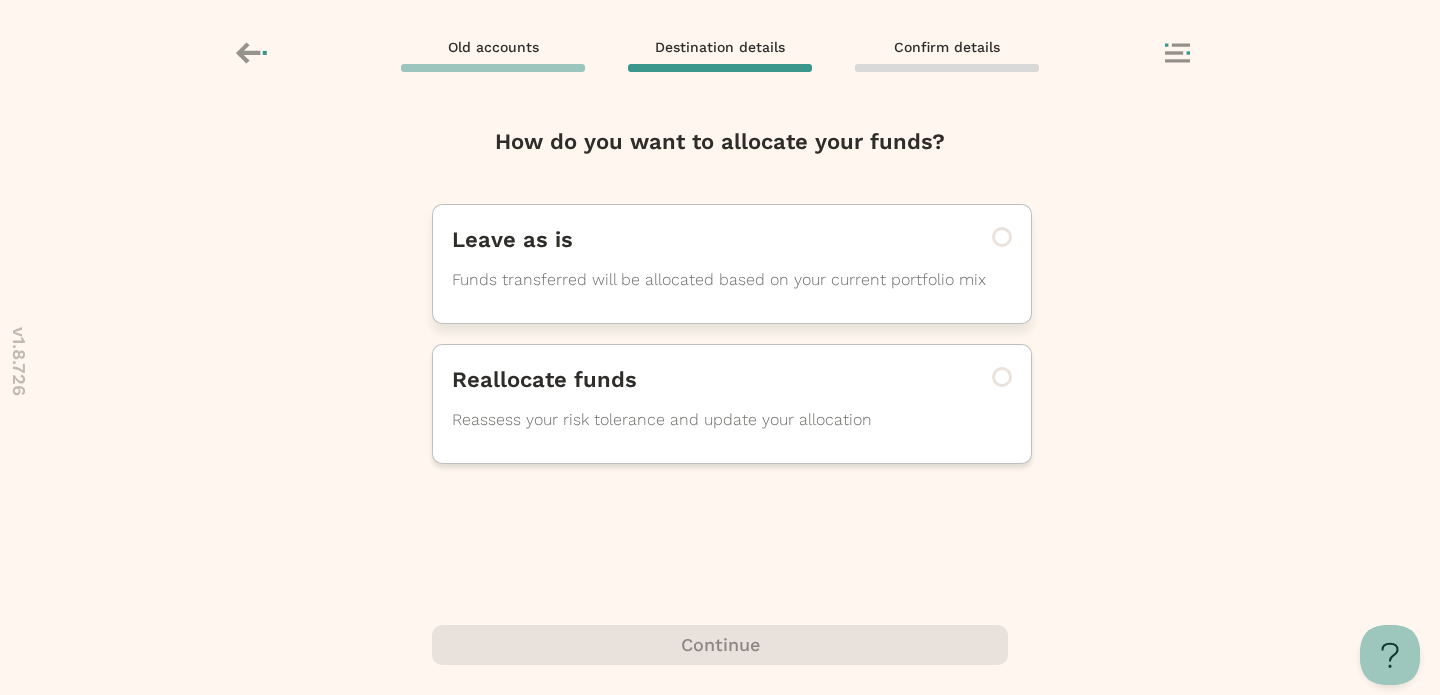 click on "Leave as is Funds transferred will be allocated based on your current portfolio mix" at bounding box center (704, 264) 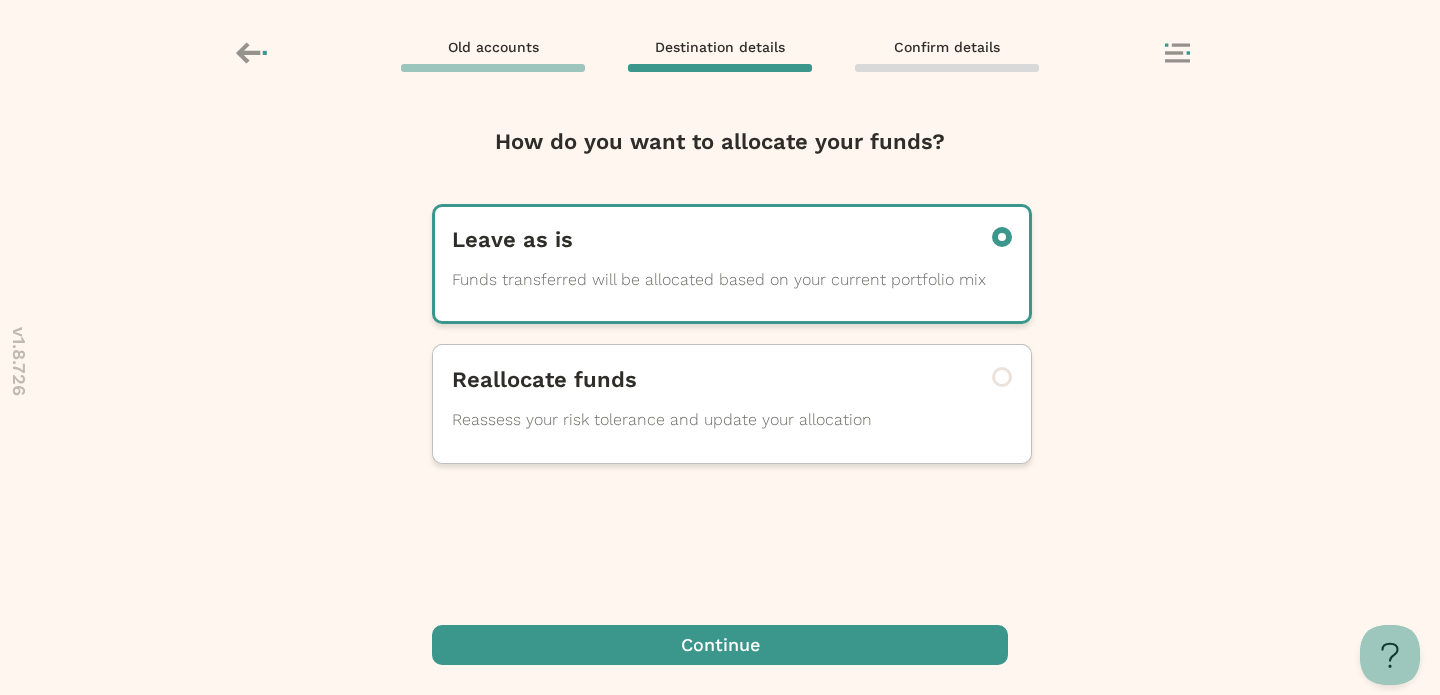click at bounding box center (720, 645) 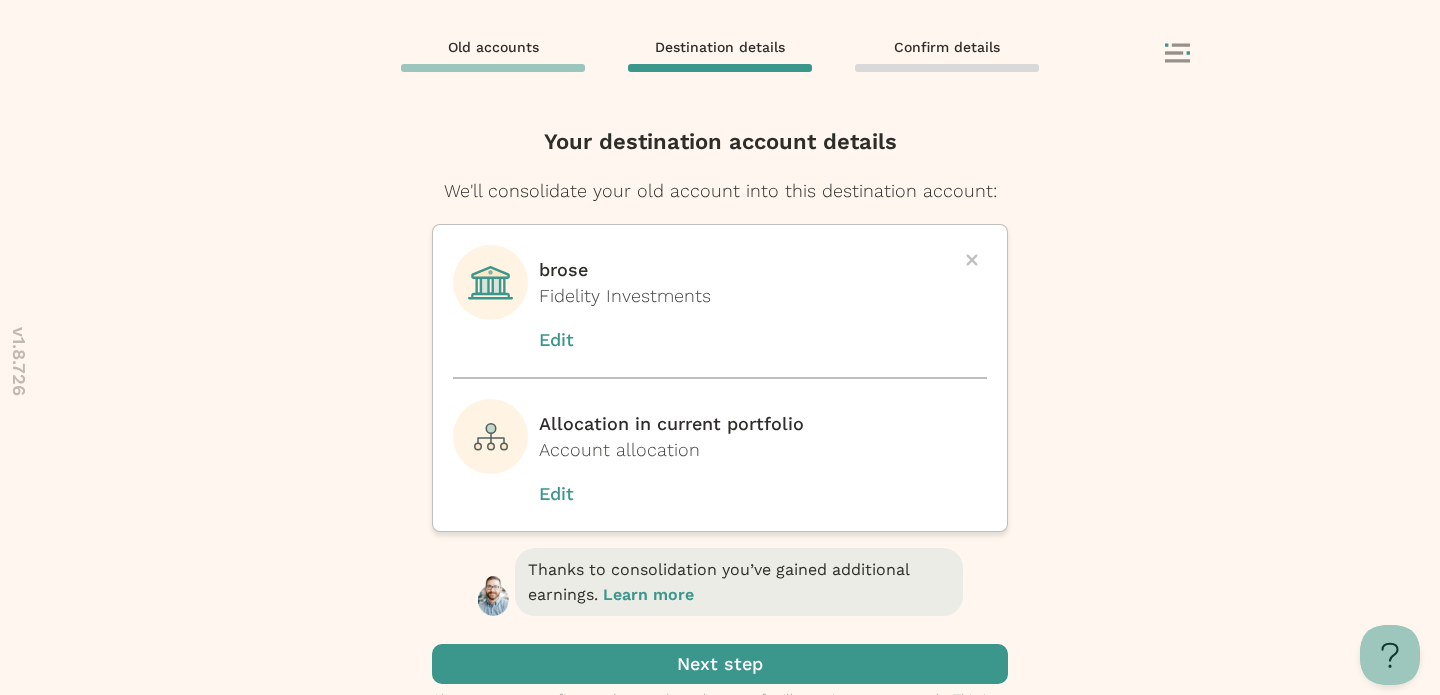 click at bounding box center (720, 664) 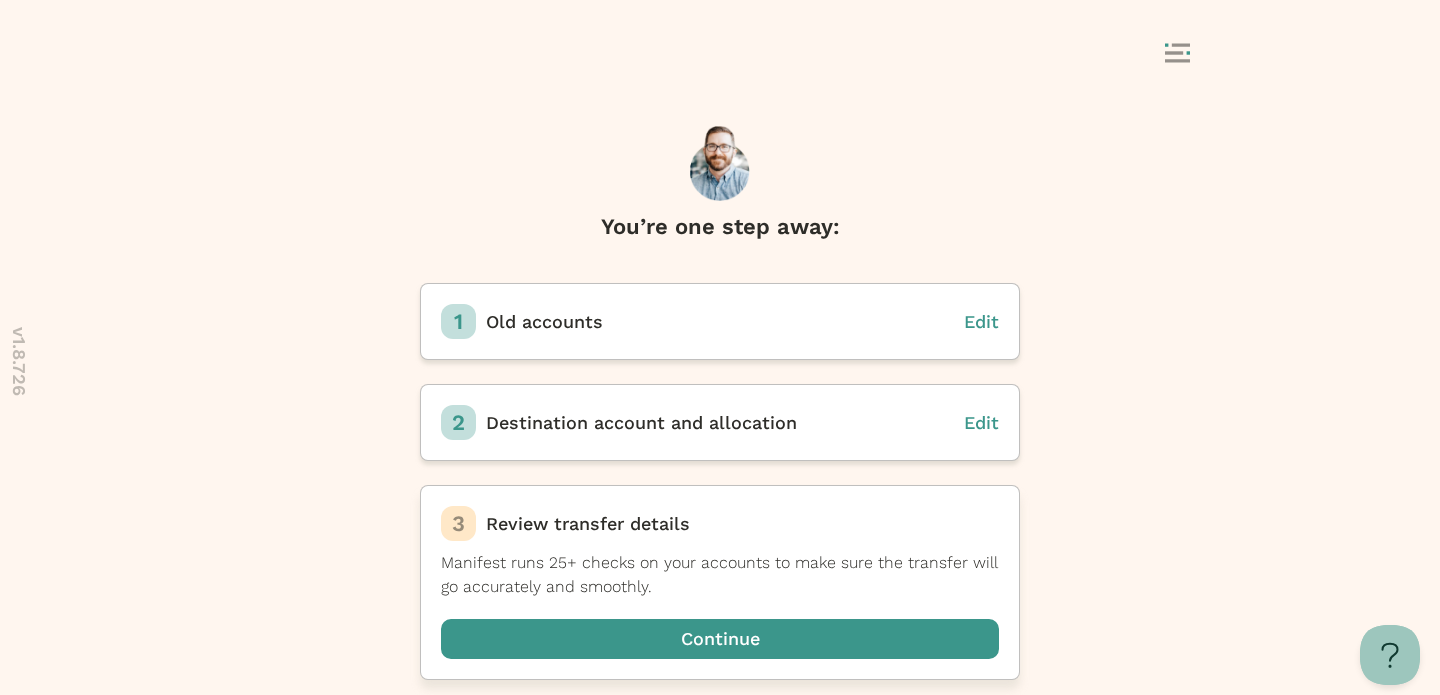 click at bounding box center (720, 639) 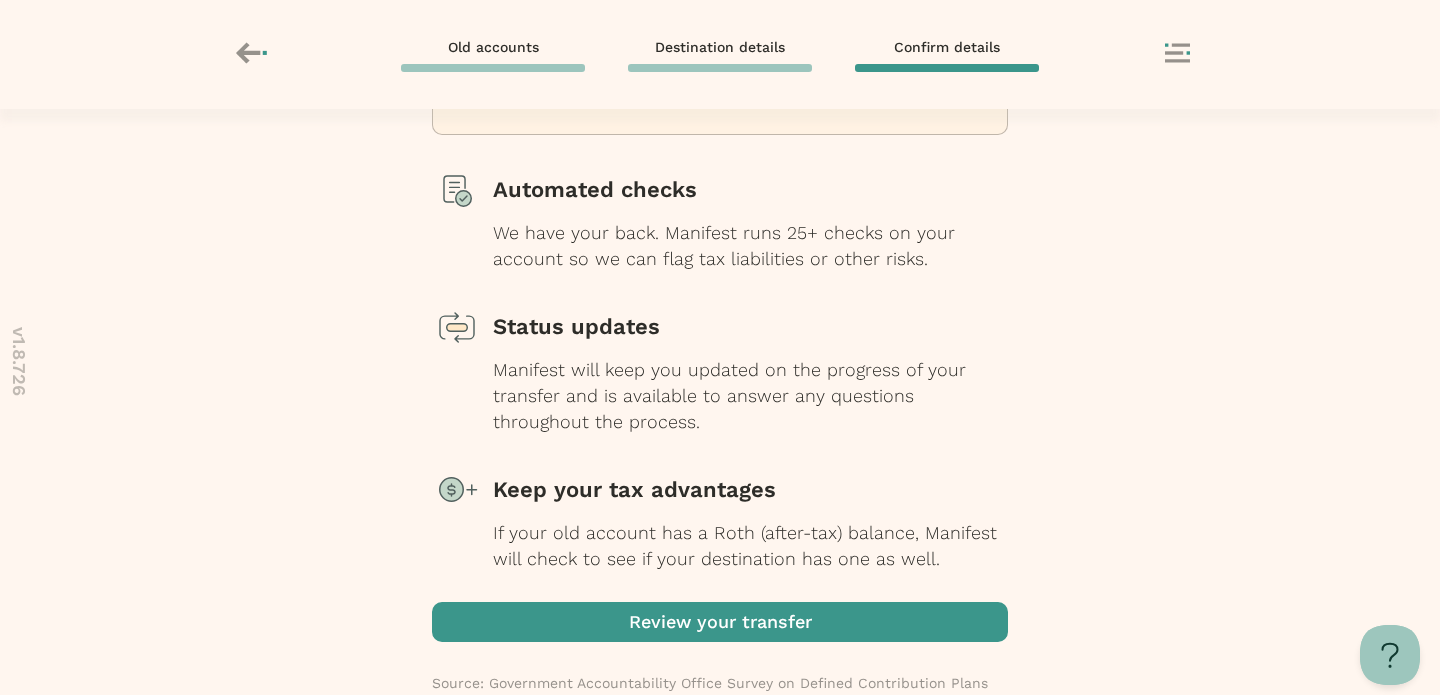 scroll, scrollTop: 228, scrollLeft: 0, axis: vertical 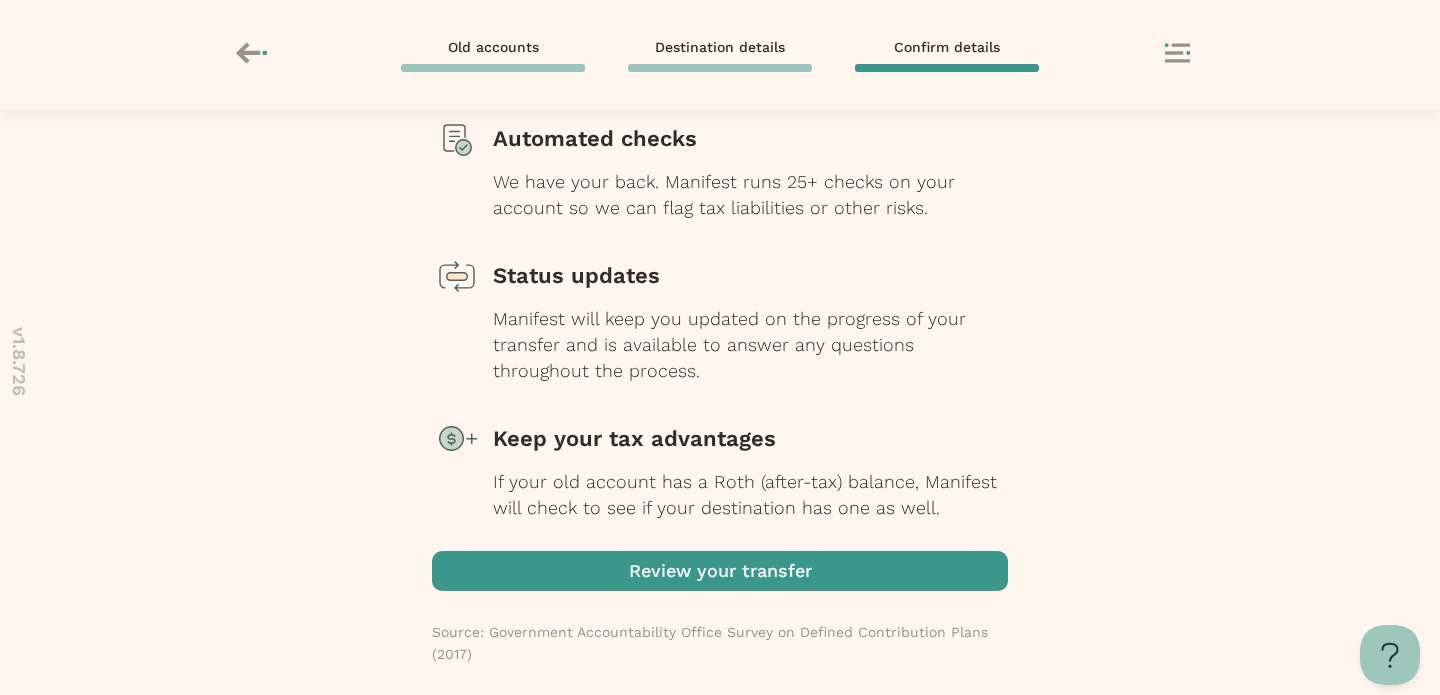 click at bounding box center [720, 571] 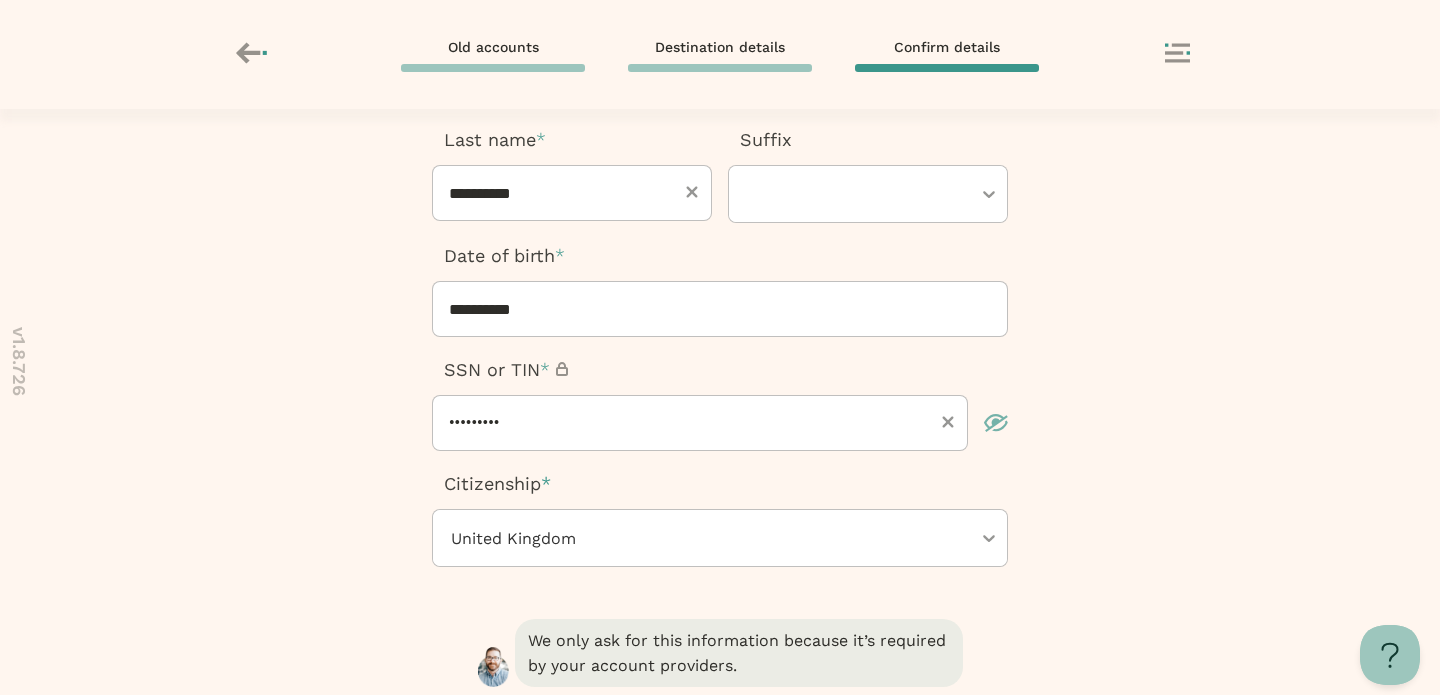 scroll, scrollTop: 395, scrollLeft: 0, axis: vertical 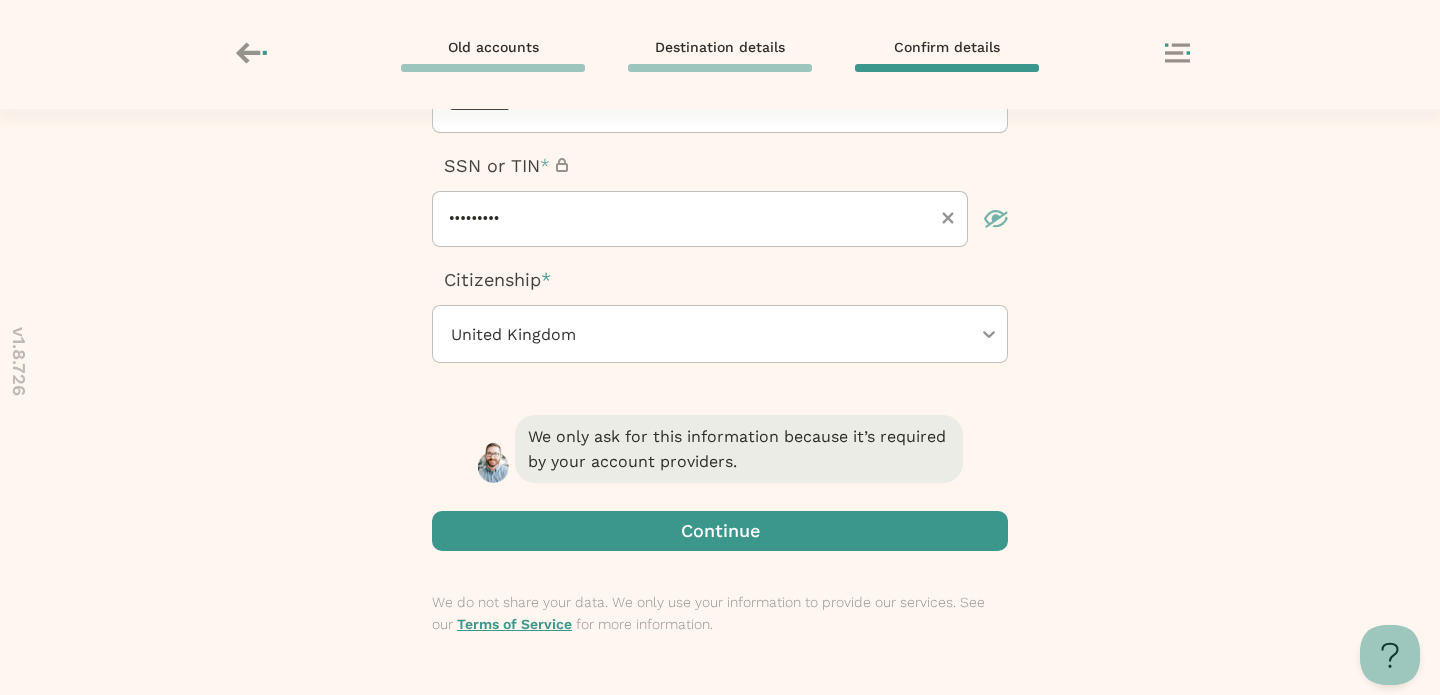 click at bounding box center (720, 531) 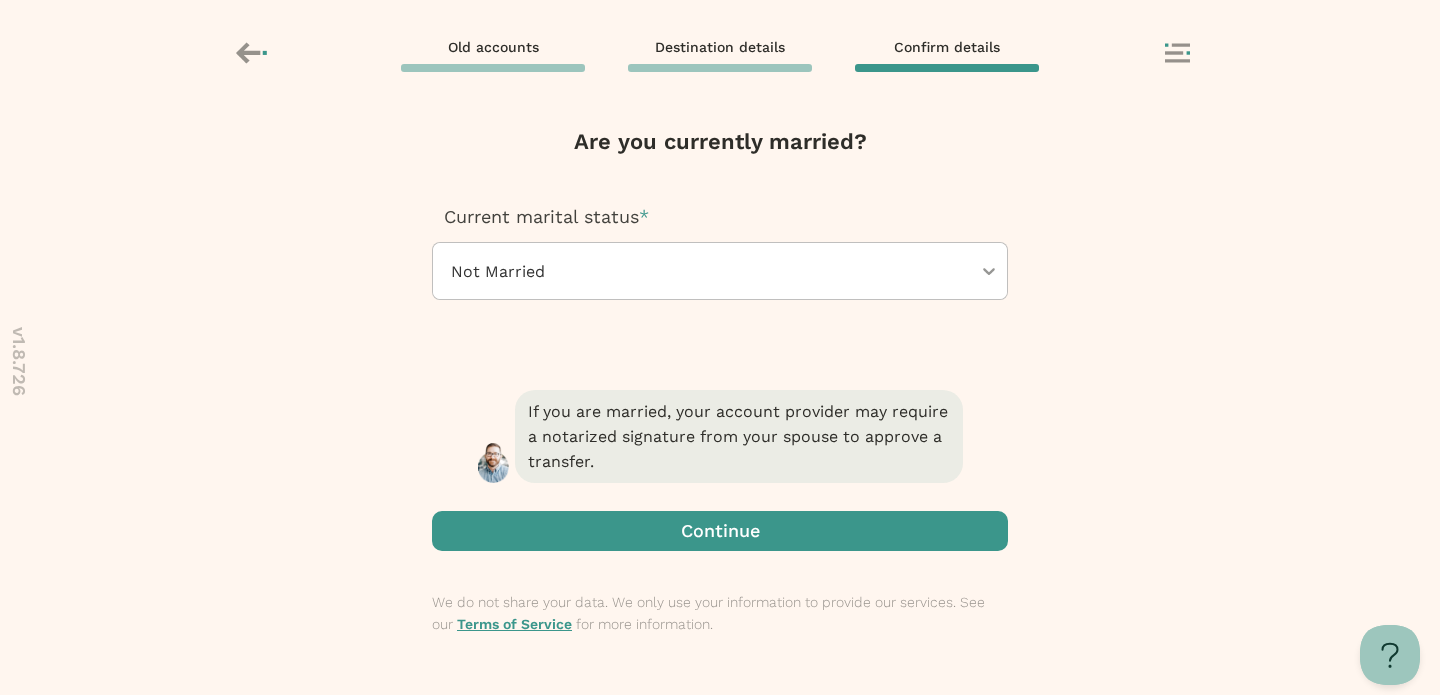 click at bounding box center [720, 531] 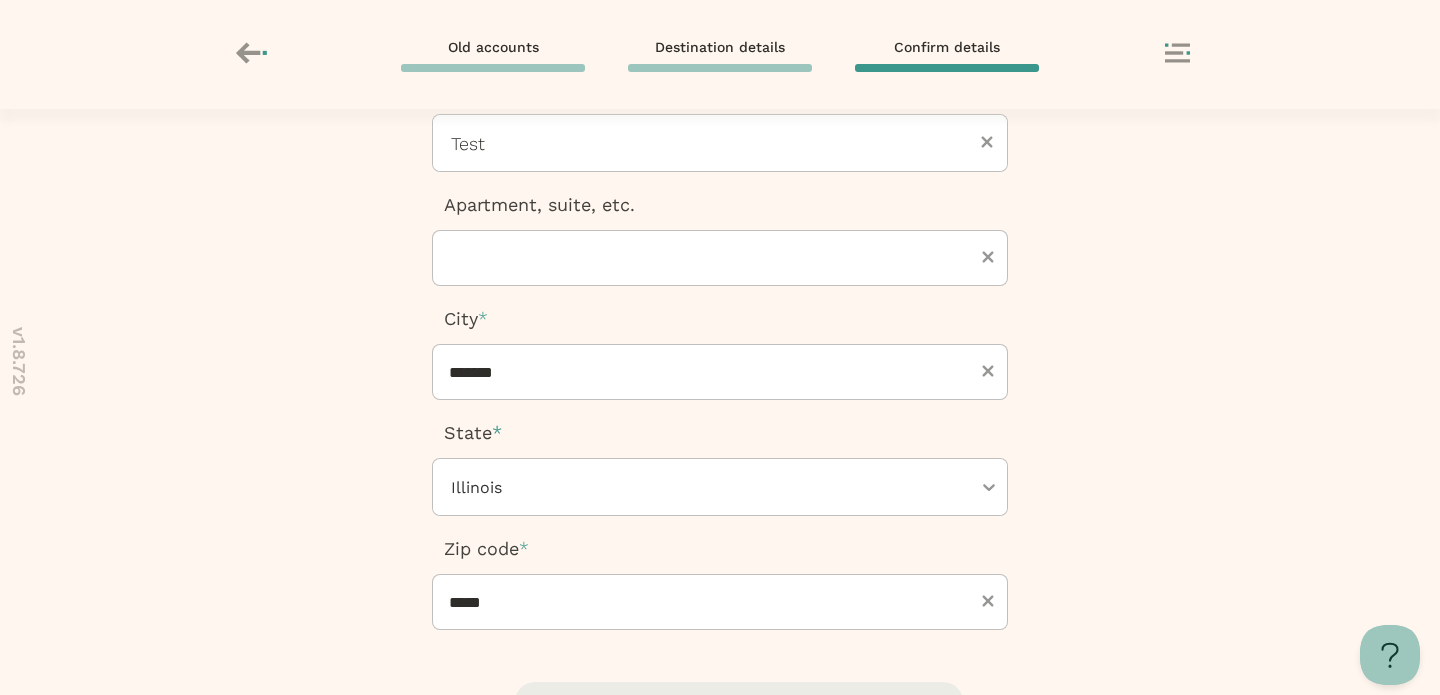 scroll, scrollTop: 395, scrollLeft: 0, axis: vertical 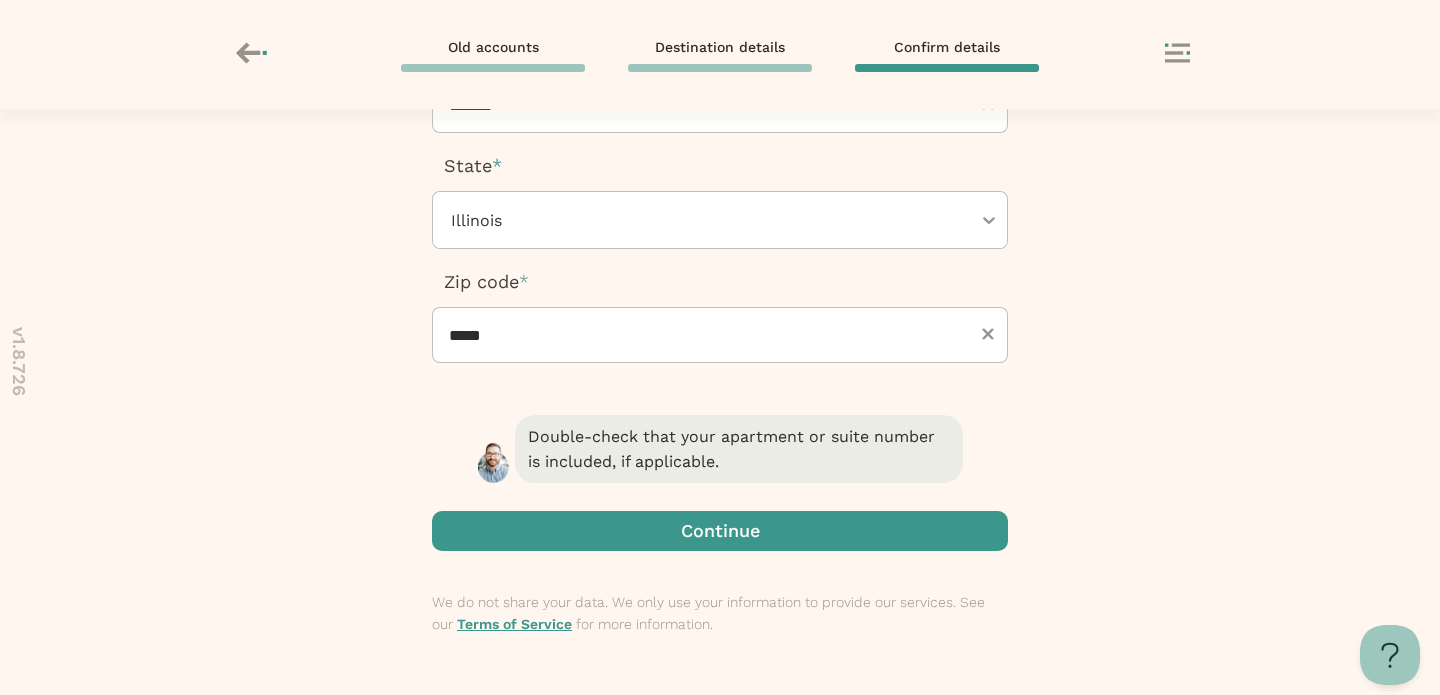 click at bounding box center [720, 531] 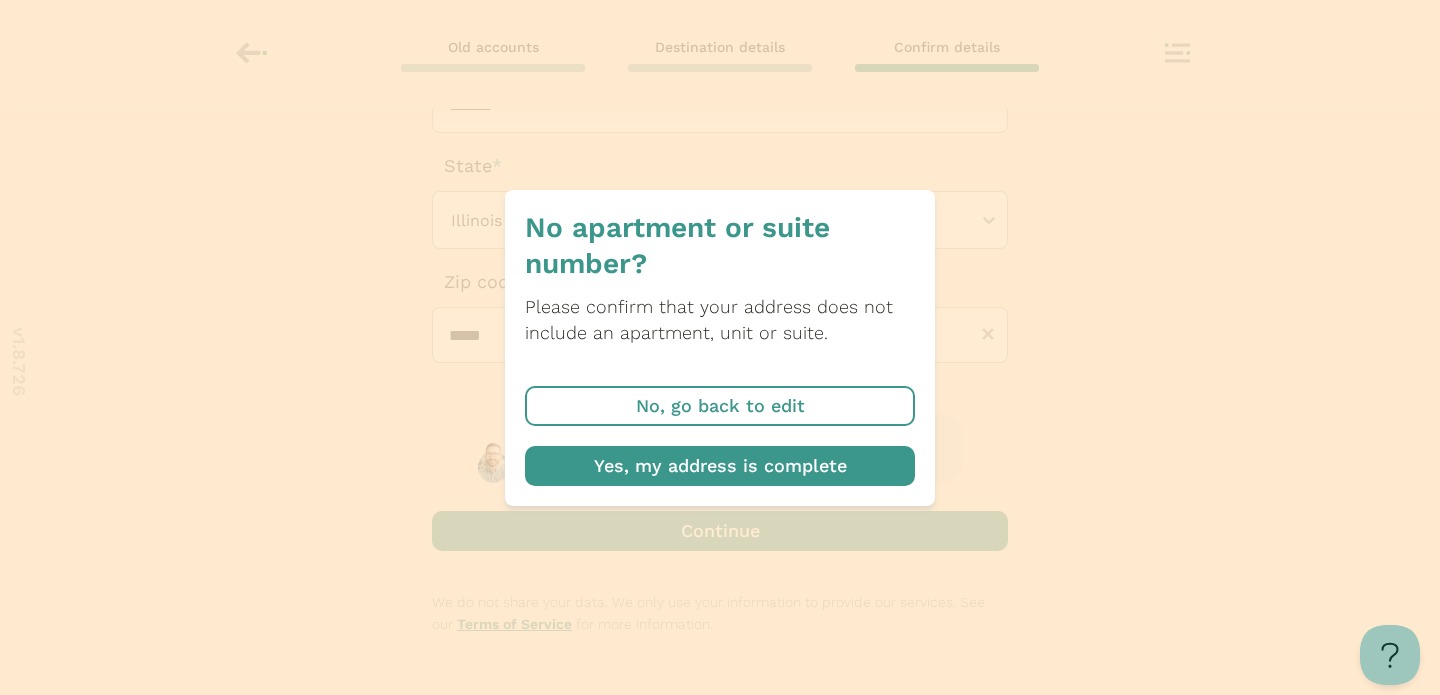 click at bounding box center [720, 466] 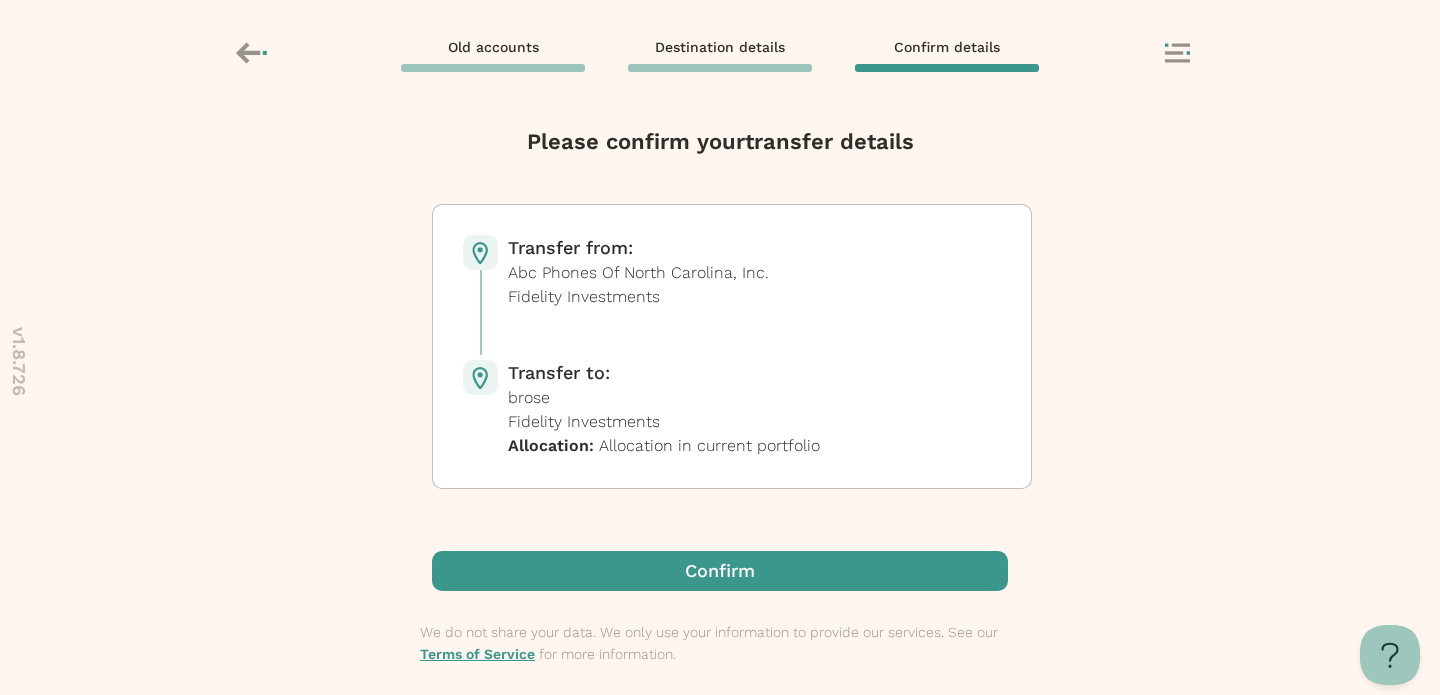 scroll, scrollTop: 0, scrollLeft: 0, axis: both 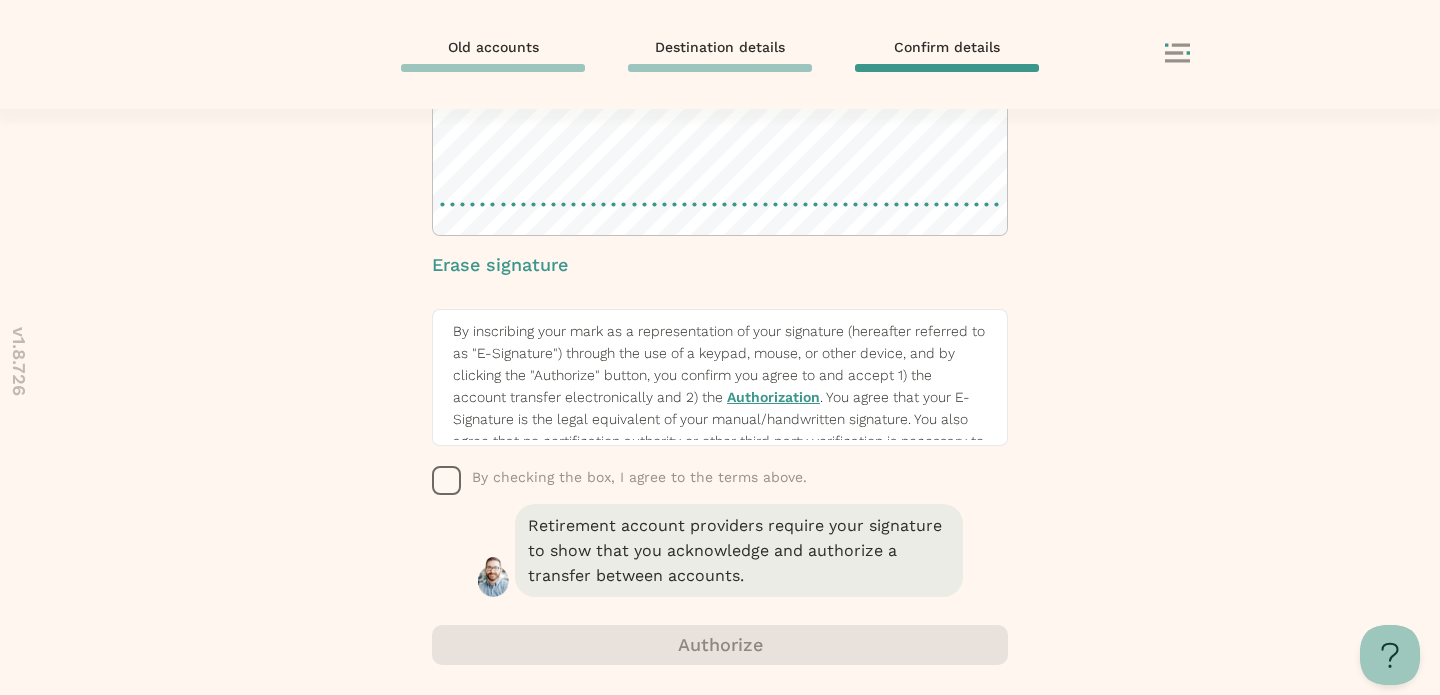 click at bounding box center [447, 481] 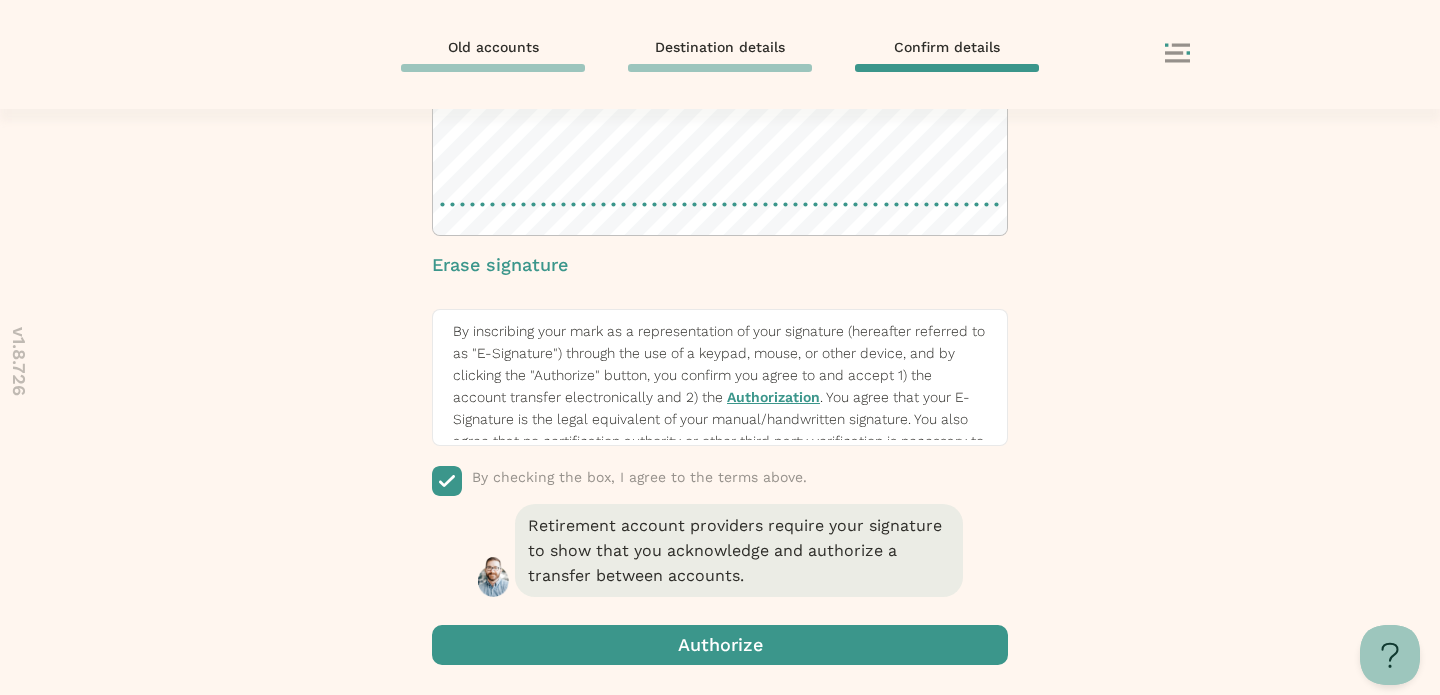click at bounding box center [720, 645] 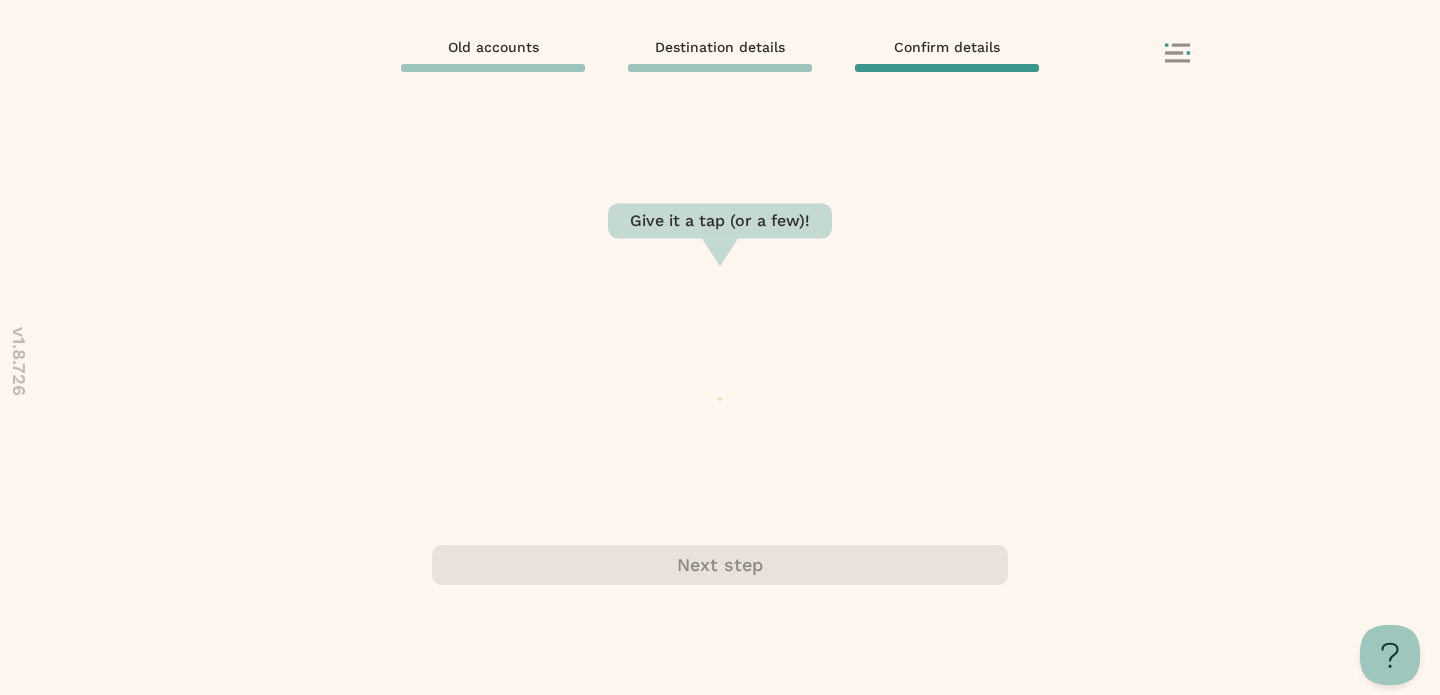 scroll, scrollTop: 0, scrollLeft: 0, axis: both 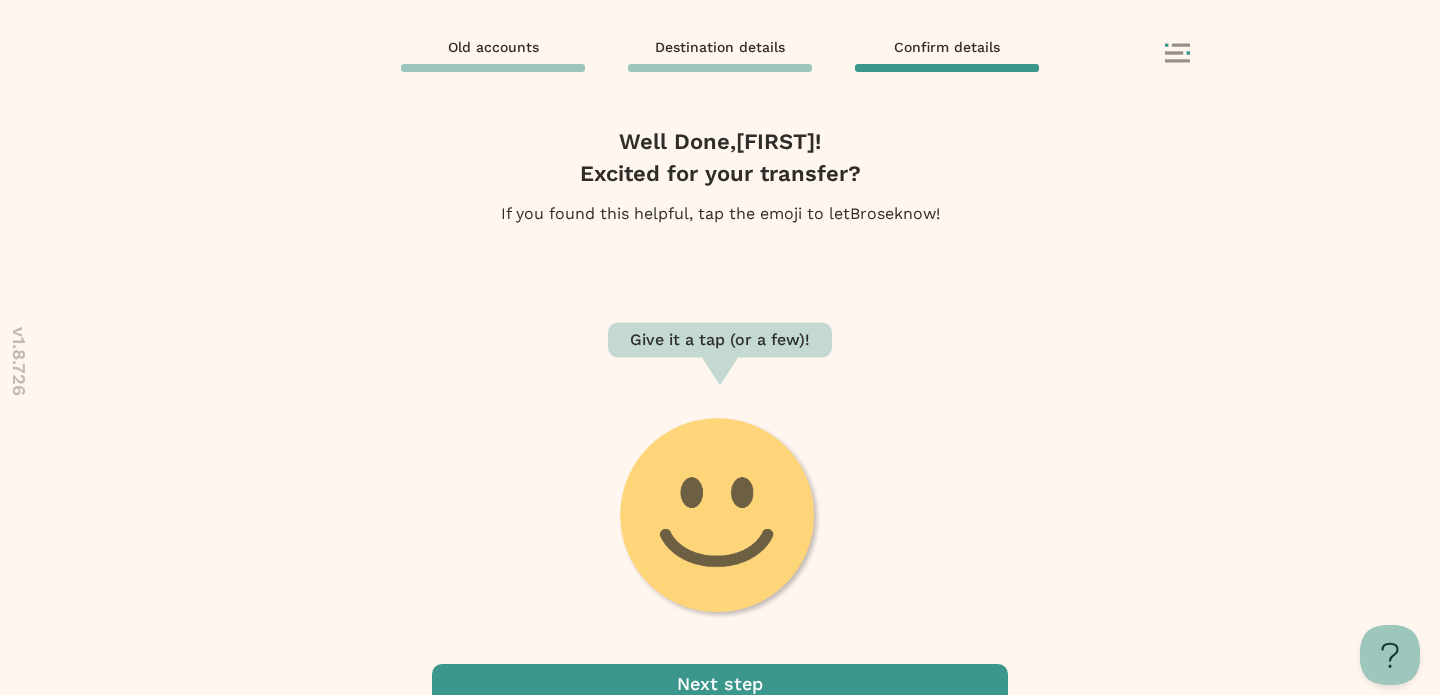 click at bounding box center [720, 518] 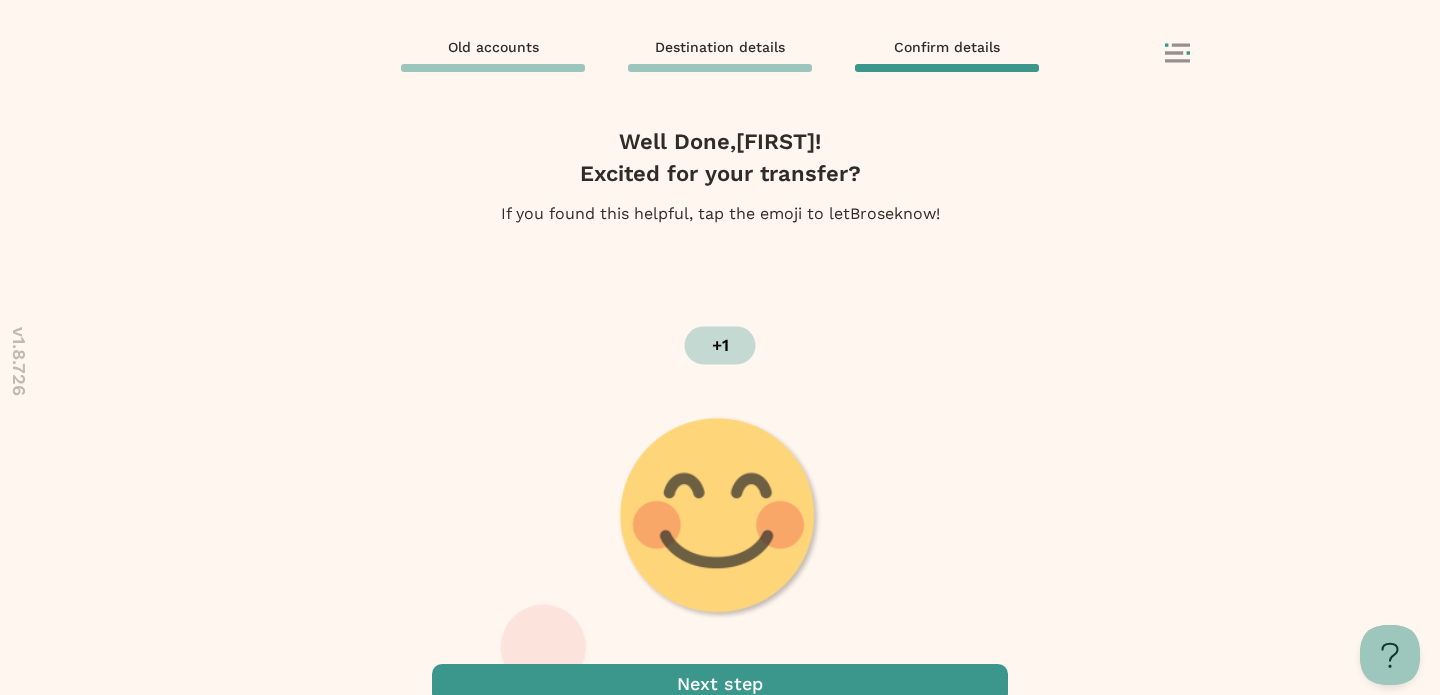 click at bounding box center [720, 518] 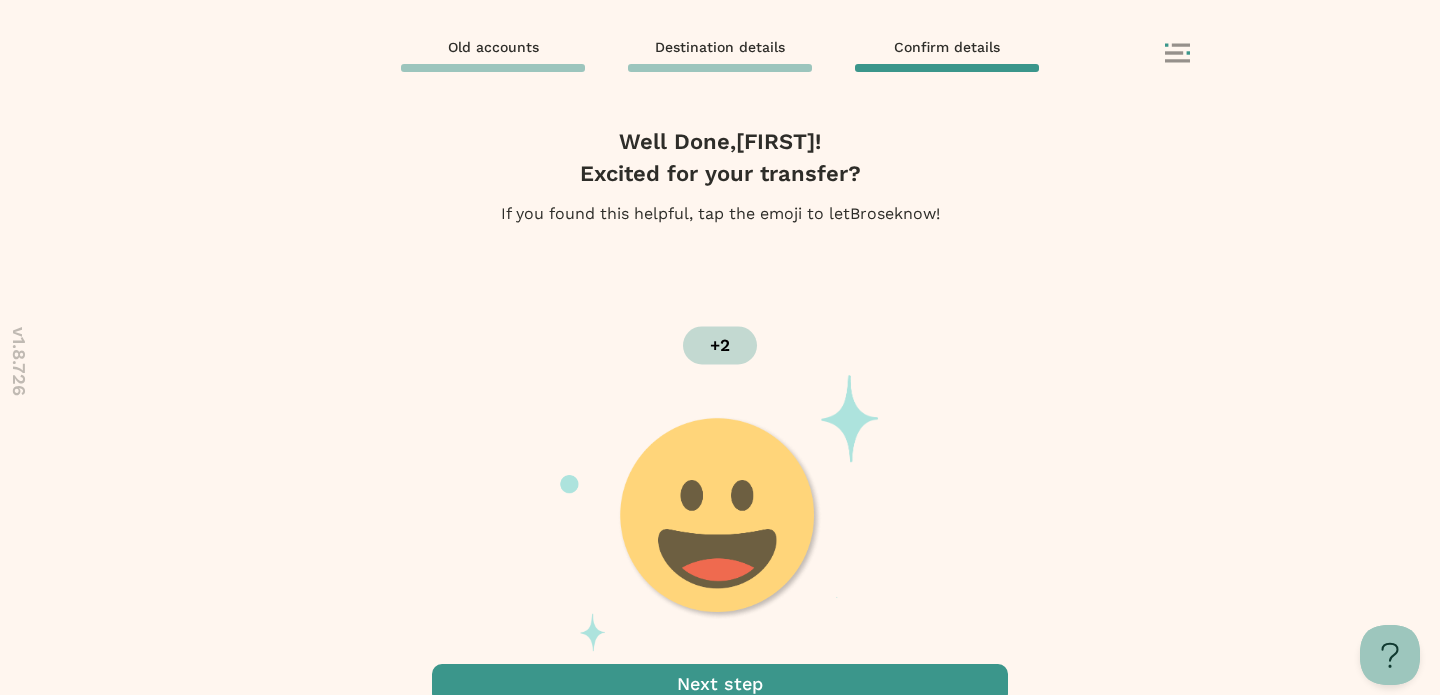 click at bounding box center (720, 684) 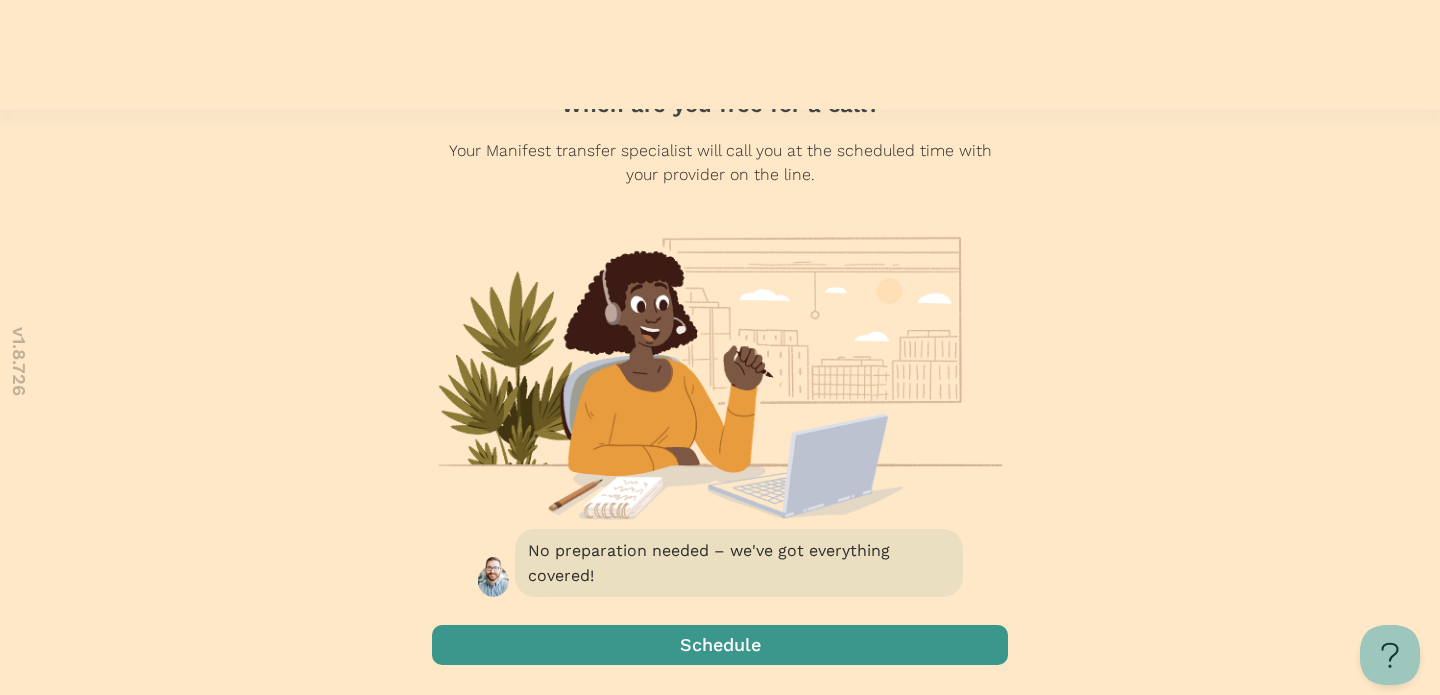 scroll, scrollTop: 0, scrollLeft: 0, axis: both 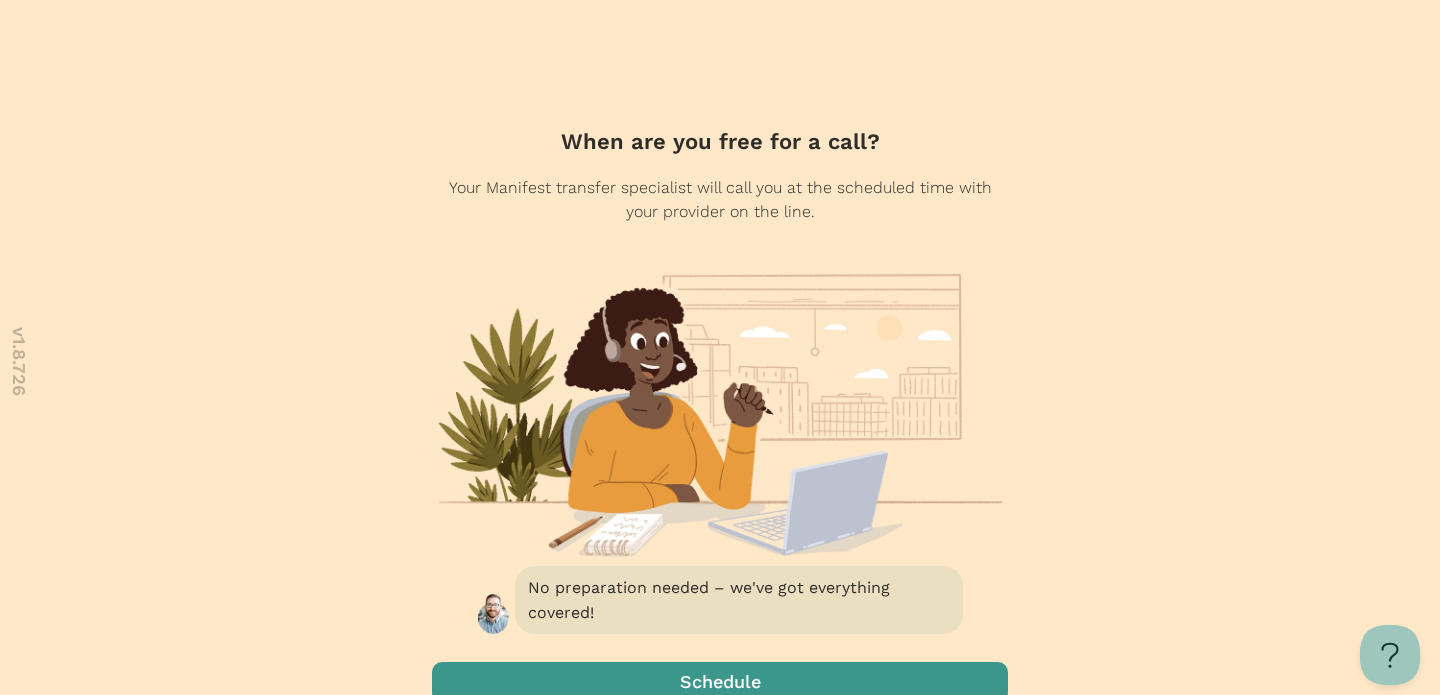 click on "When are you free for a call? Your Manifest transfer specialist will call you at the scheduled time with your provider on the line." at bounding box center (720, 175) 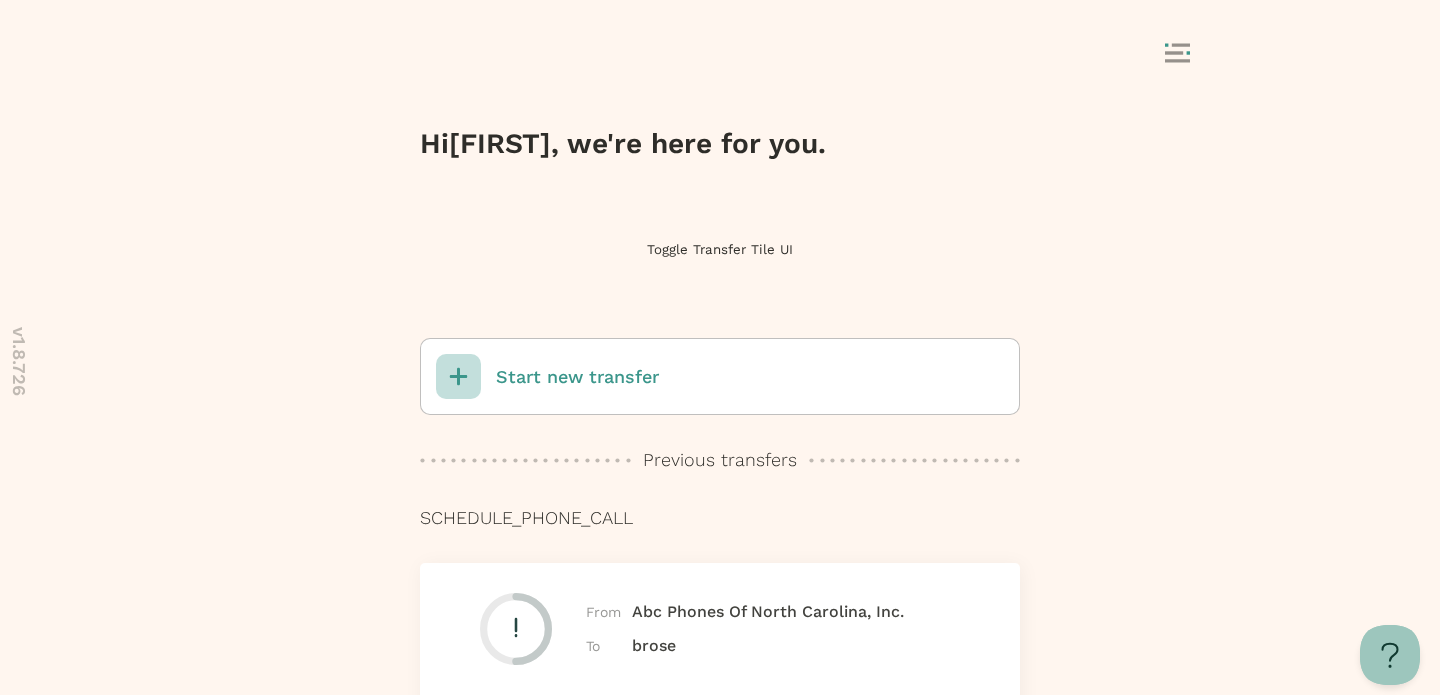 scroll, scrollTop: 0, scrollLeft: 0, axis: both 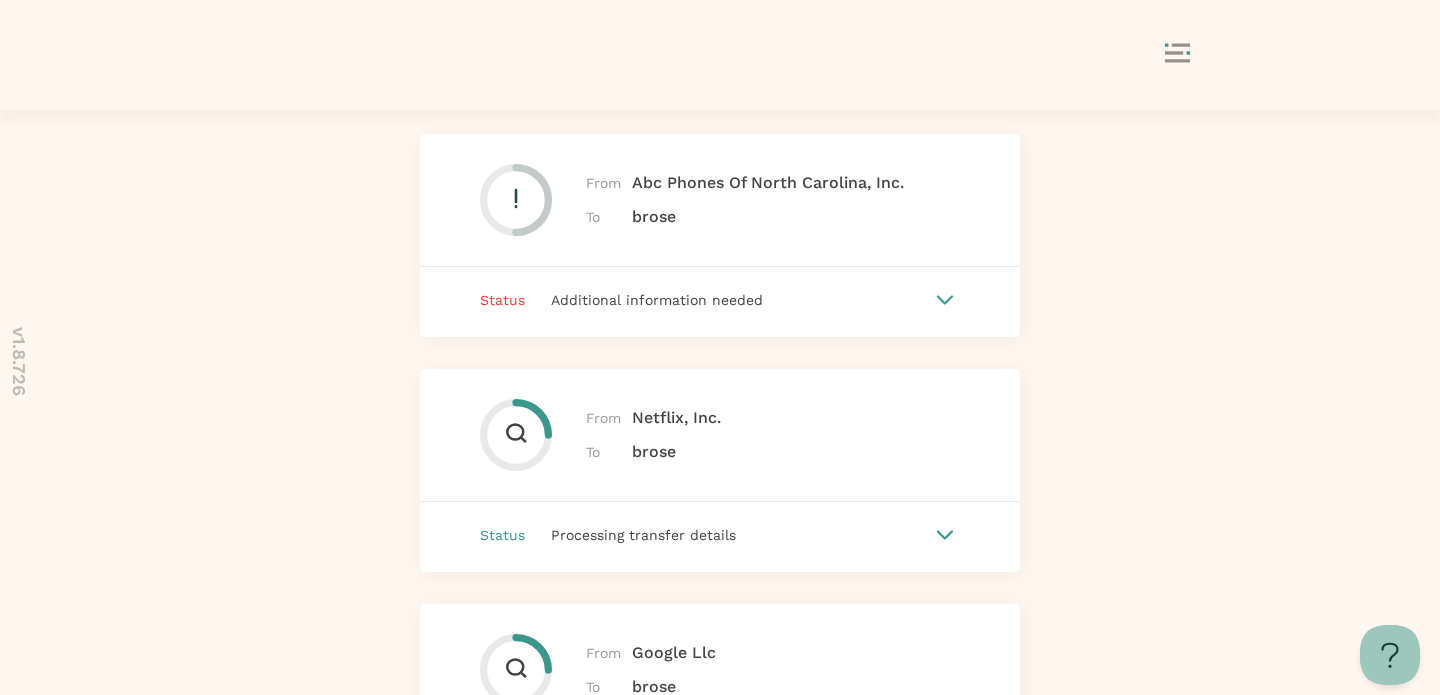 click on "Additional information needed" at bounding box center [657, 300] 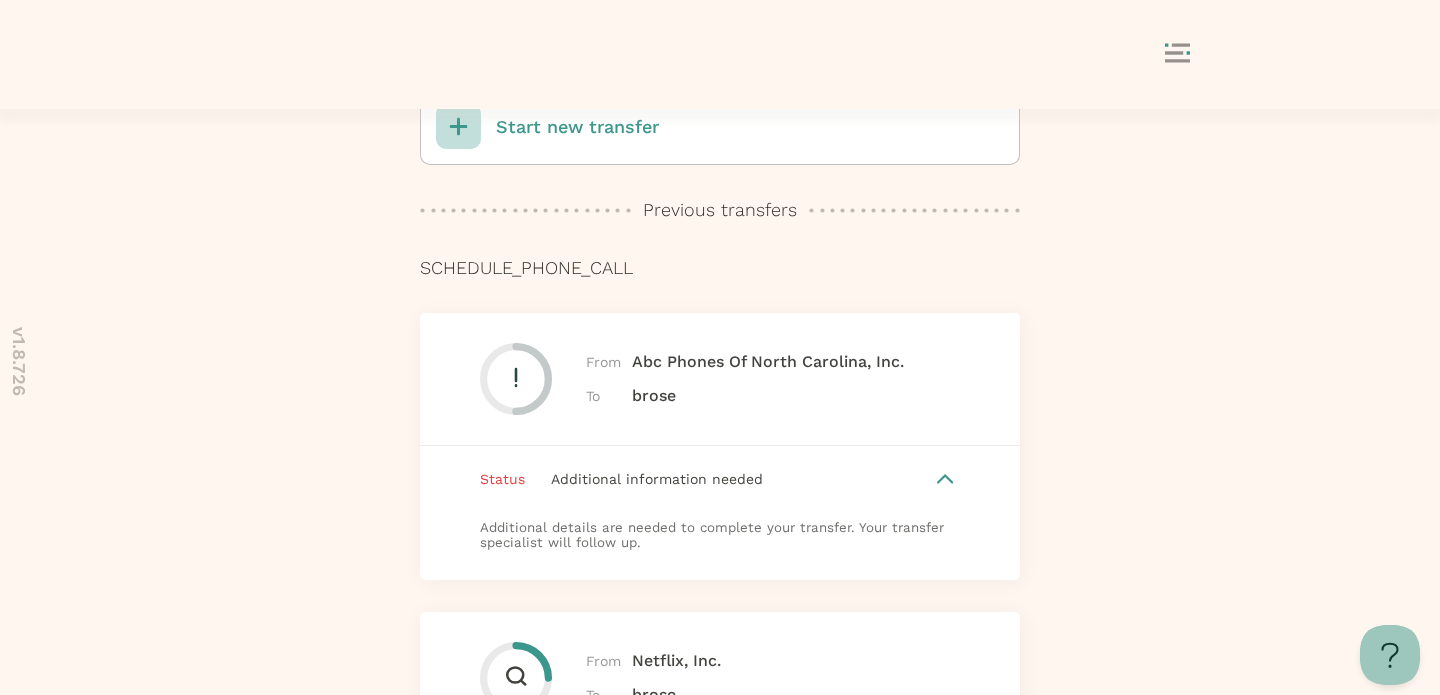 scroll, scrollTop: 0, scrollLeft: 0, axis: both 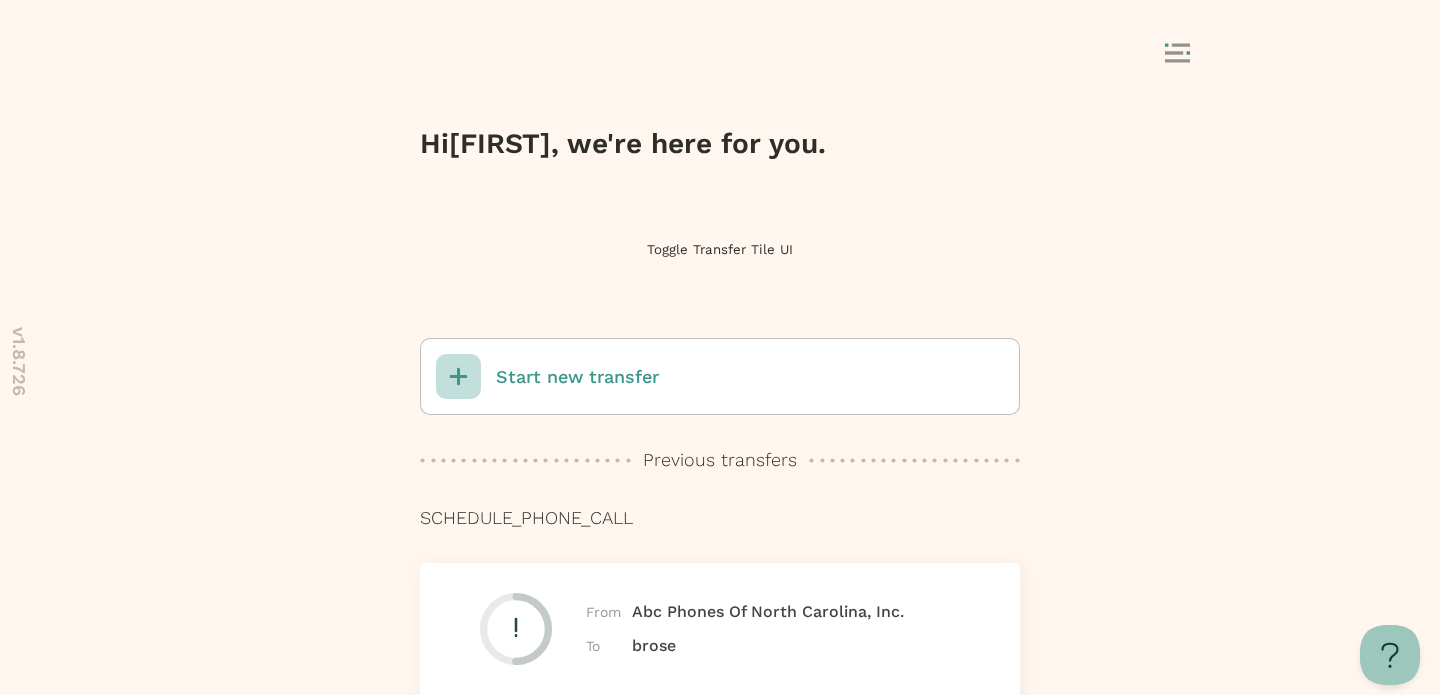 click on "Start new transfer" at bounding box center [577, 377] 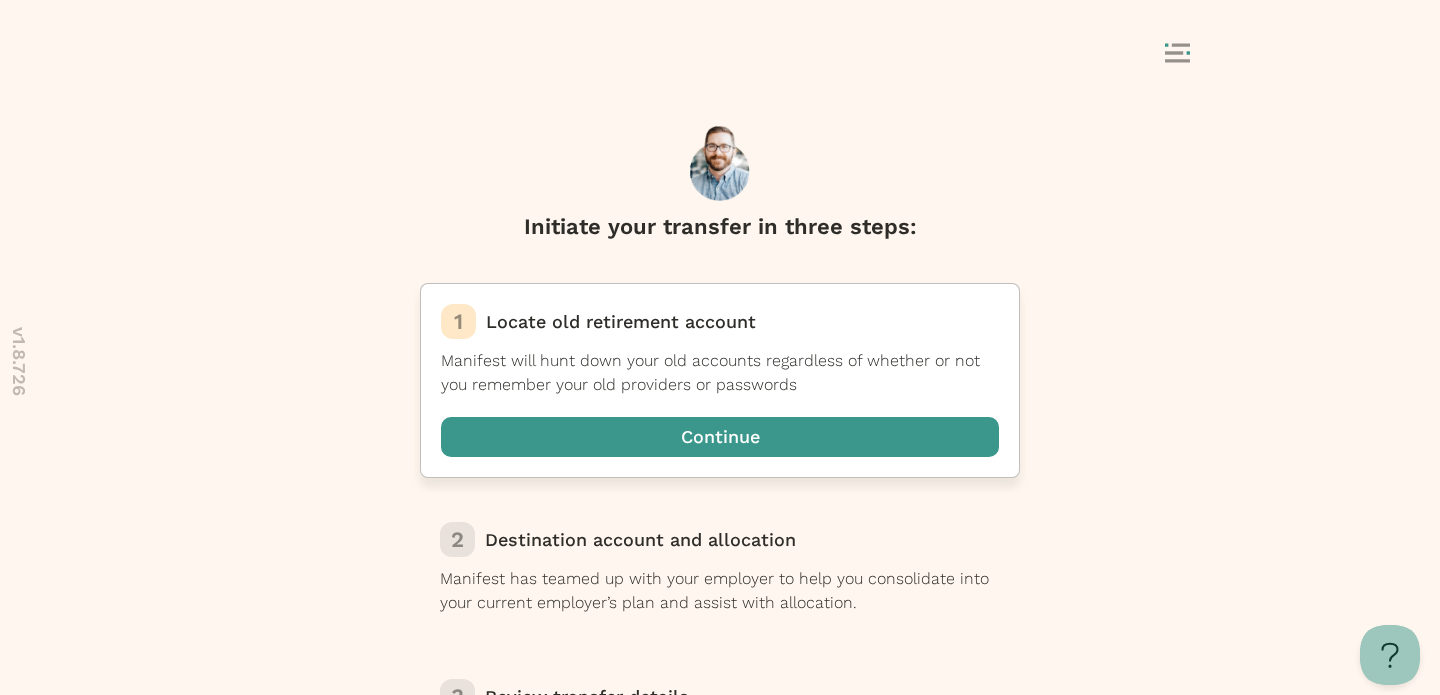 click at bounding box center [720, 437] 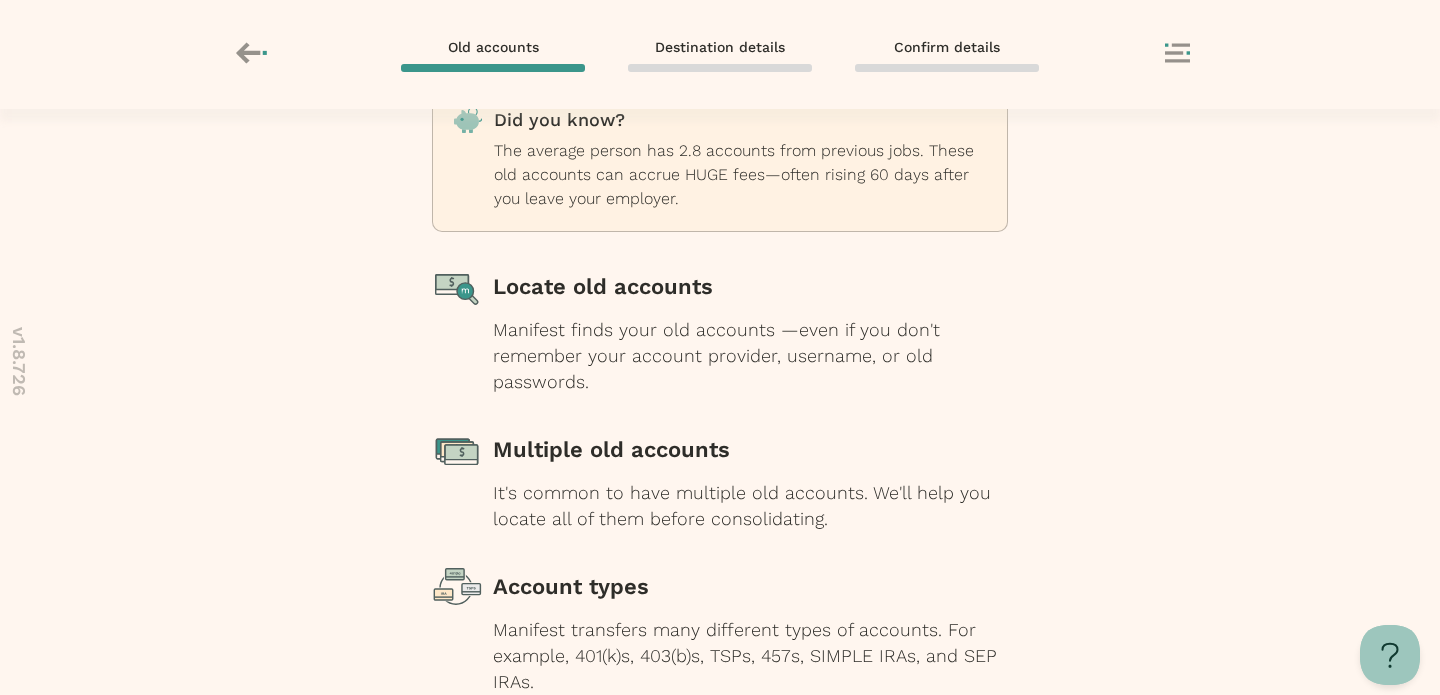 scroll, scrollTop: 256, scrollLeft: 0, axis: vertical 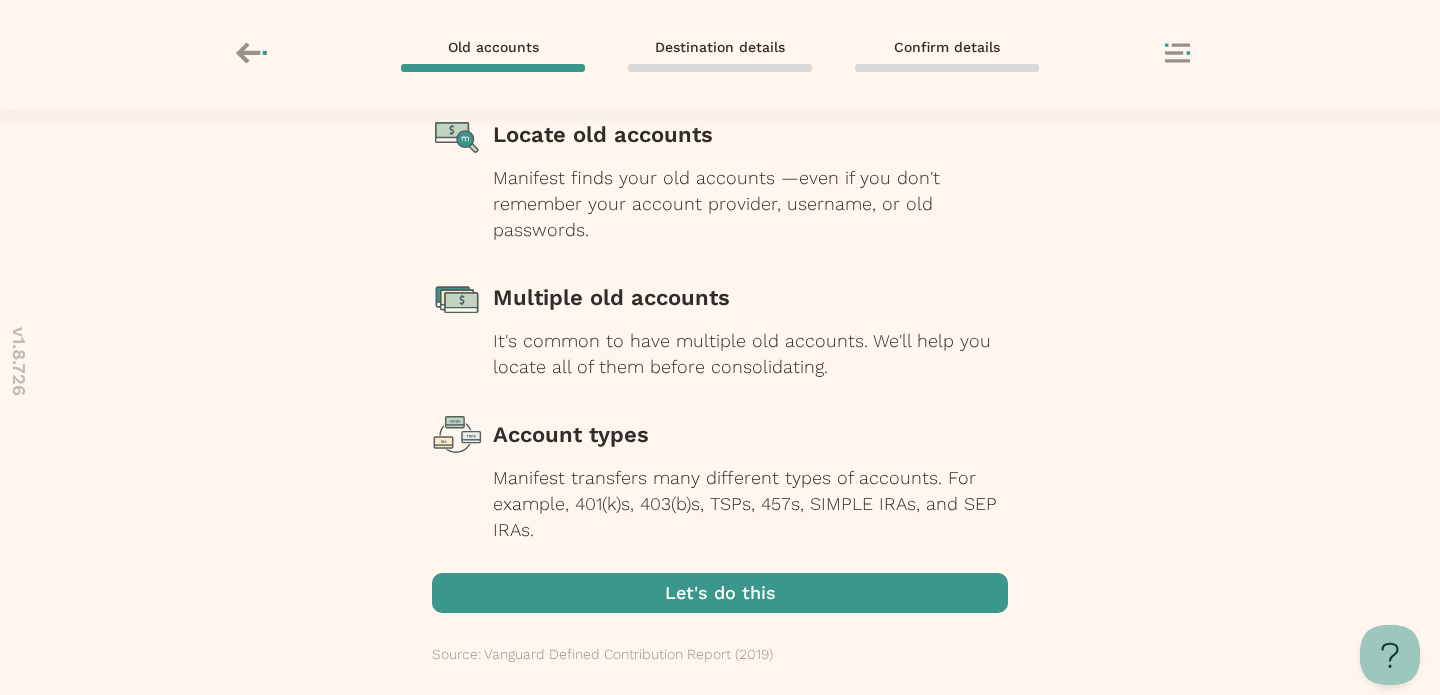 click at bounding box center [720, 593] 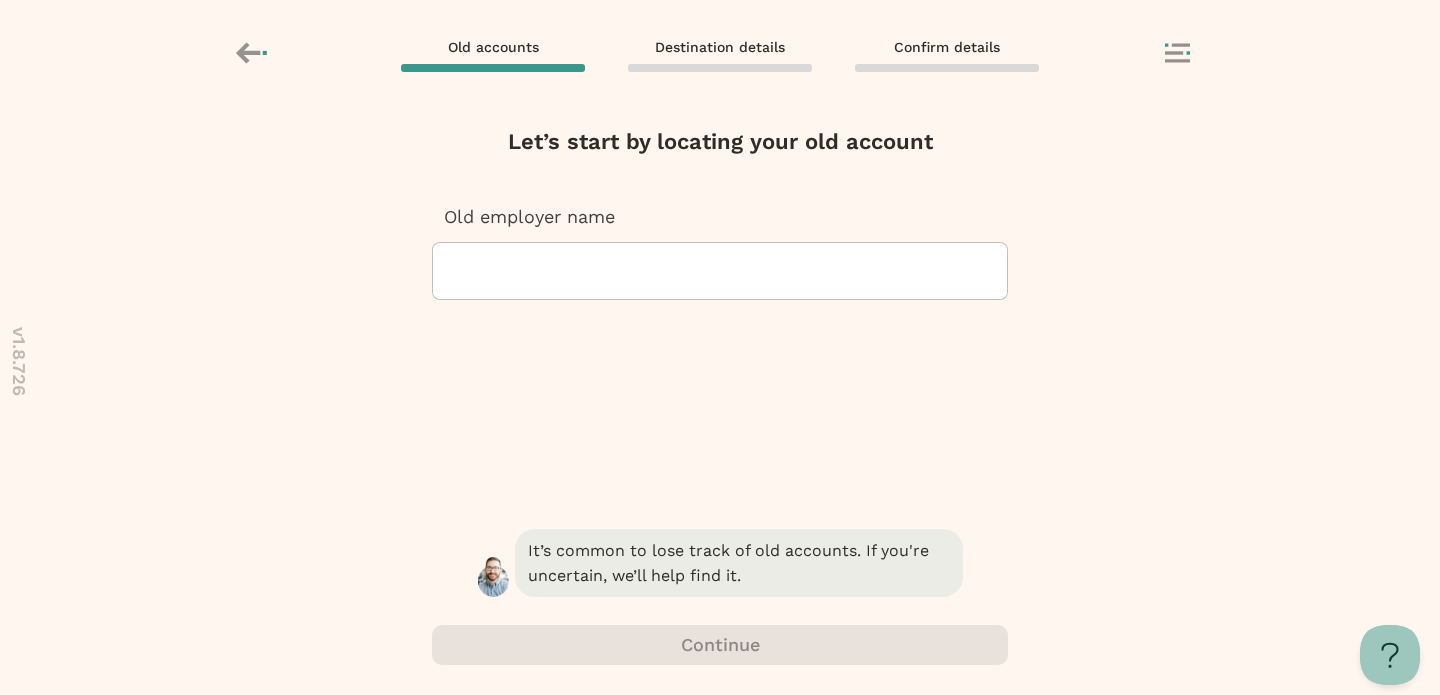 scroll, scrollTop: 0, scrollLeft: 0, axis: both 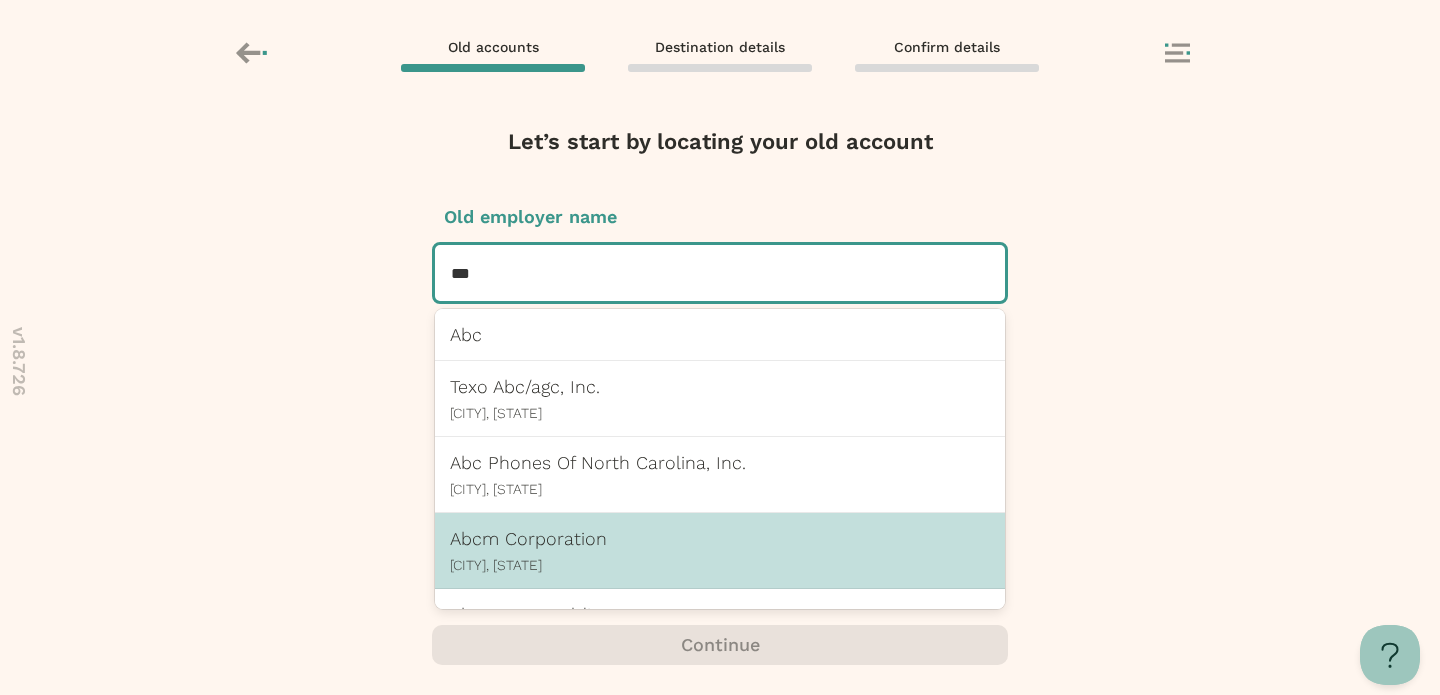 click on "Abcm Corporation Hampton, IA" at bounding box center (720, 550) 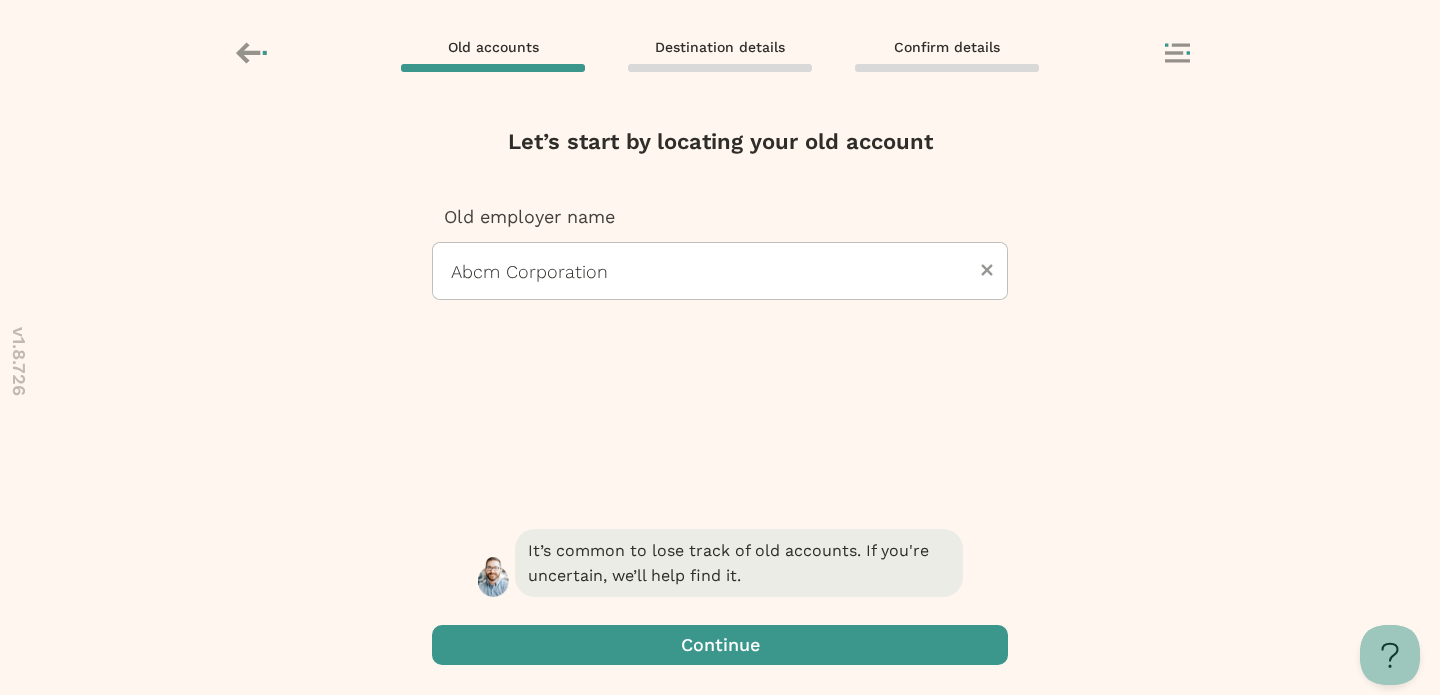 click at bounding box center (720, 645) 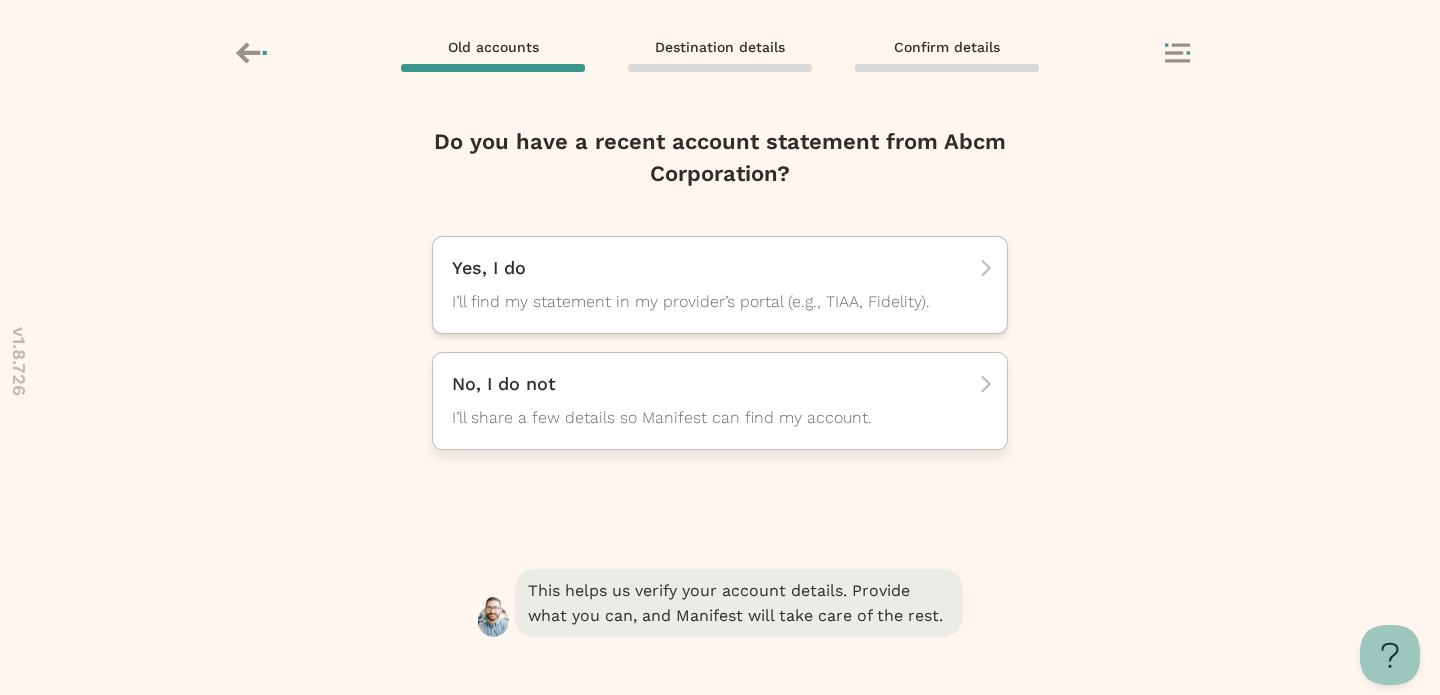 click on "No, I do not I’ll share a few details so Manifest can find my account." at bounding box center (713, 285) 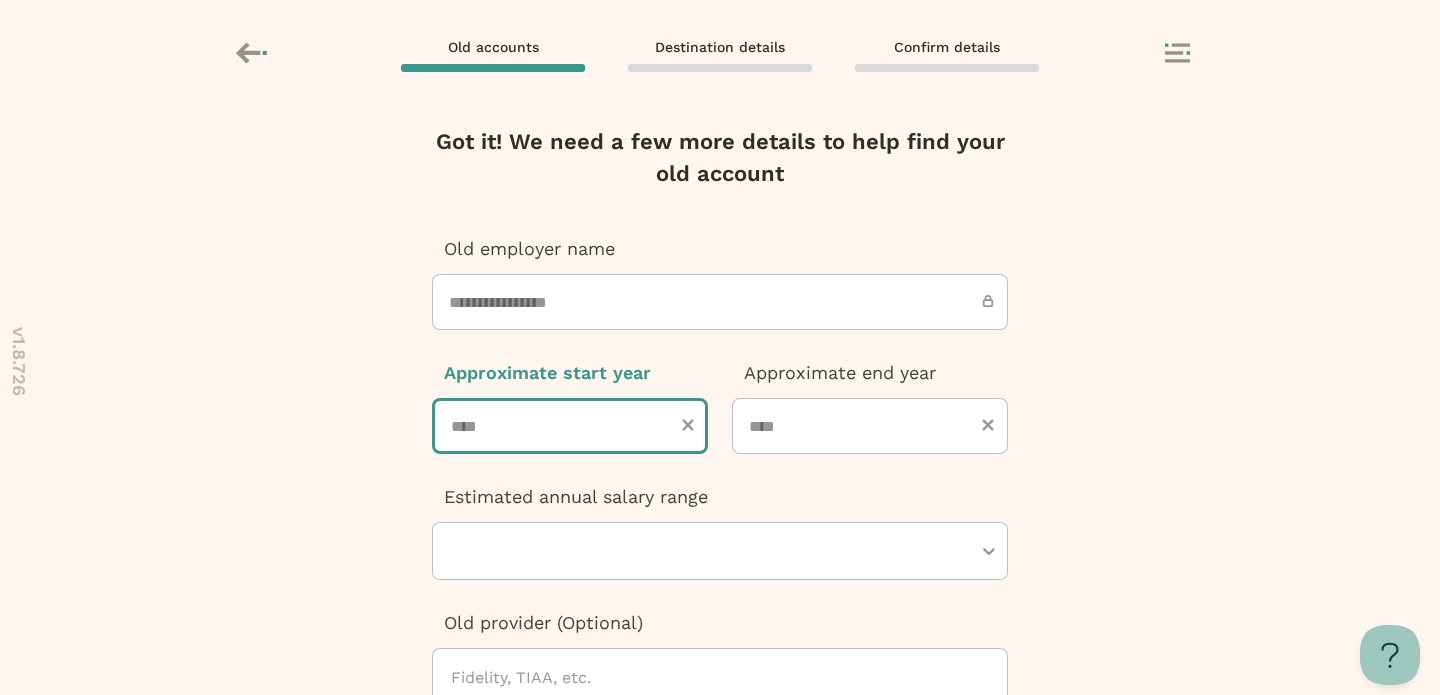 click at bounding box center [570, 426] 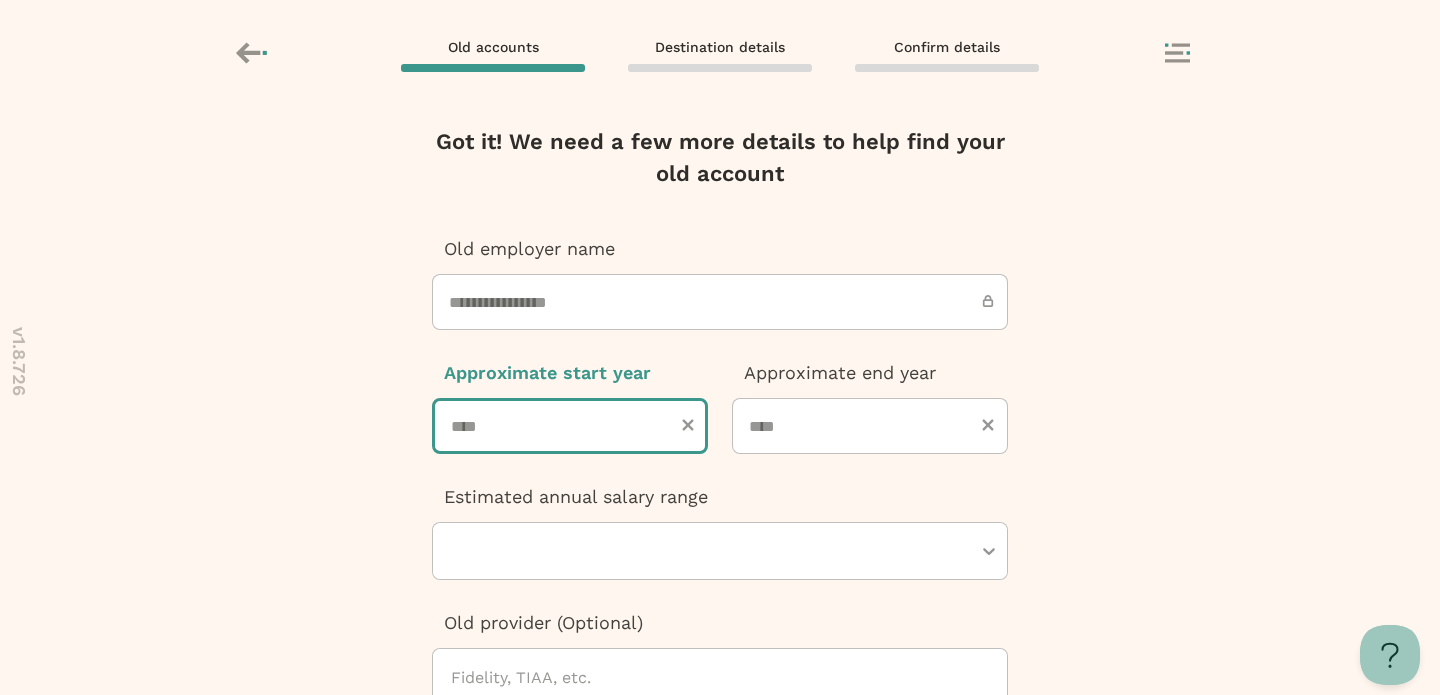 type on "****" 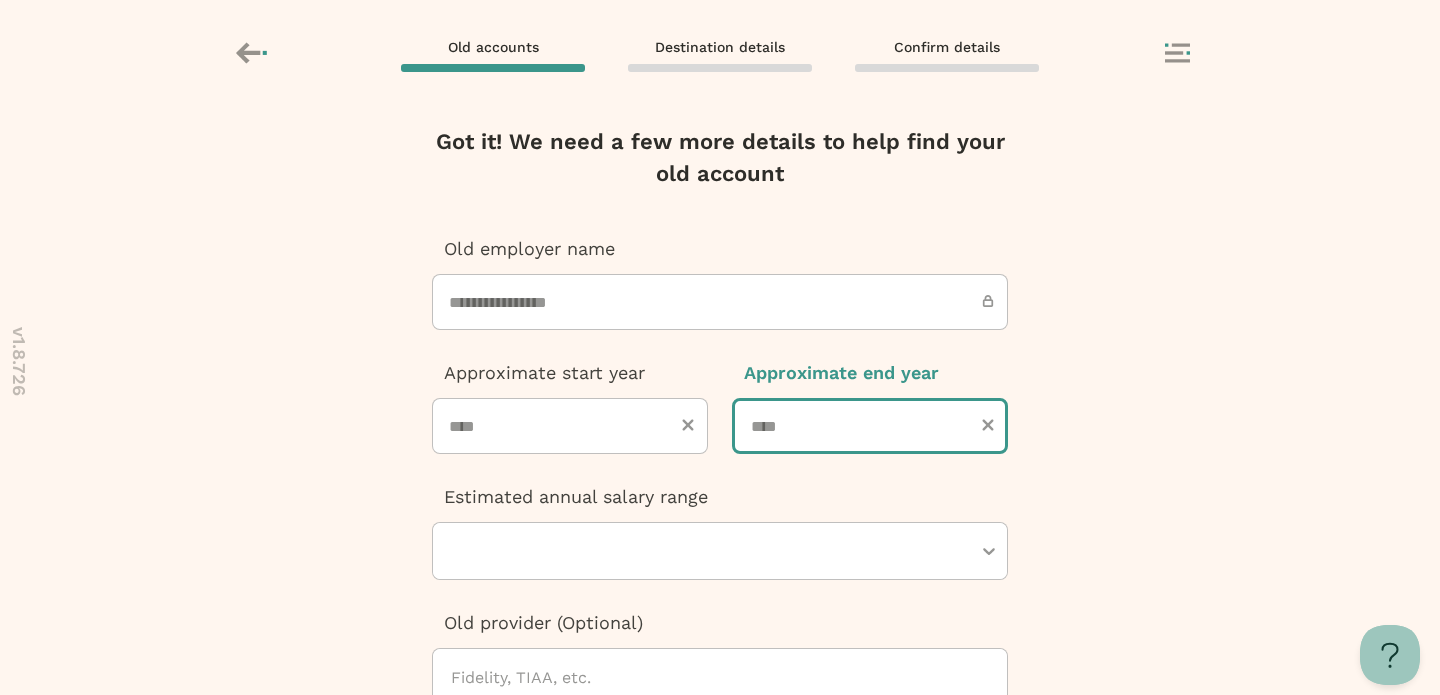 click at bounding box center [870, 426] 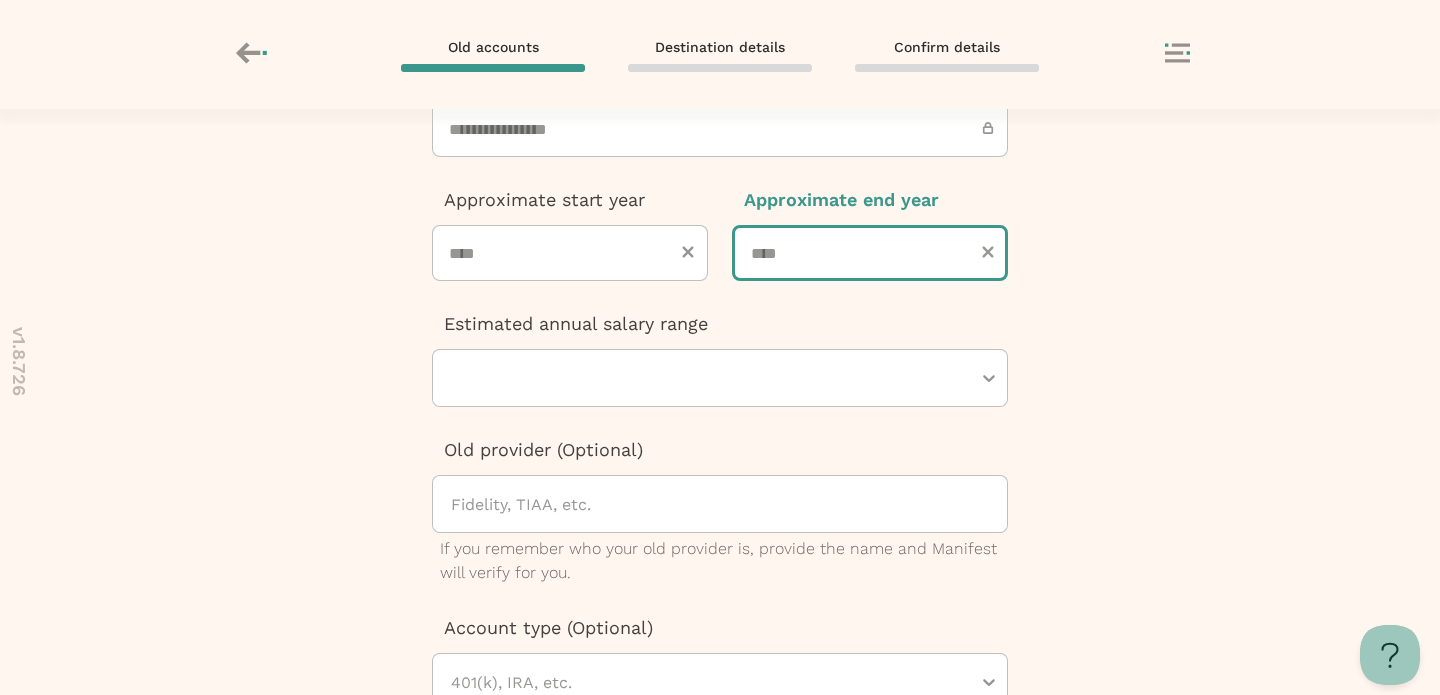 scroll, scrollTop: 340, scrollLeft: 0, axis: vertical 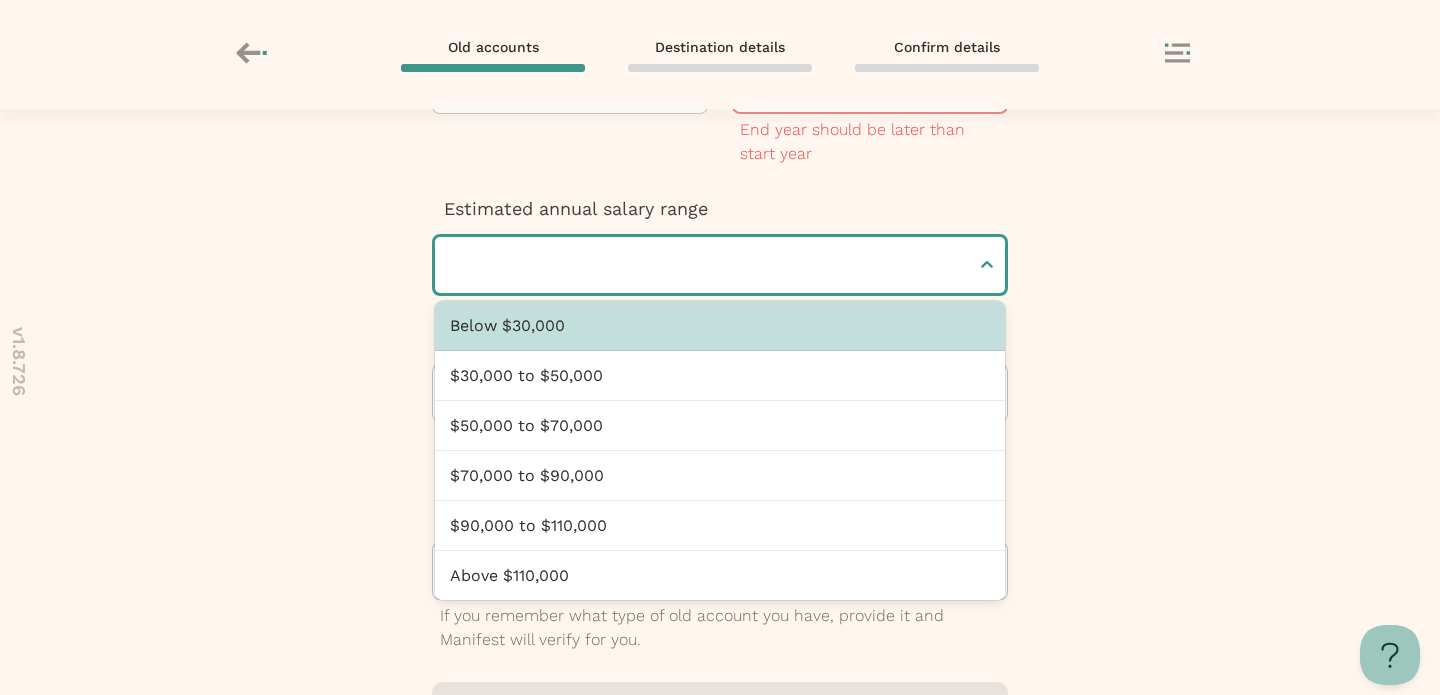 click on "Below $30,000, 1 of 6. 6 results available. Use Up and Down to choose options, press Enter to select the currently focused option, press Escape to exit the menu, press Tab to select the option and exit the menu." at bounding box center (720, 265) 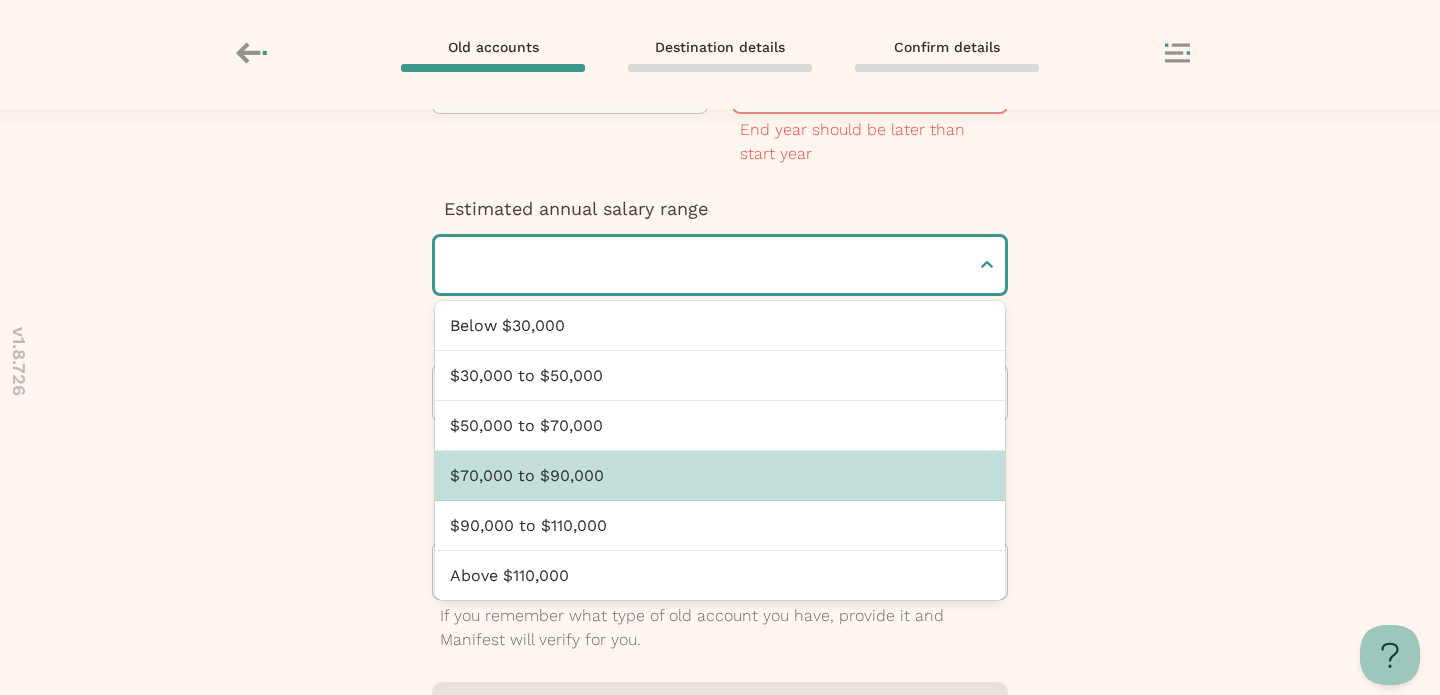 click on "$70,000 to $90,000" at bounding box center [720, 476] 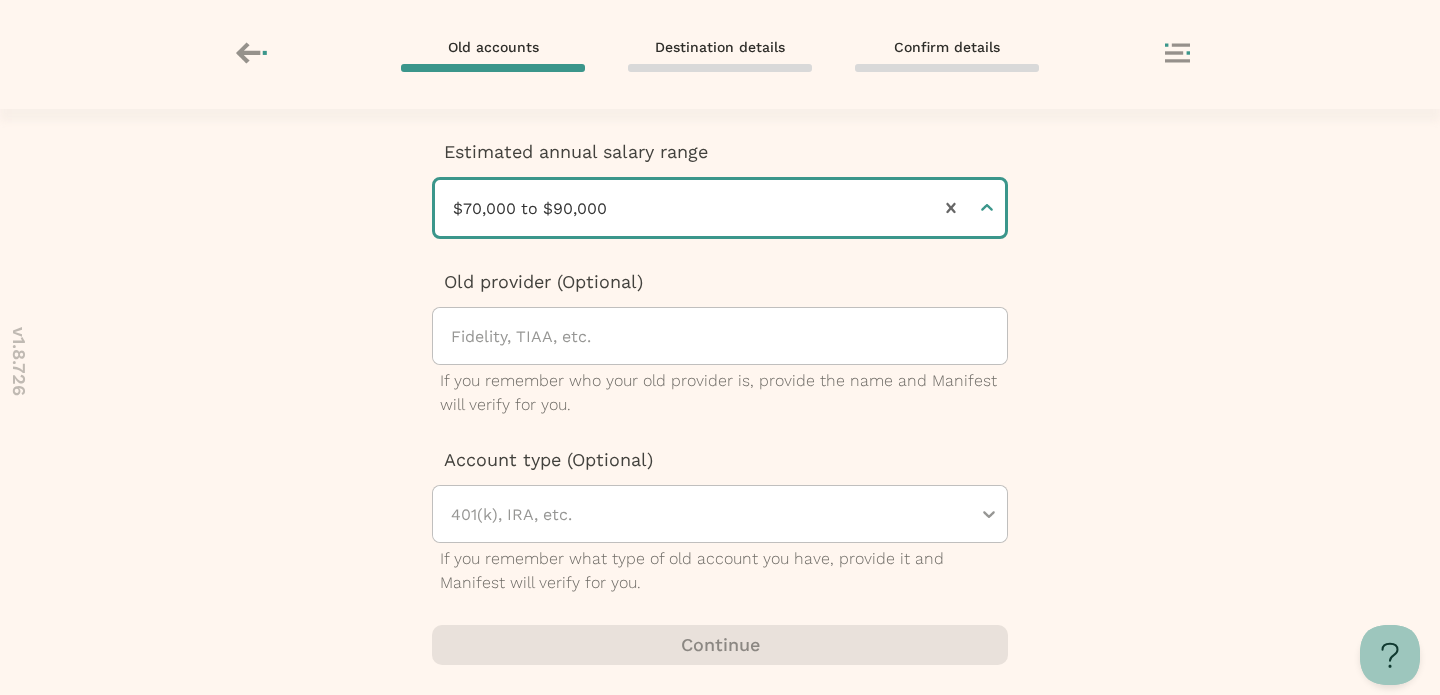 scroll, scrollTop: 46, scrollLeft: 0, axis: vertical 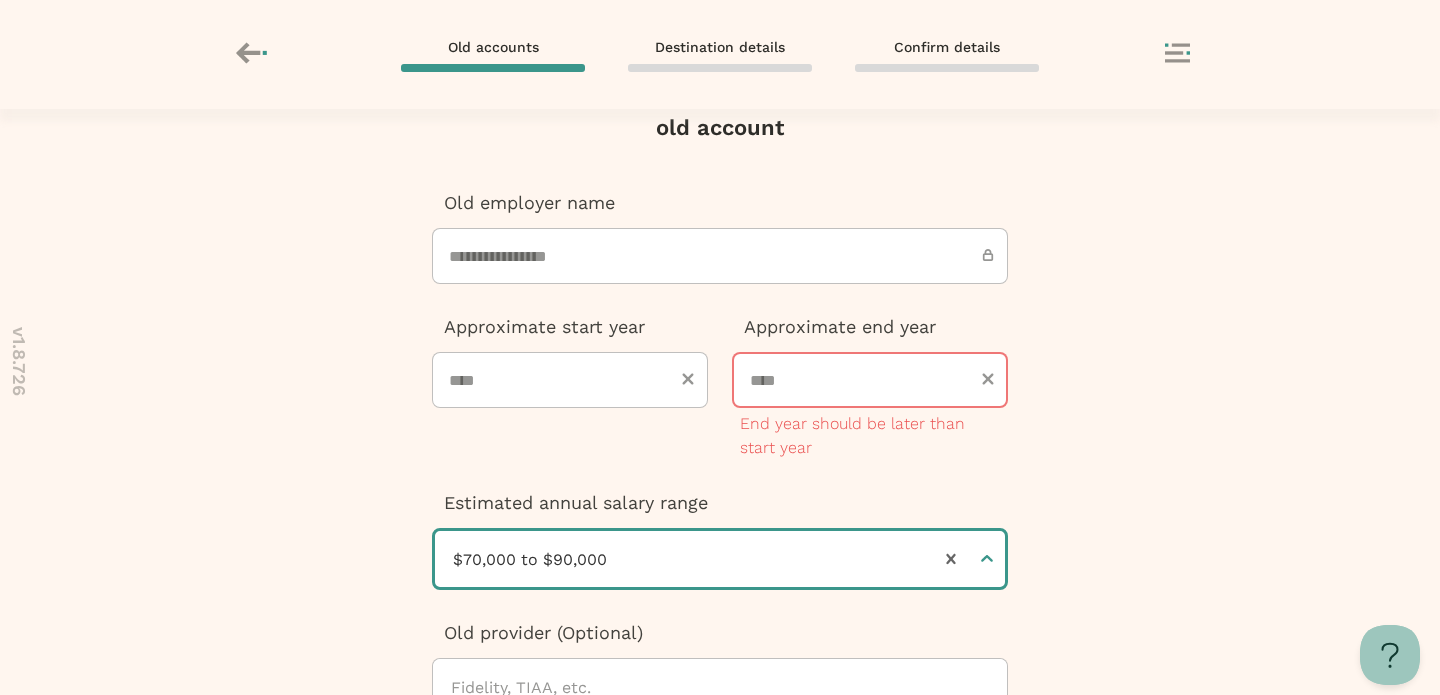 click on "****" at bounding box center (870, 380) 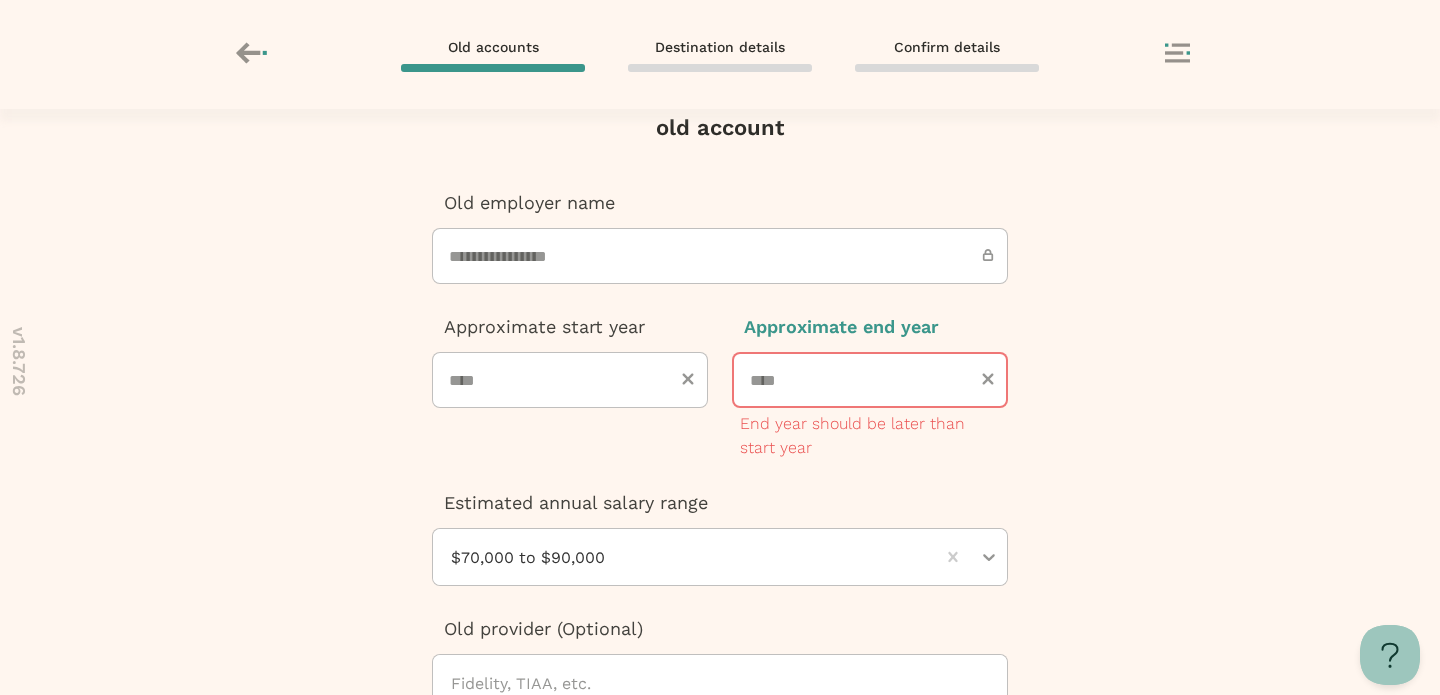 type on "****" 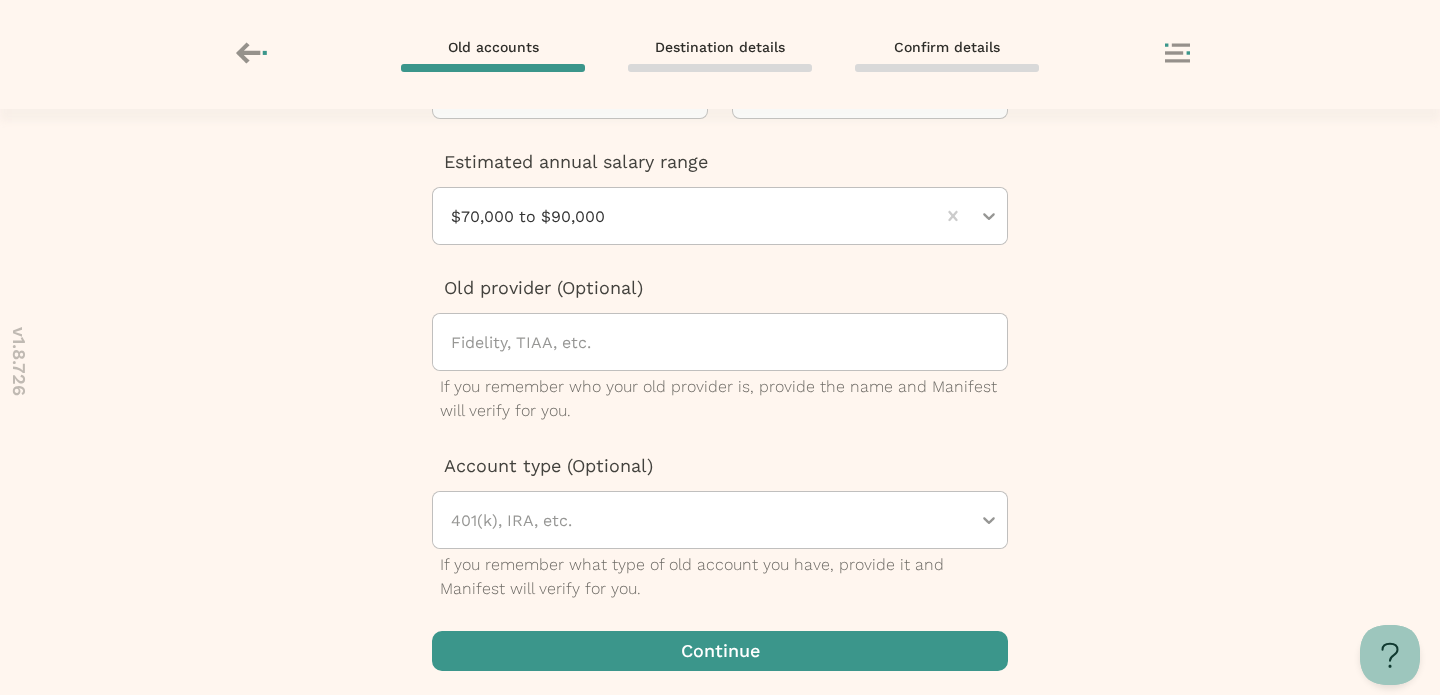 scroll, scrollTop: 341, scrollLeft: 0, axis: vertical 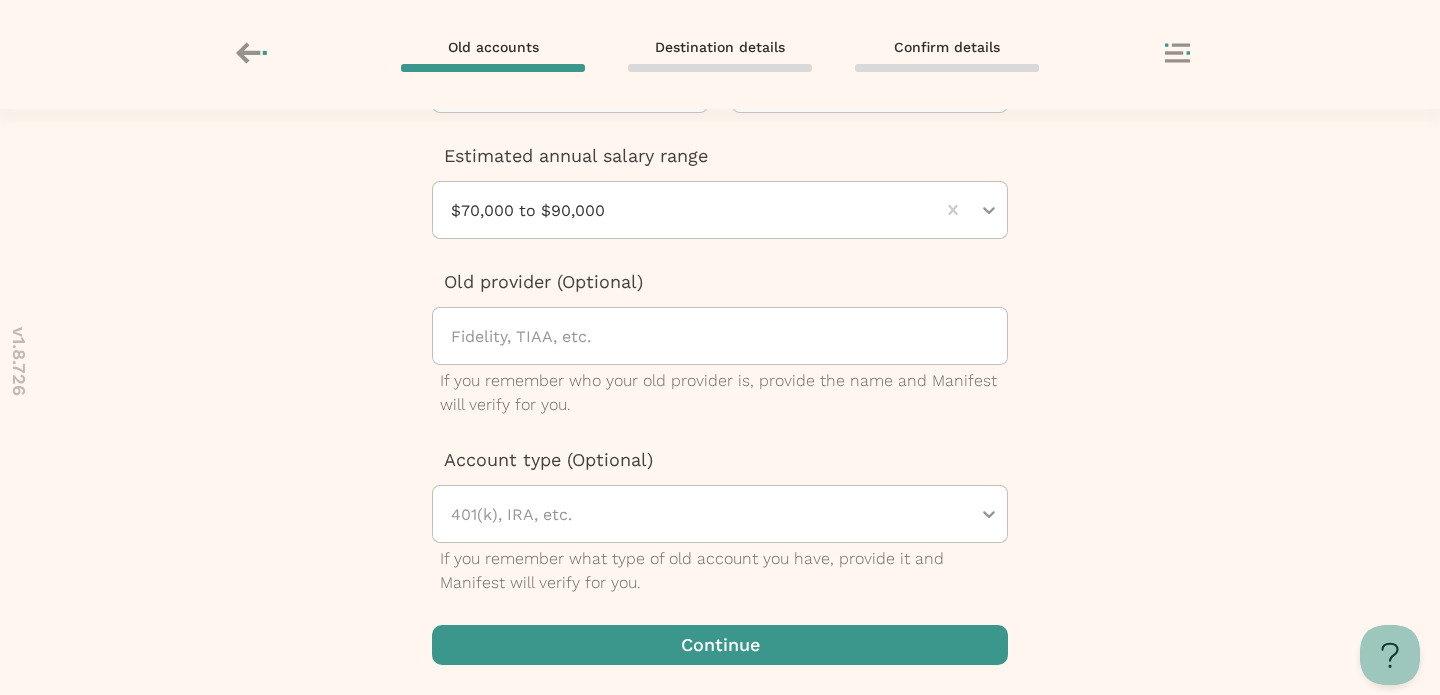 click at bounding box center [720, 645] 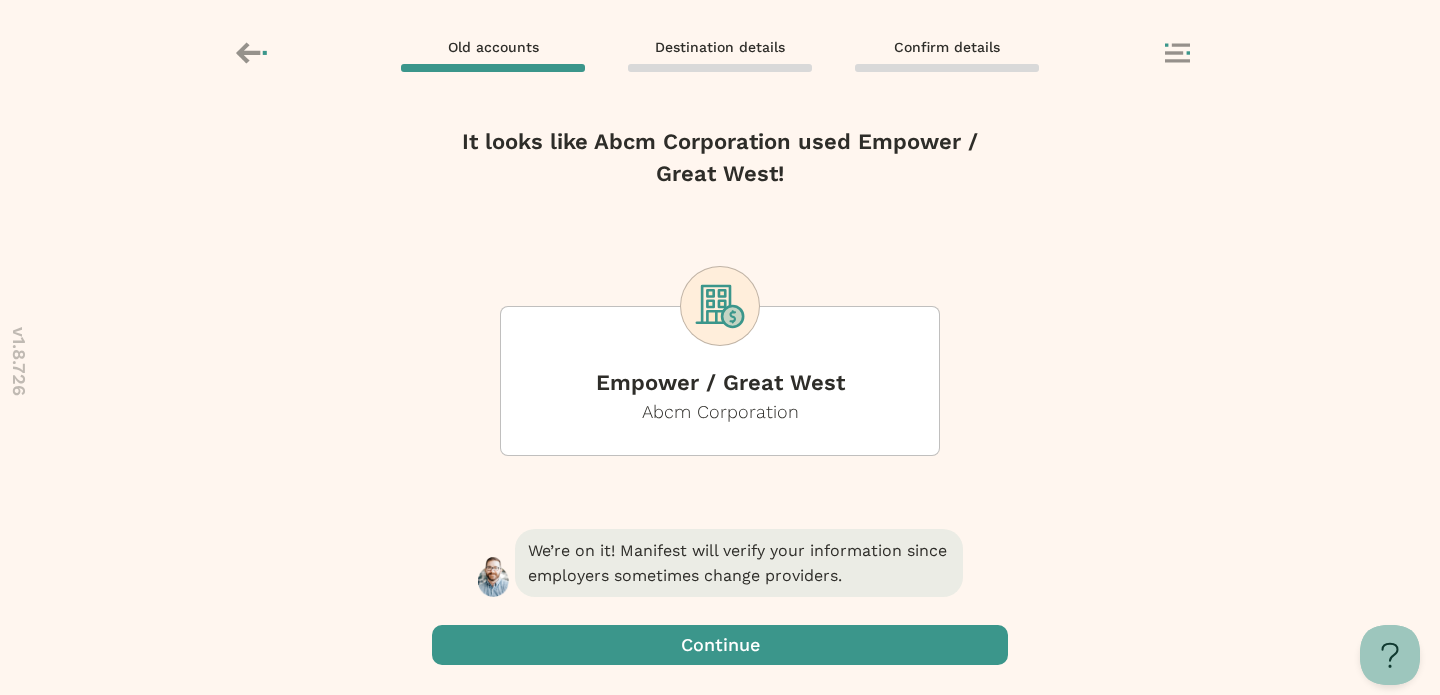 click at bounding box center (720, 645) 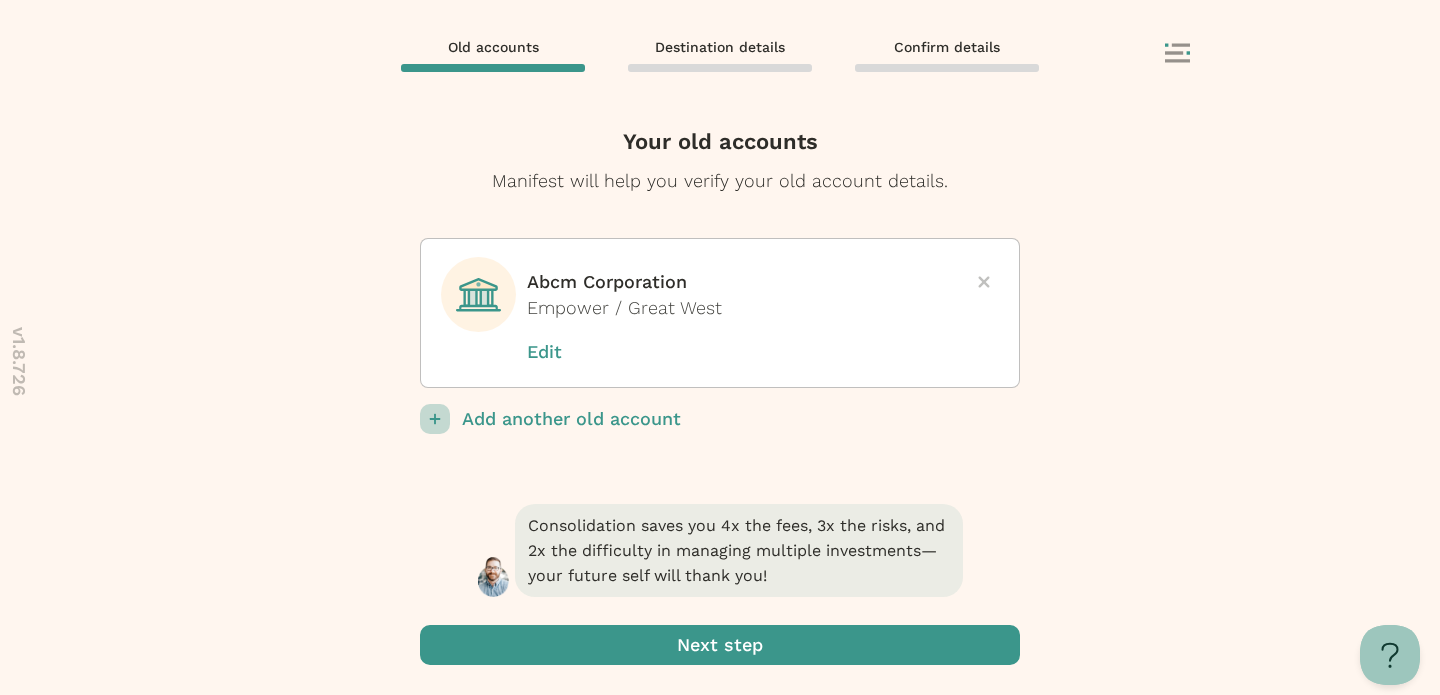 click at bounding box center (720, 645) 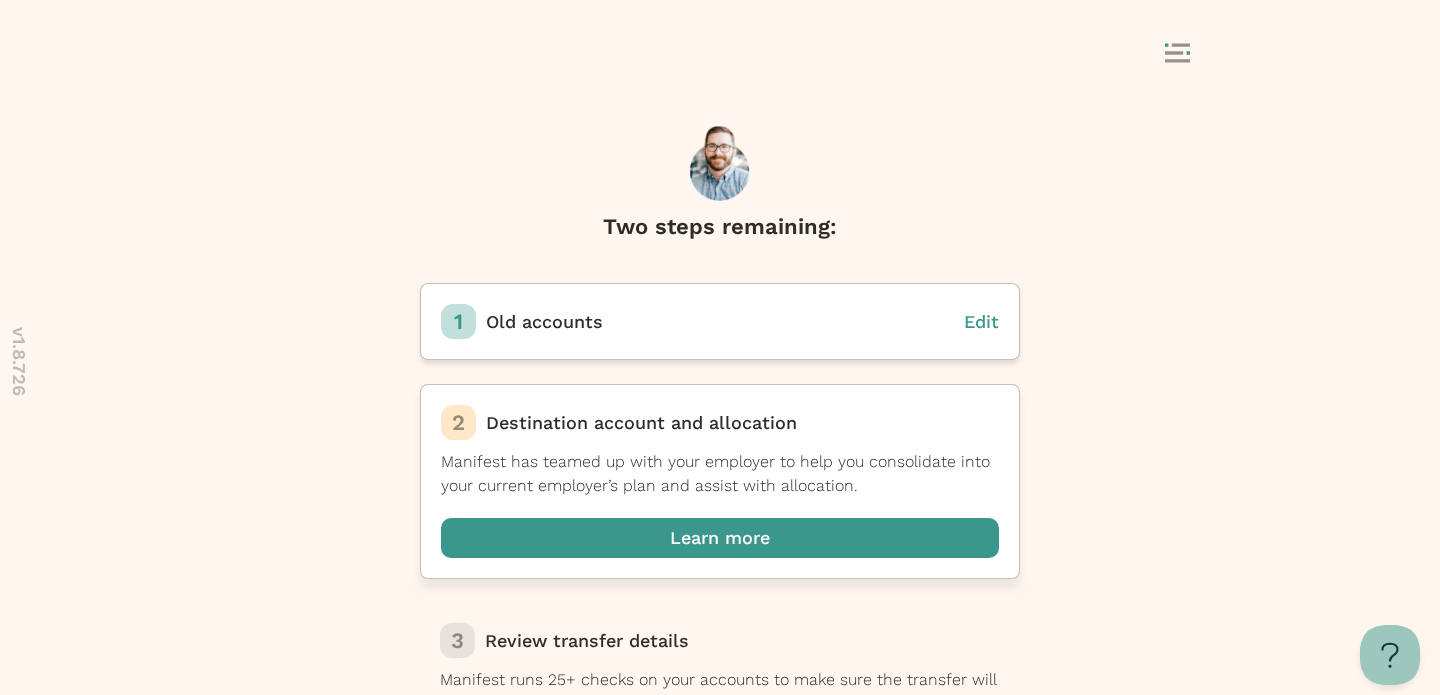 click at bounding box center [720, 538] 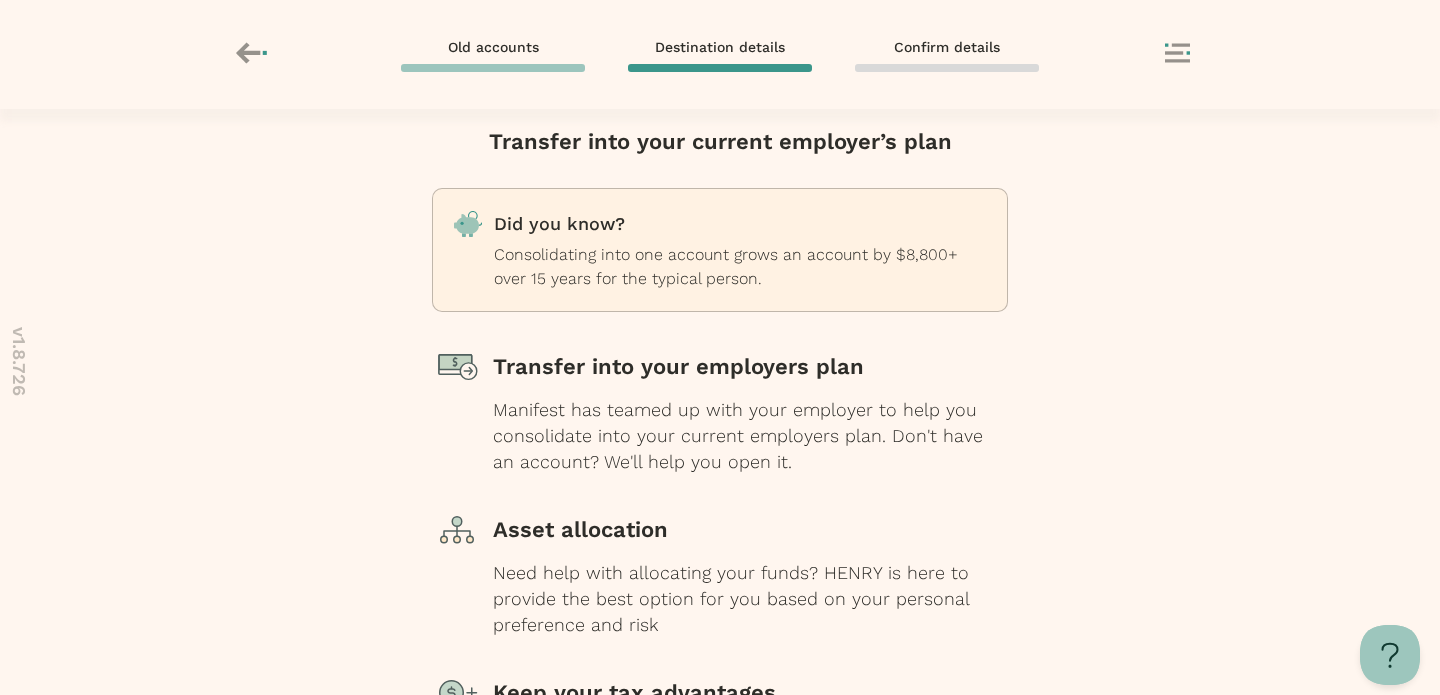 scroll, scrollTop: 280, scrollLeft: 0, axis: vertical 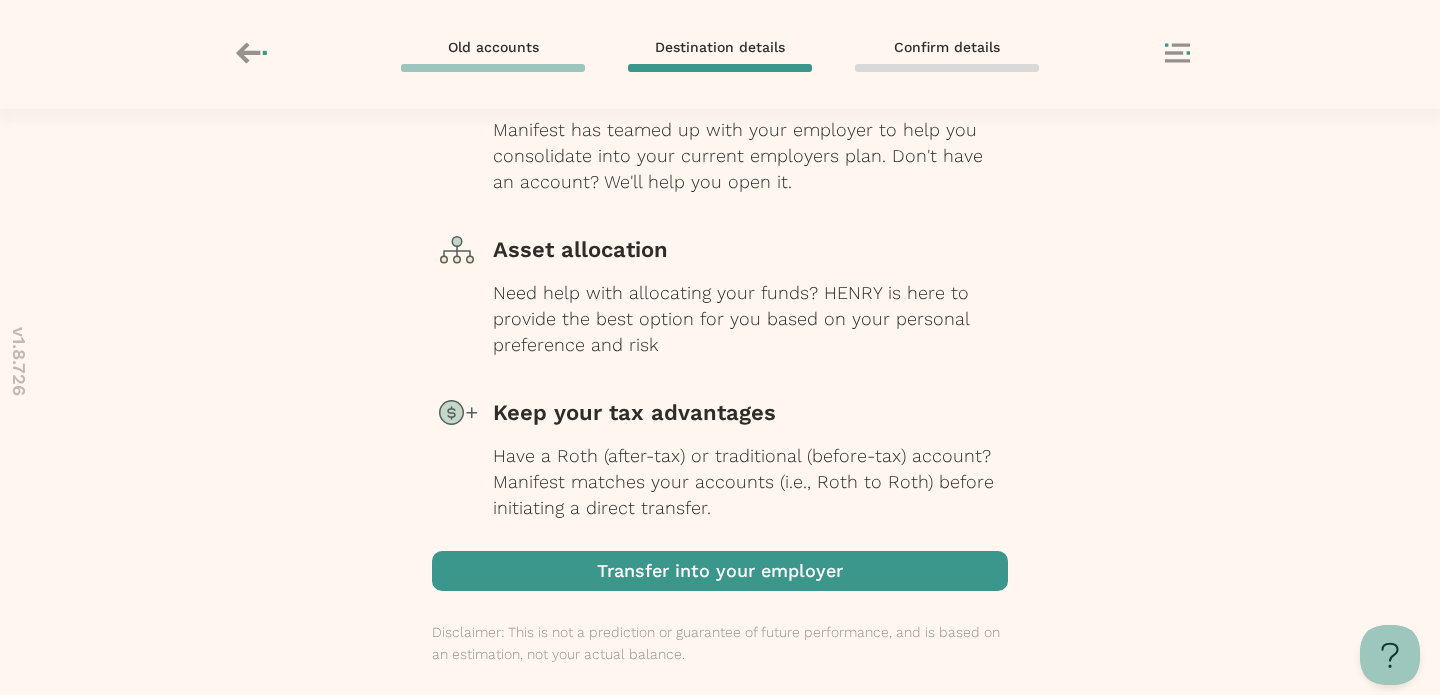click at bounding box center (720, 571) 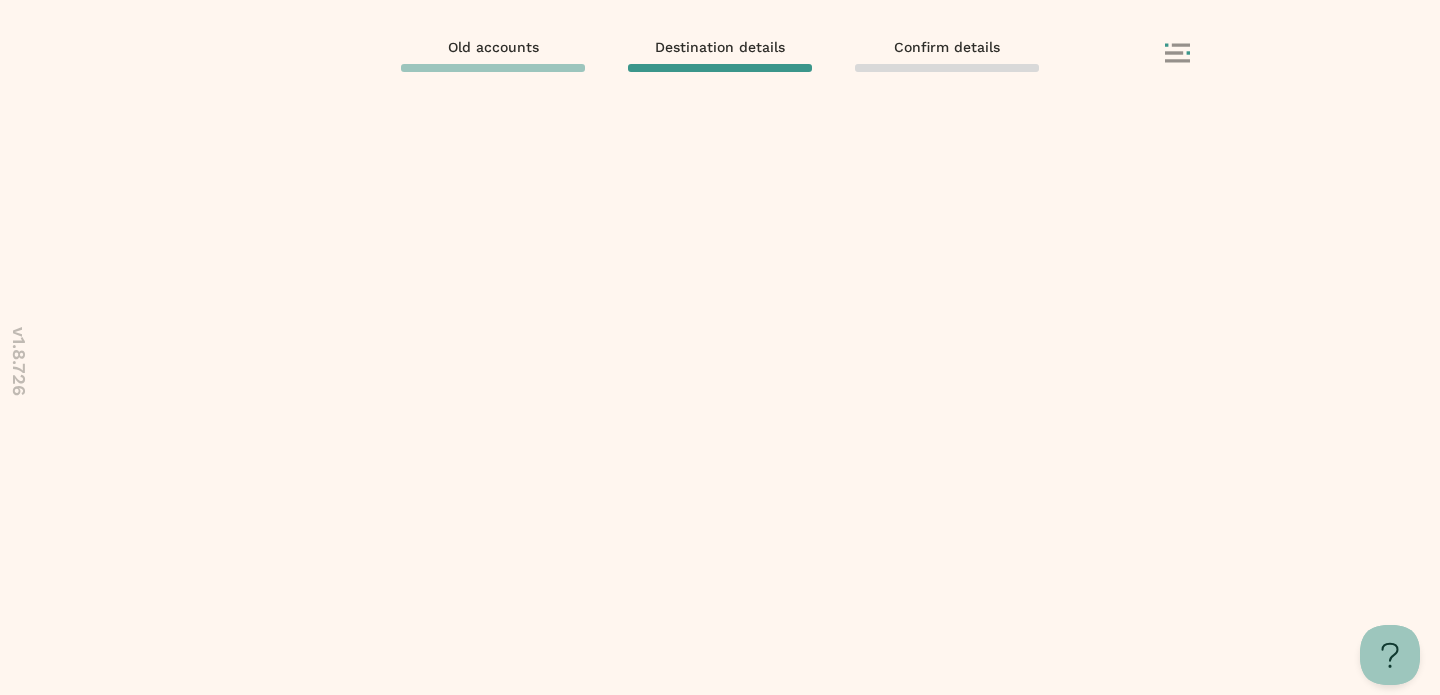 scroll, scrollTop: 0, scrollLeft: 0, axis: both 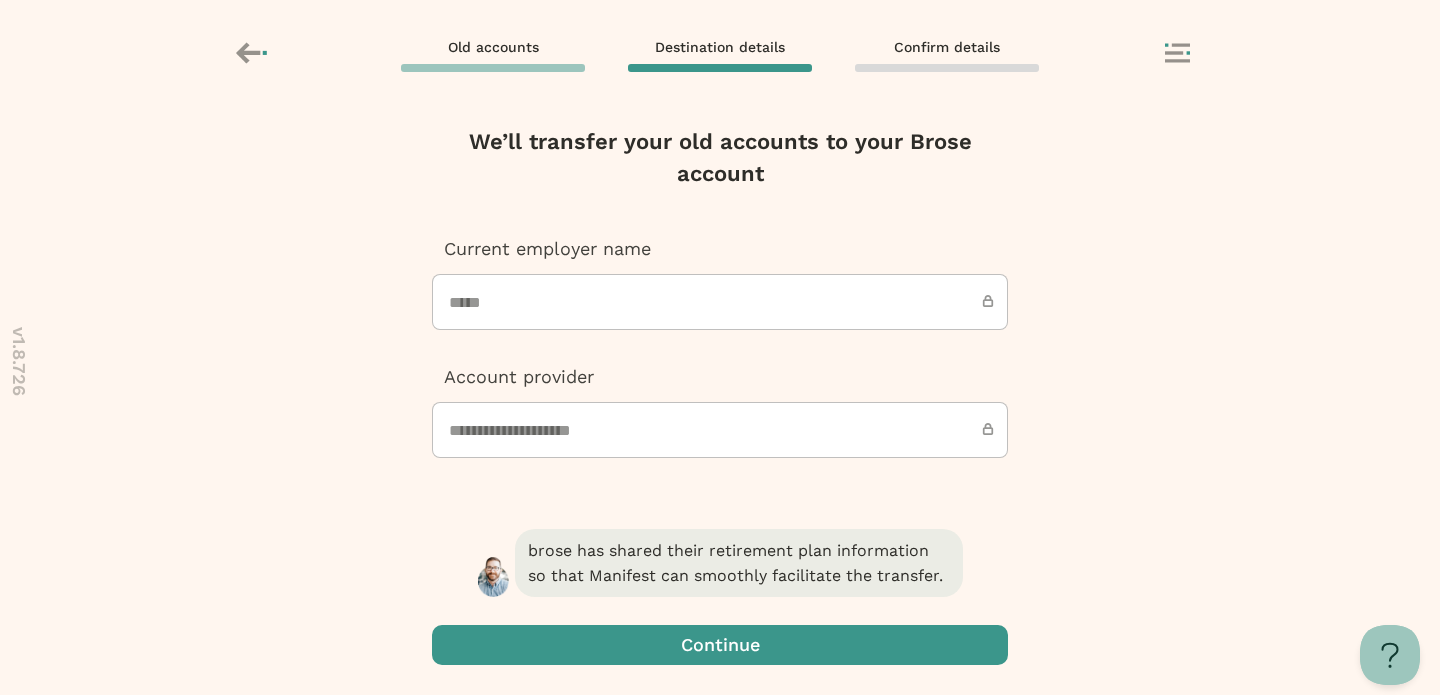 click at bounding box center [253, 53] 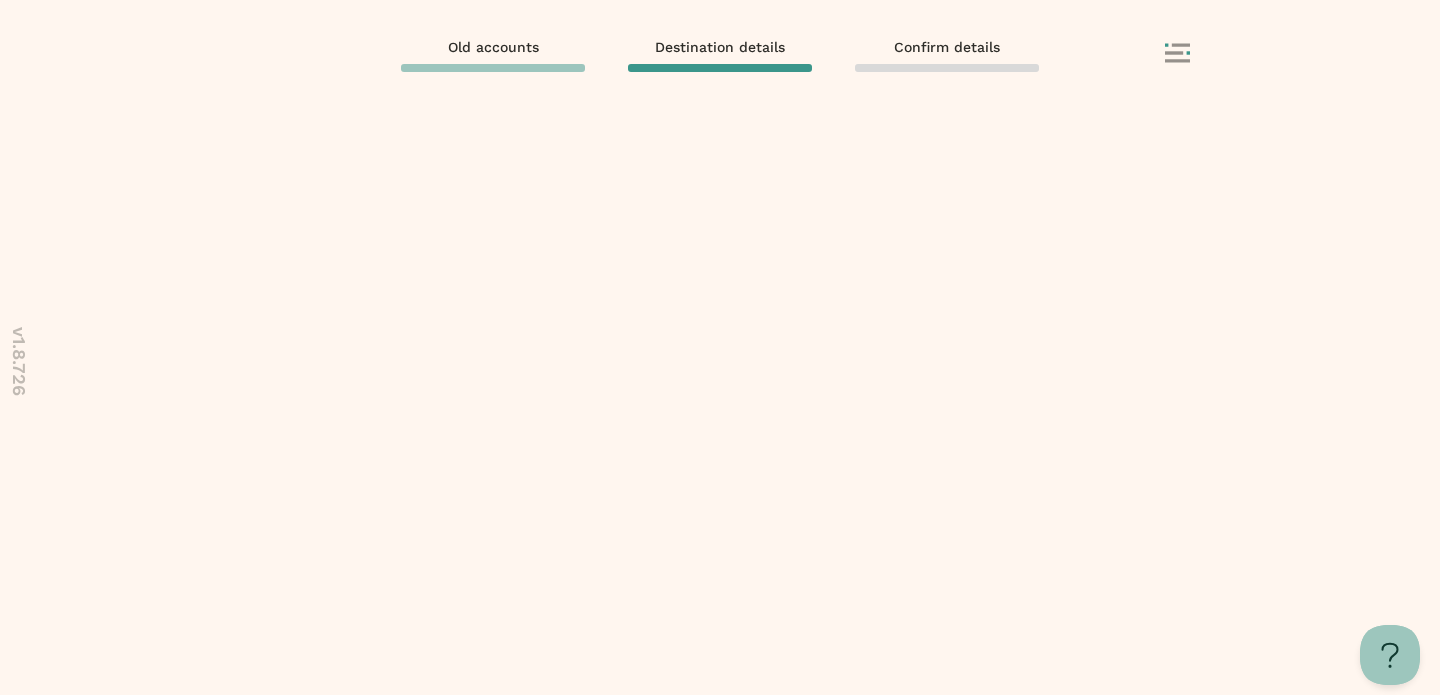 click at bounding box center (243, 55) 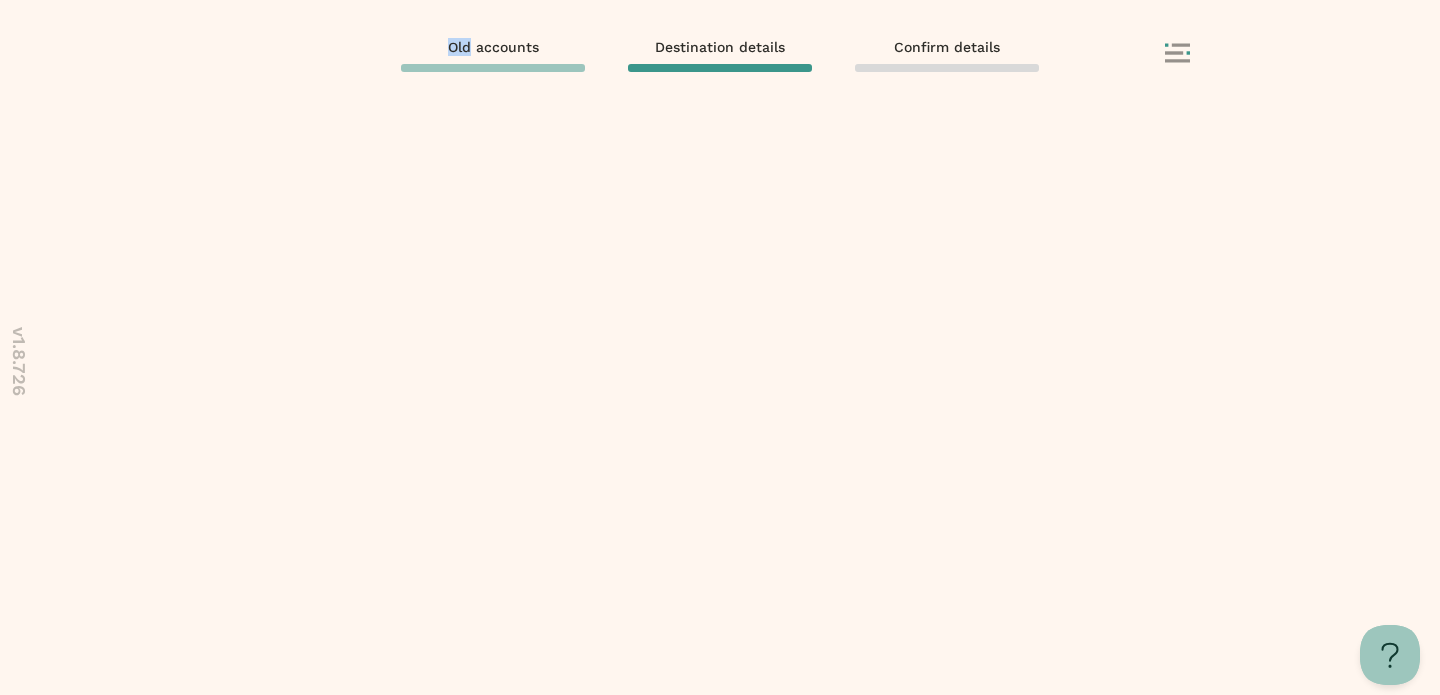 click at bounding box center (243, 55) 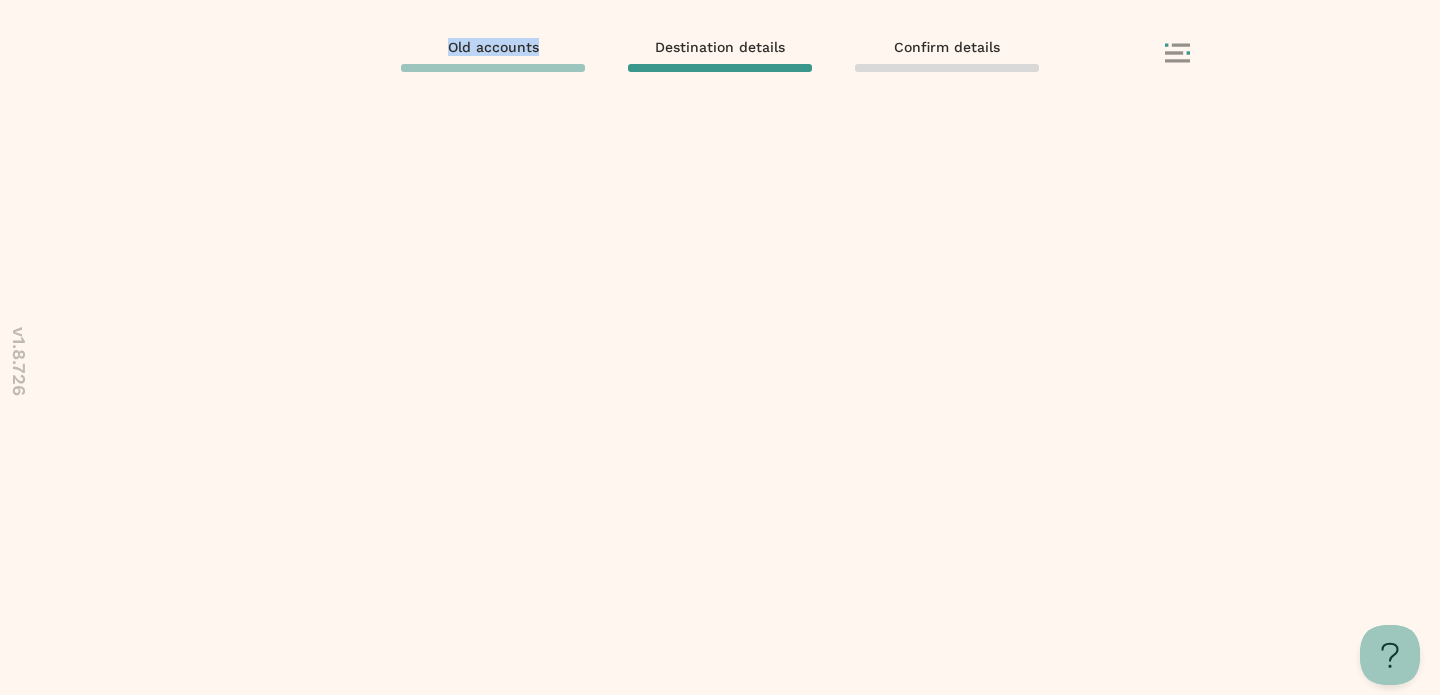 click at bounding box center [243, 55] 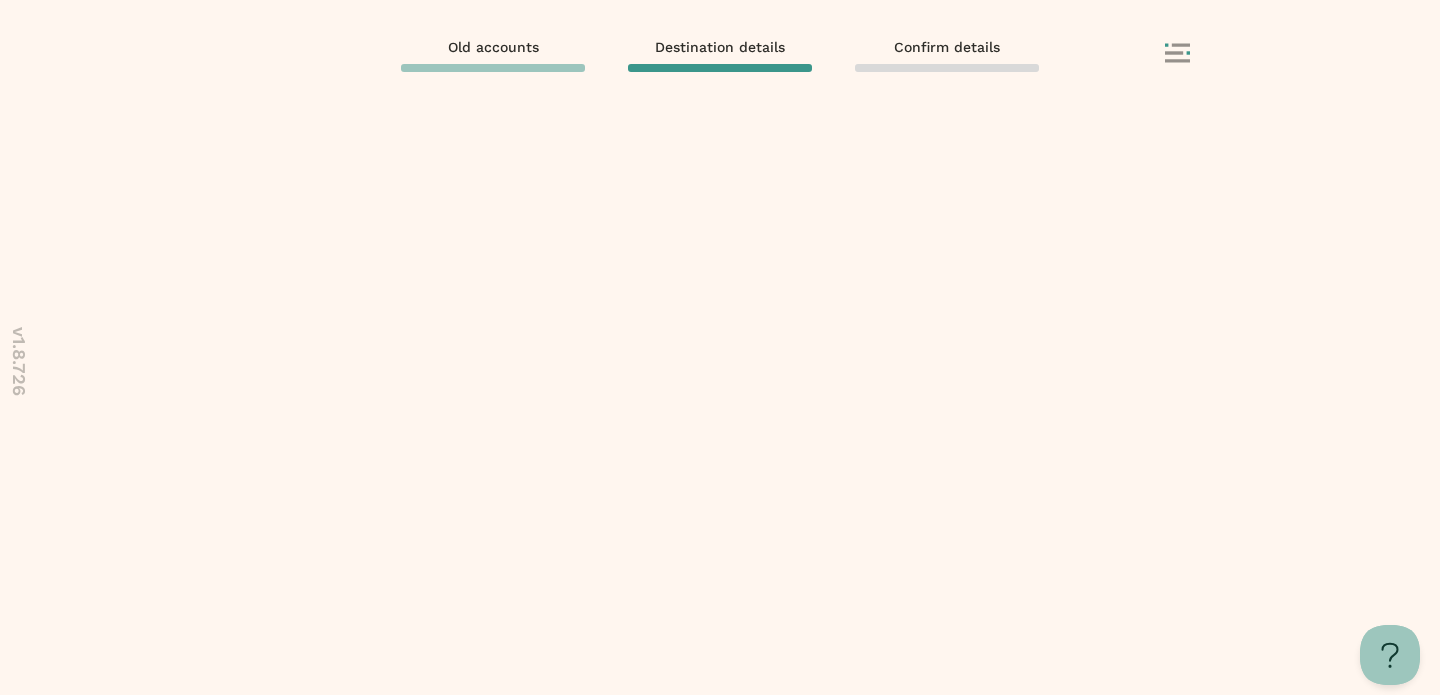 click on "Old accounts Destination details Confirm details" at bounding box center [720, 54] 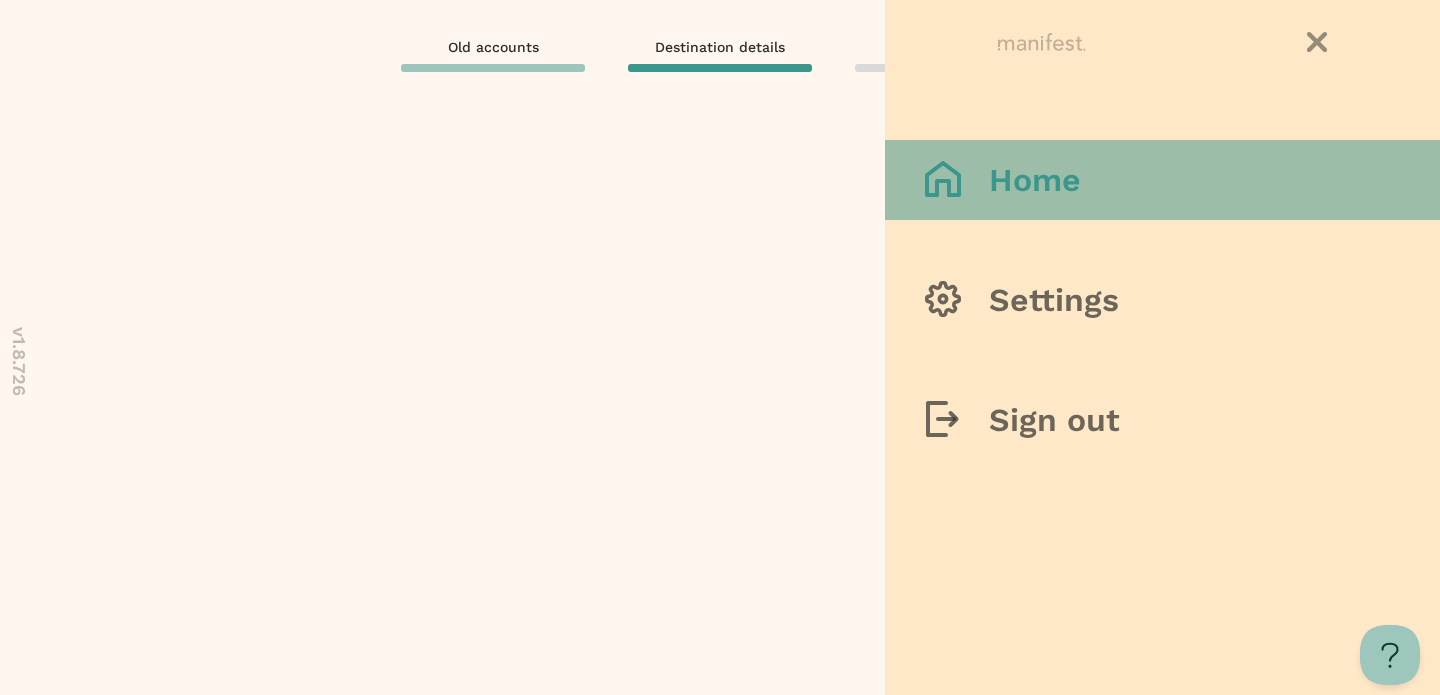 click on "Home" at bounding box center [1162, 180] 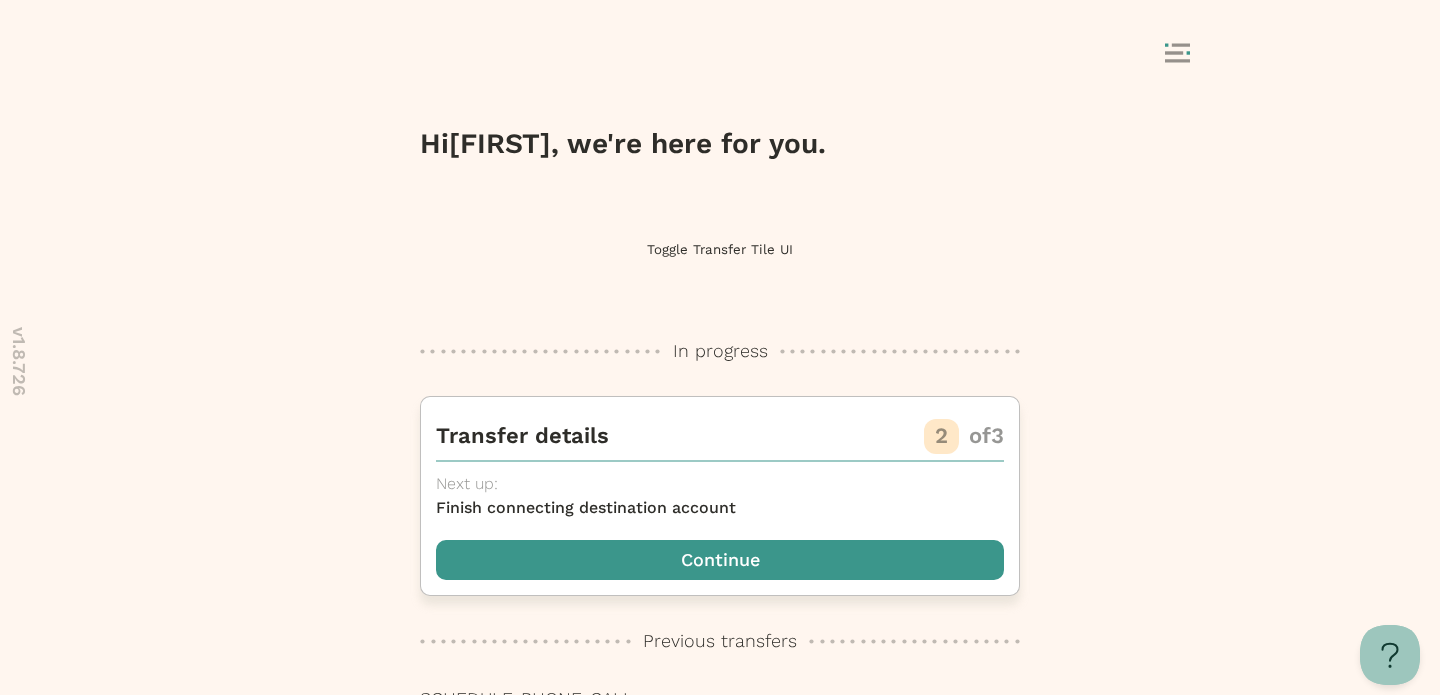 click at bounding box center (720, 560) 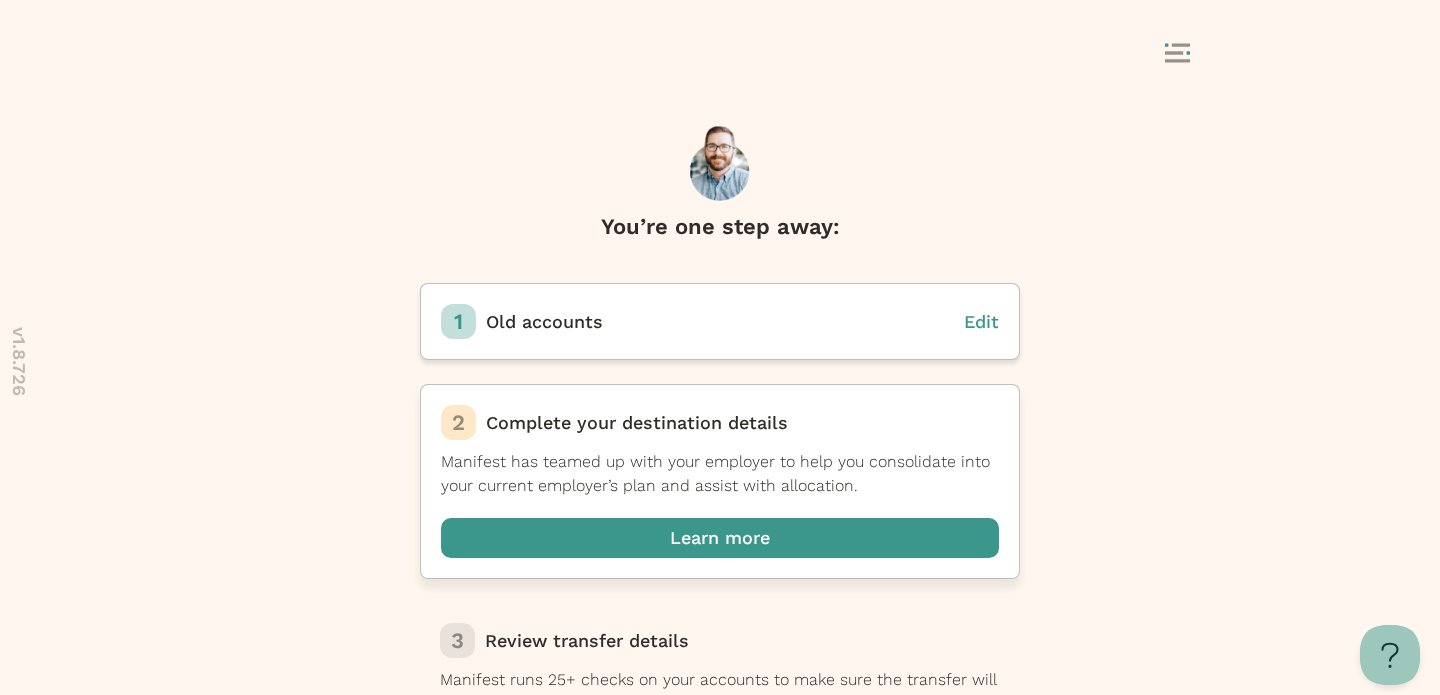 click at bounding box center (720, 538) 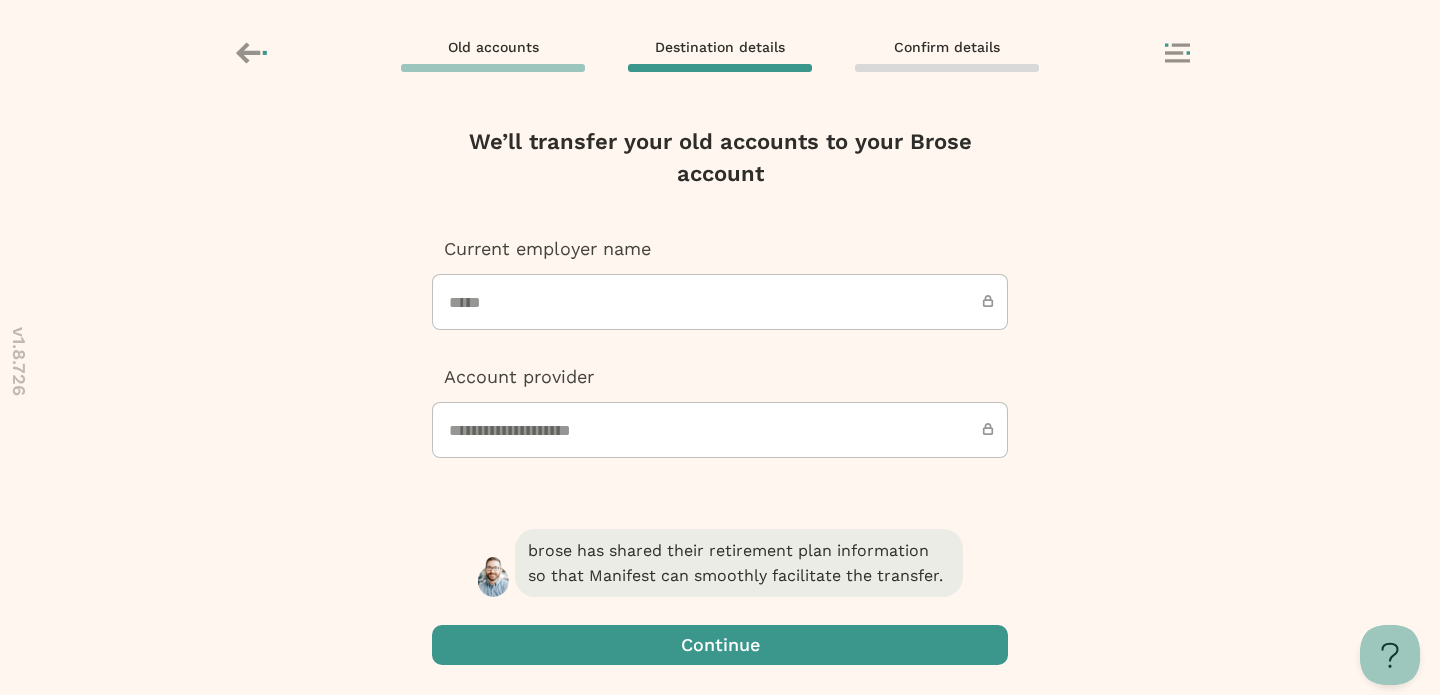 click at bounding box center [248, 52] 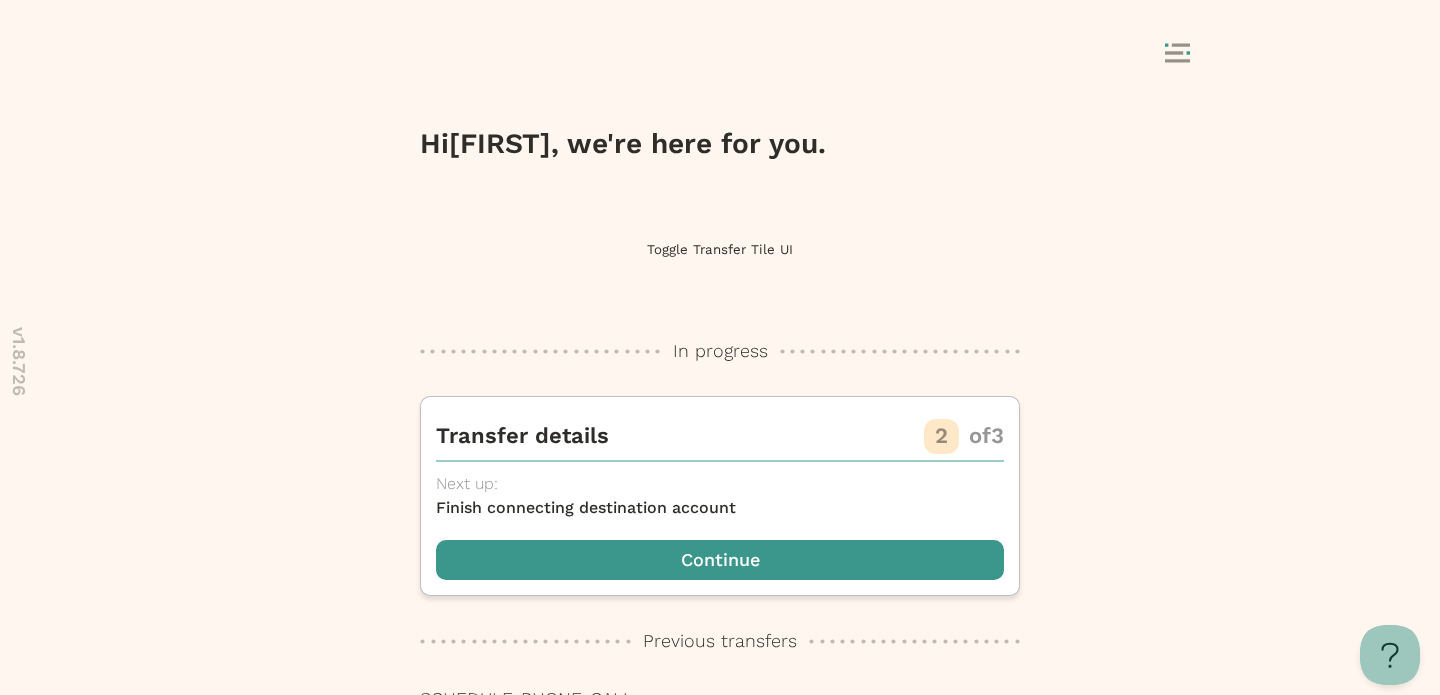 scroll, scrollTop: 0, scrollLeft: 0, axis: both 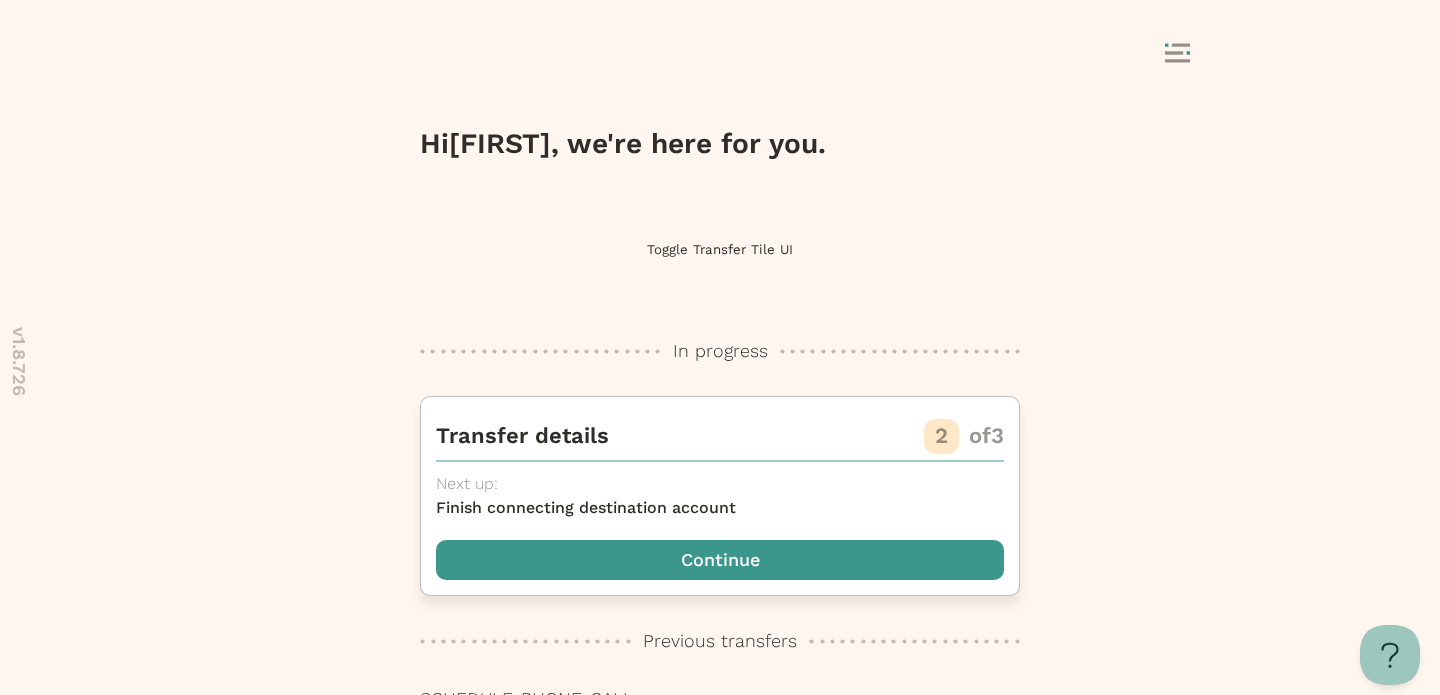 click at bounding box center (720, 560) 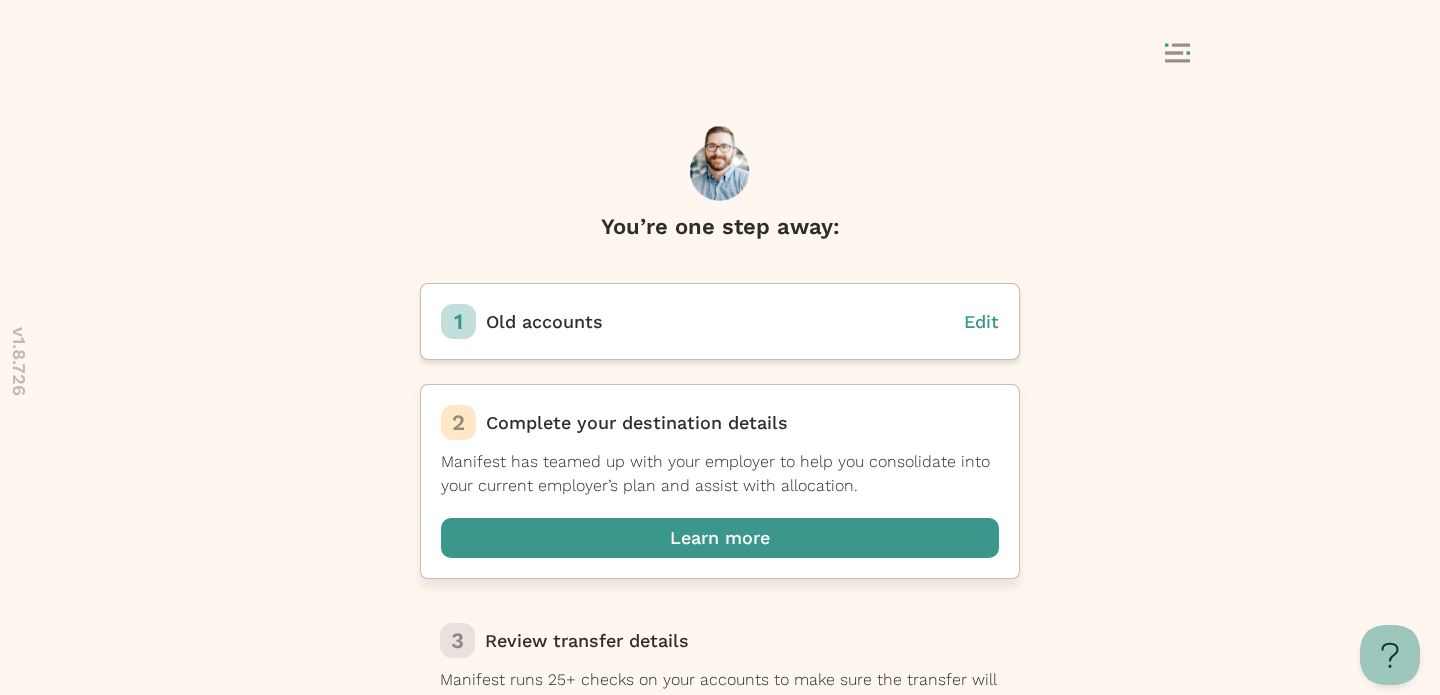 click at bounding box center [720, 538] 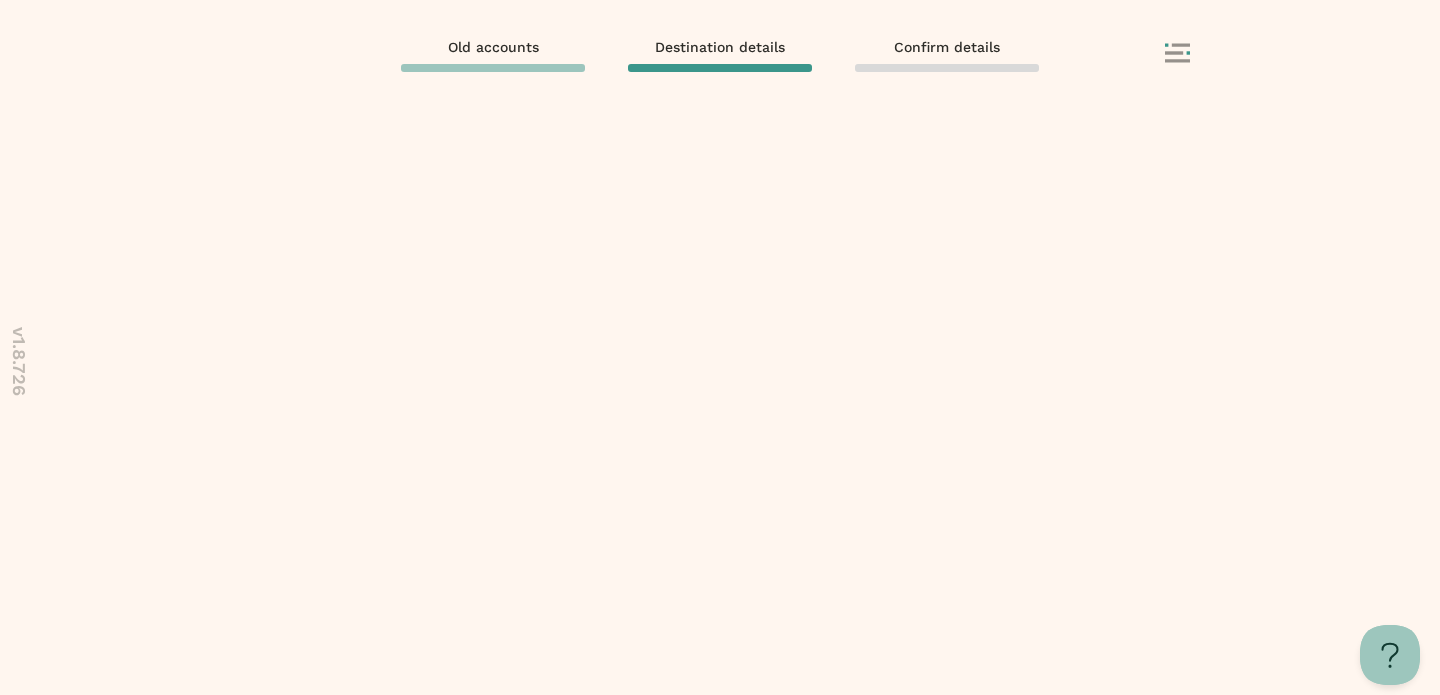 scroll, scrollTop: 0, scrollLeft: 0, axis: both 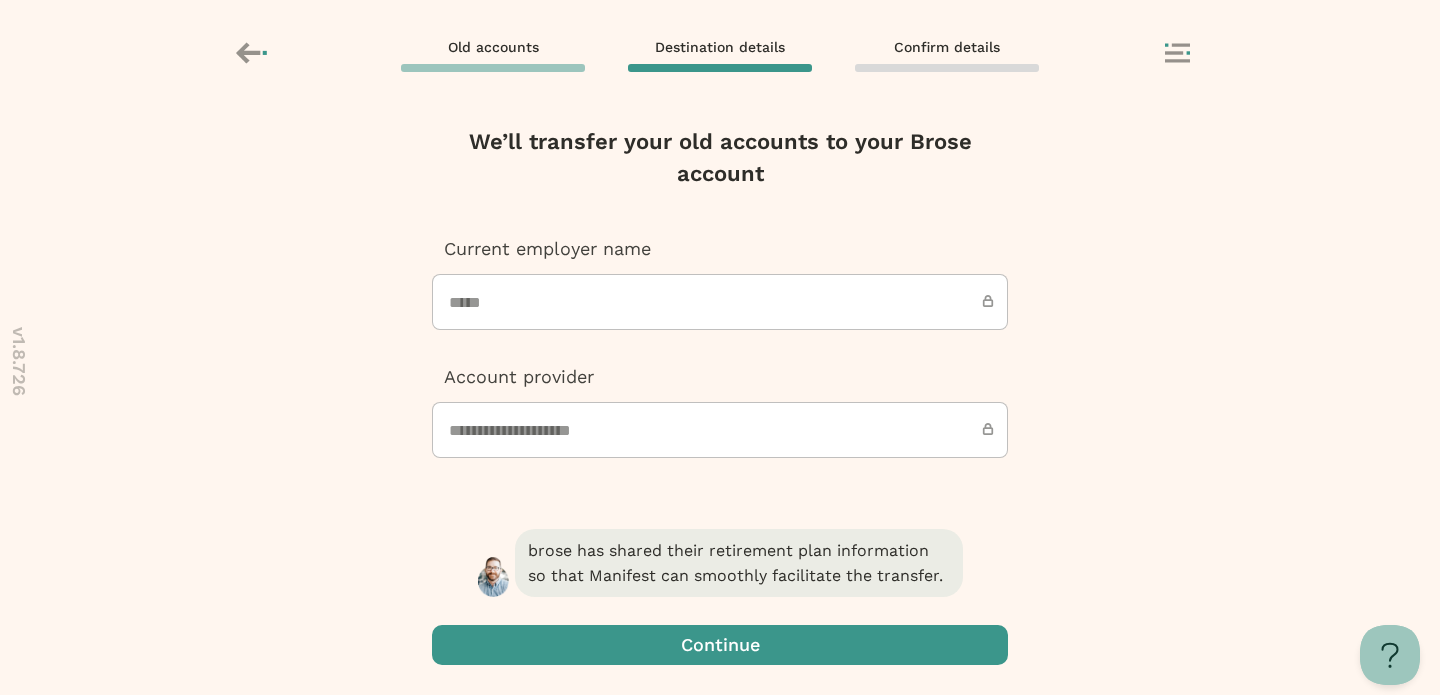 click at bounding box center [720, 645] 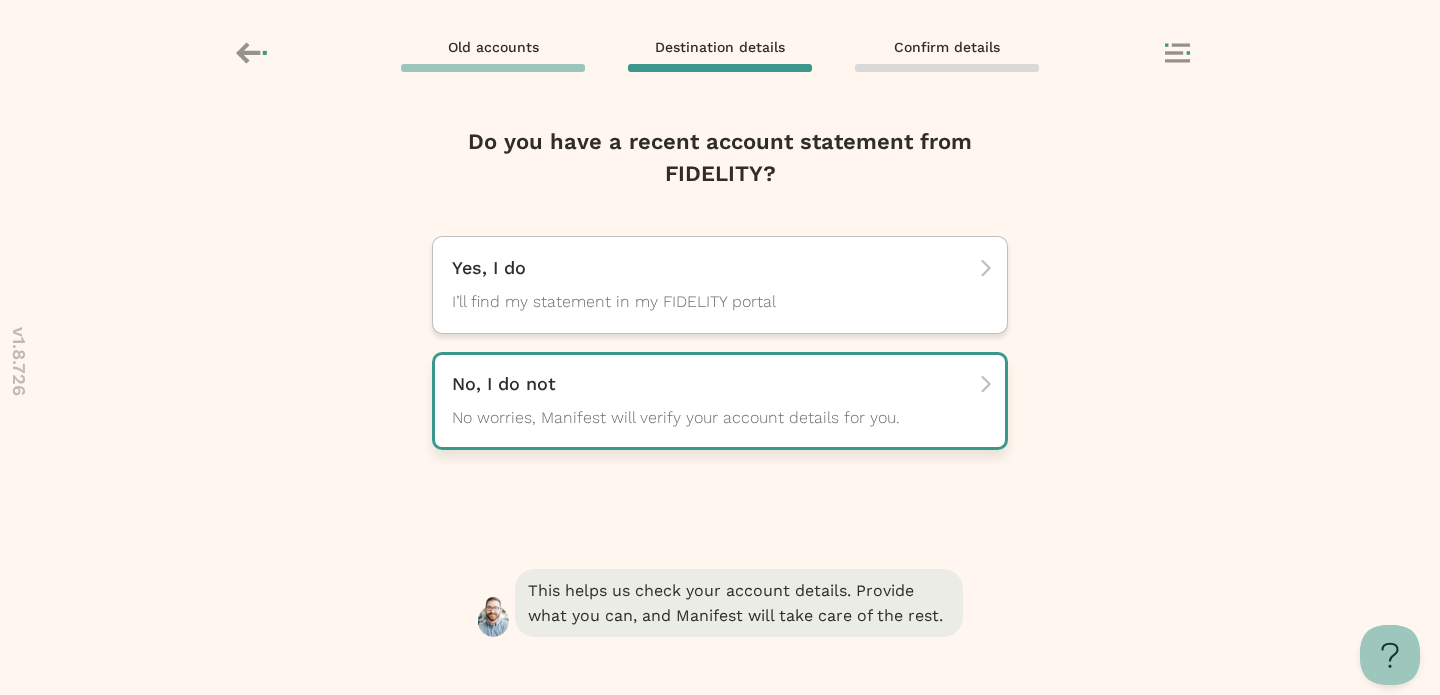 click on "No, I do not No worries, Manifest will verify your account details for you." at bounding box center [713, 401] 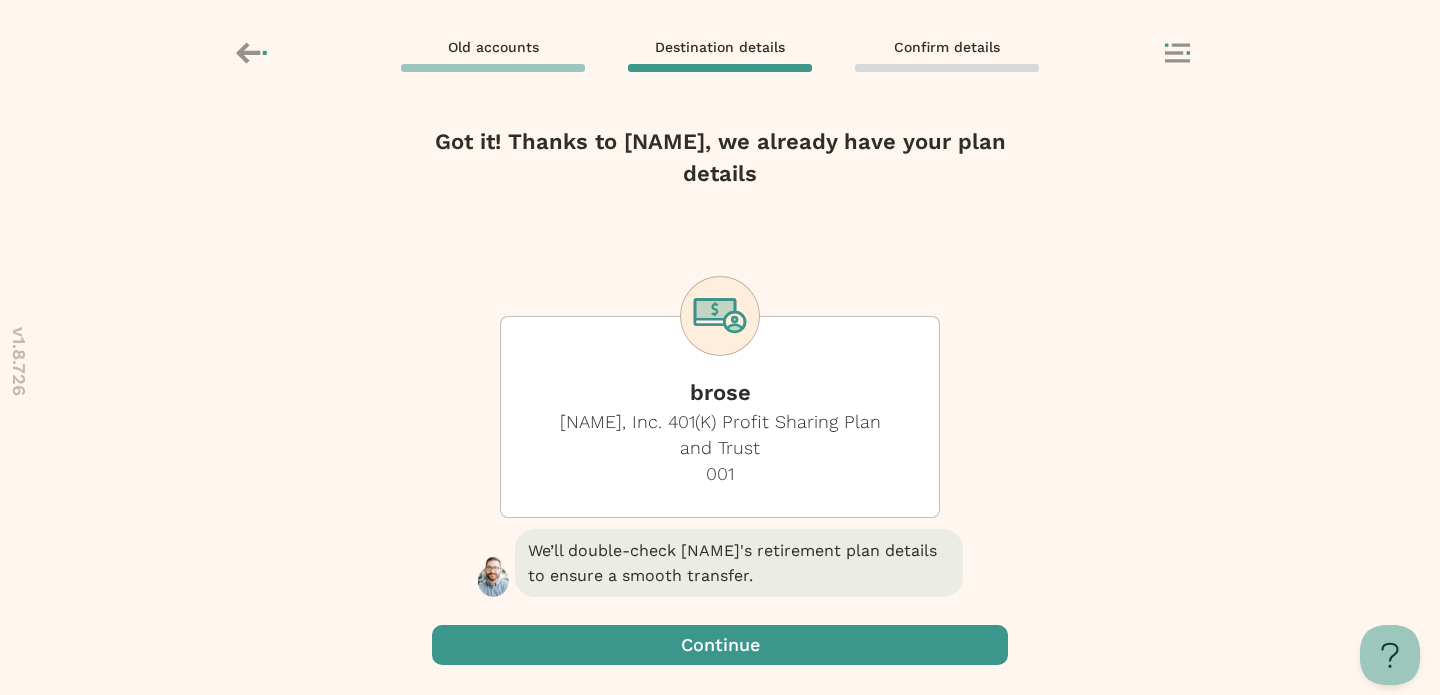 click at bounding box center [720, 645] 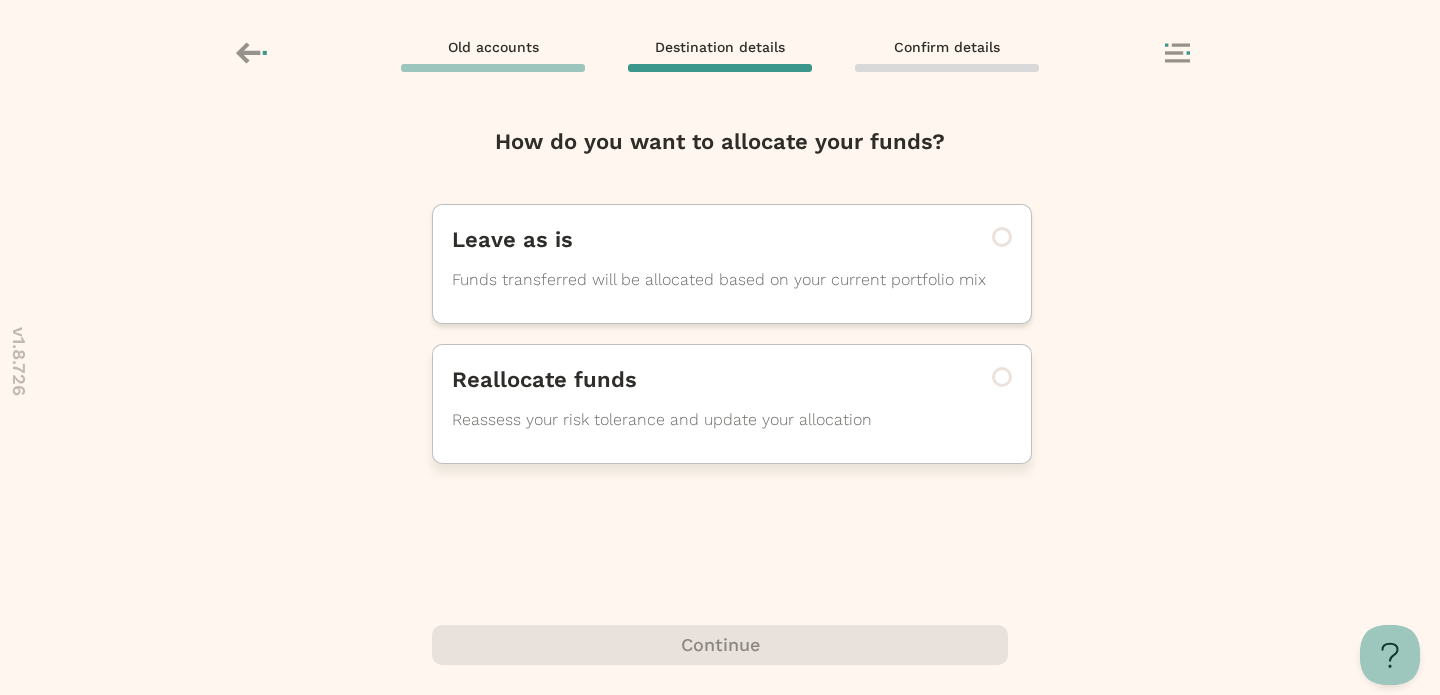 click on "Reassess your risk tolerance and update your allocation" at bounding box center (704, 280) 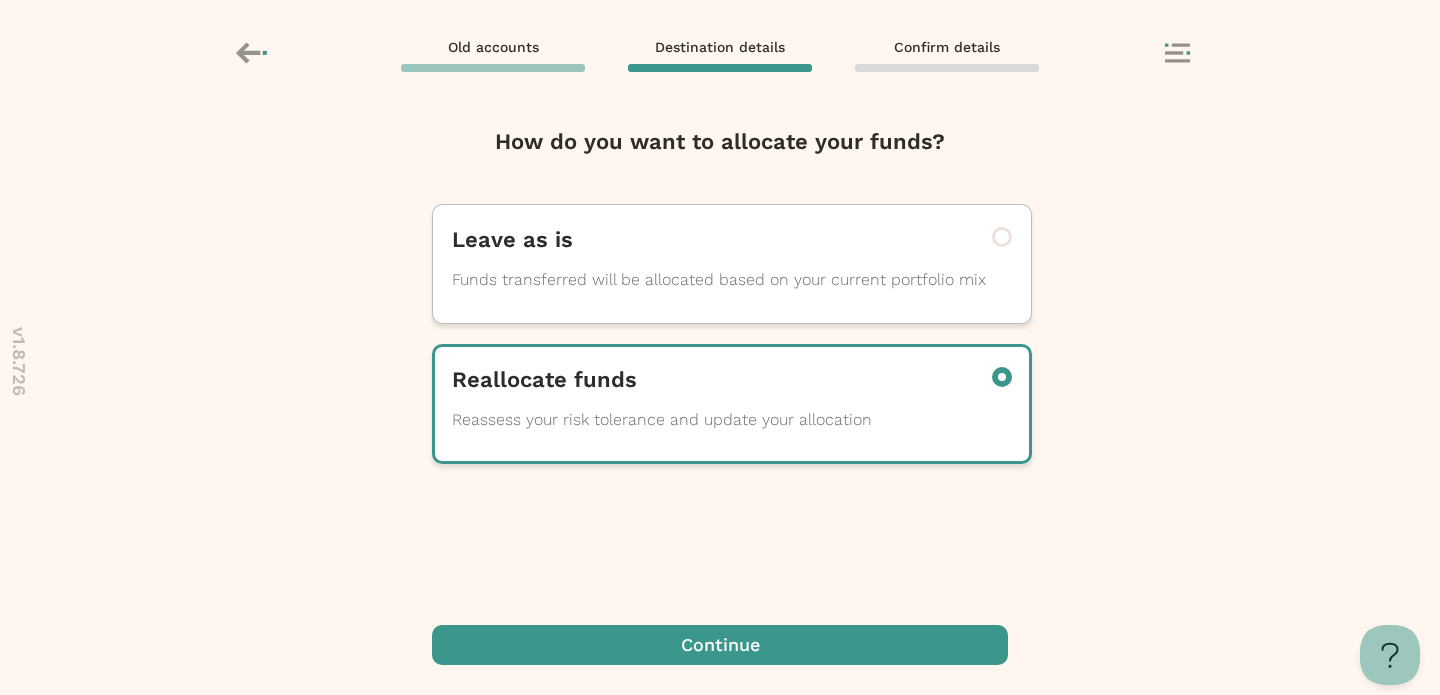 click at bounding box center (720, 645) 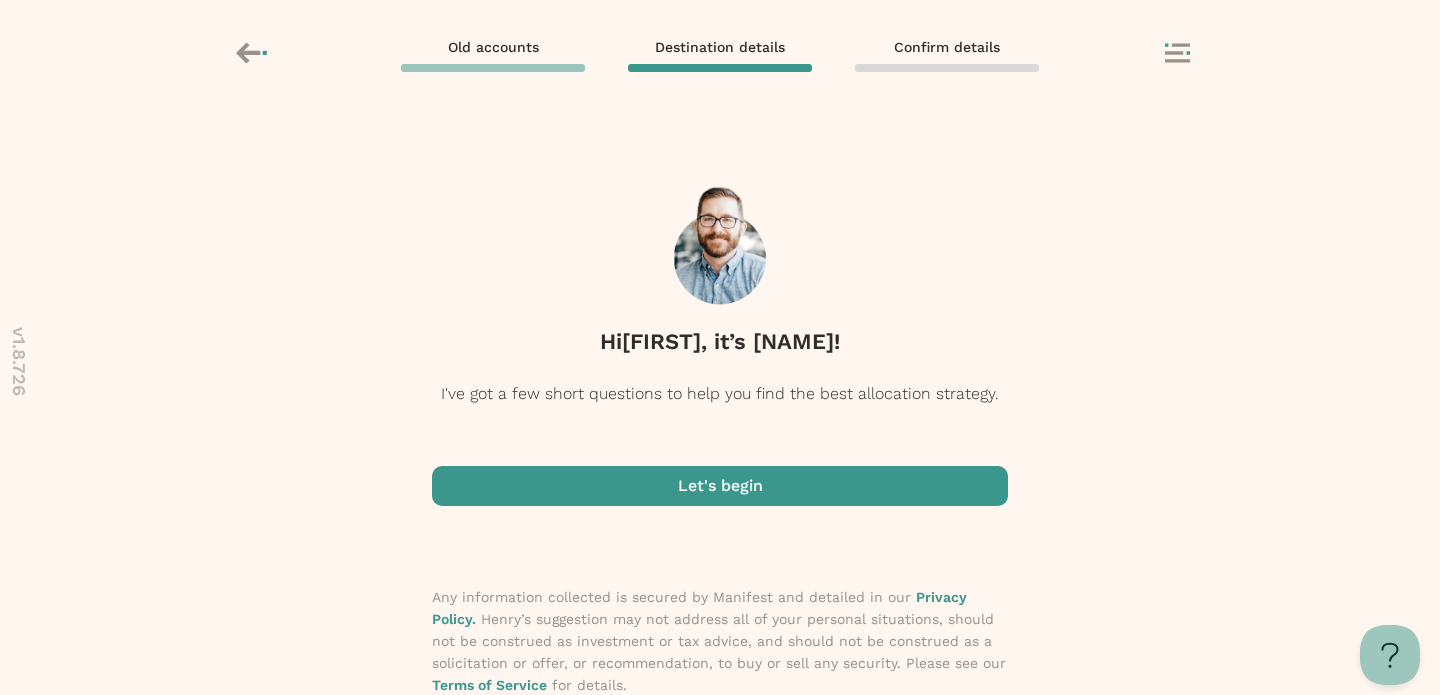 click at bounding box center (720, 486) 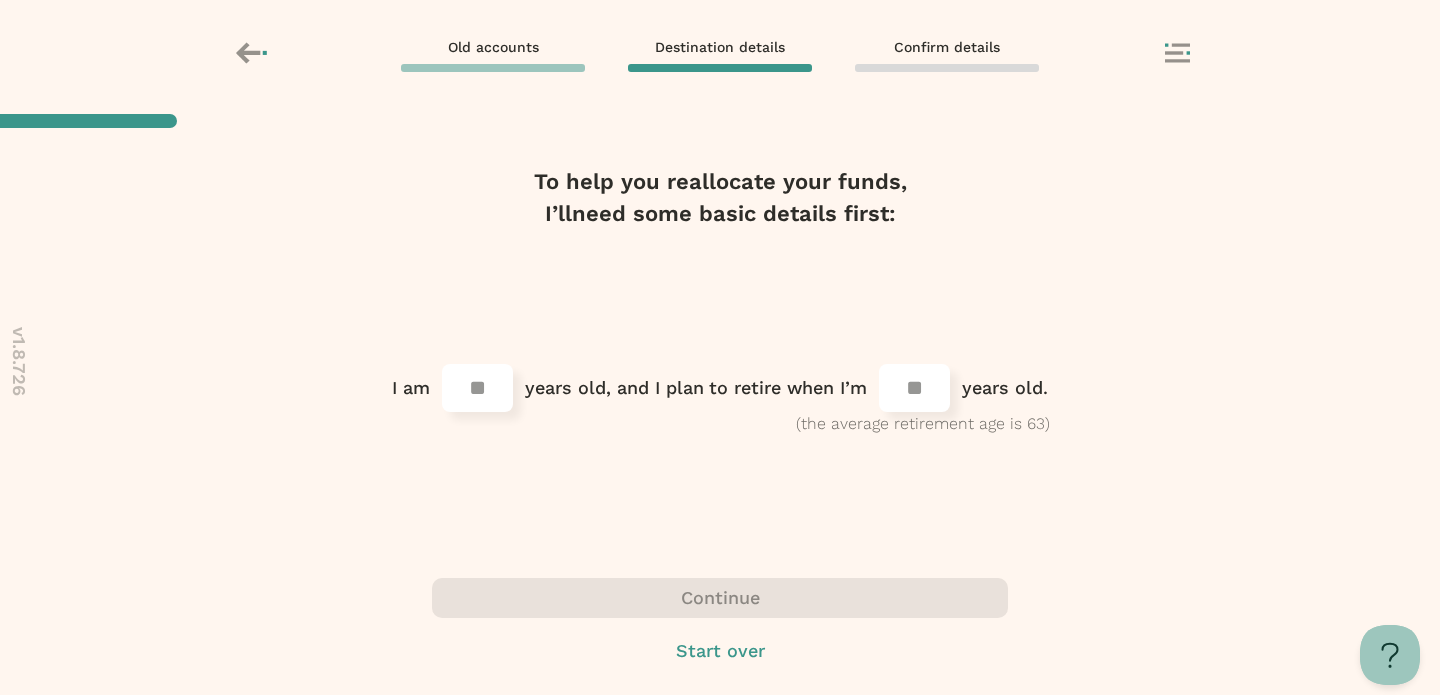 click at bounding box center (477, 388) 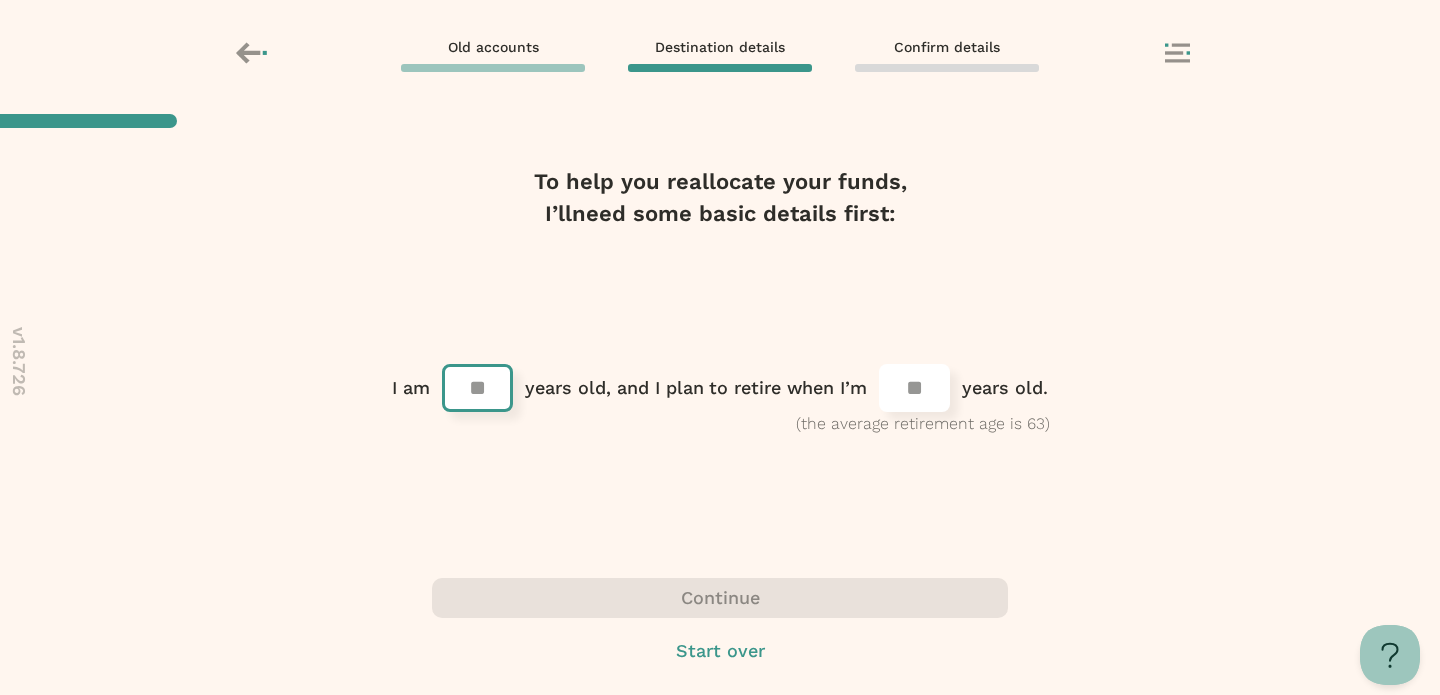type on "**" 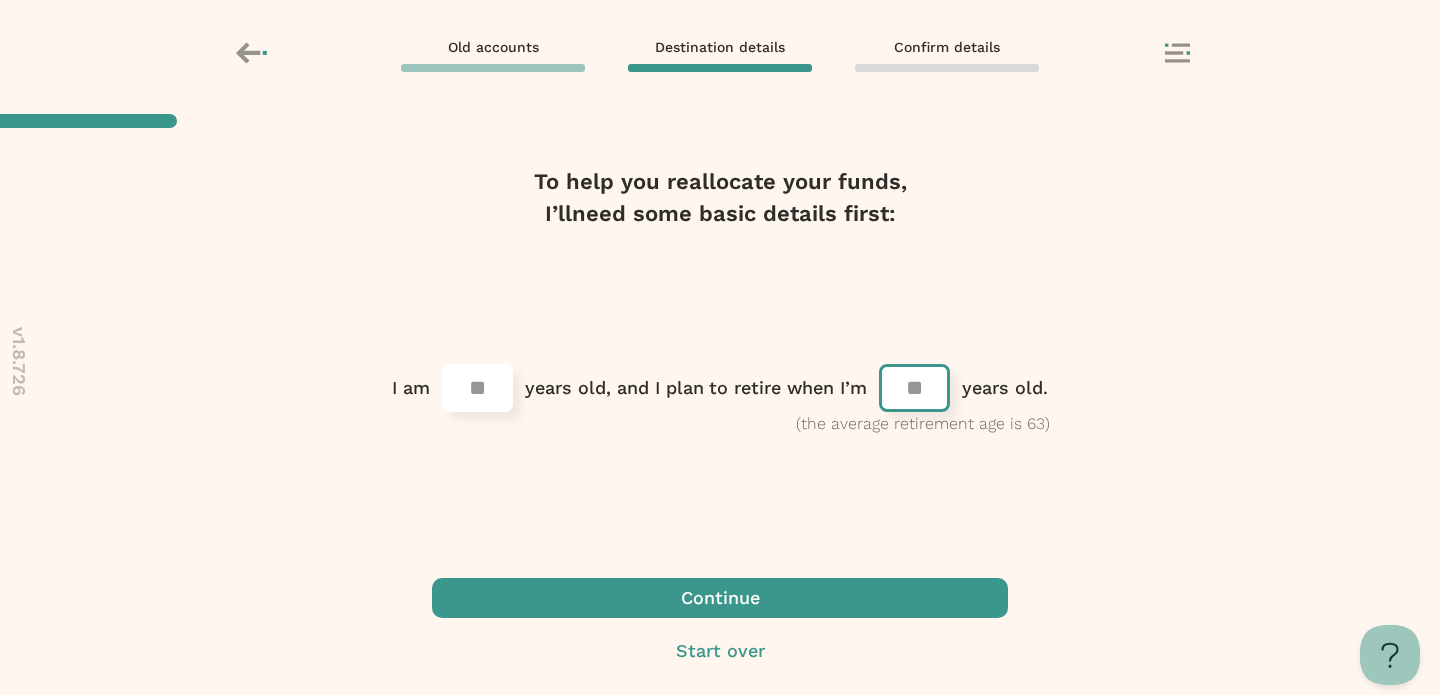 type on "**" 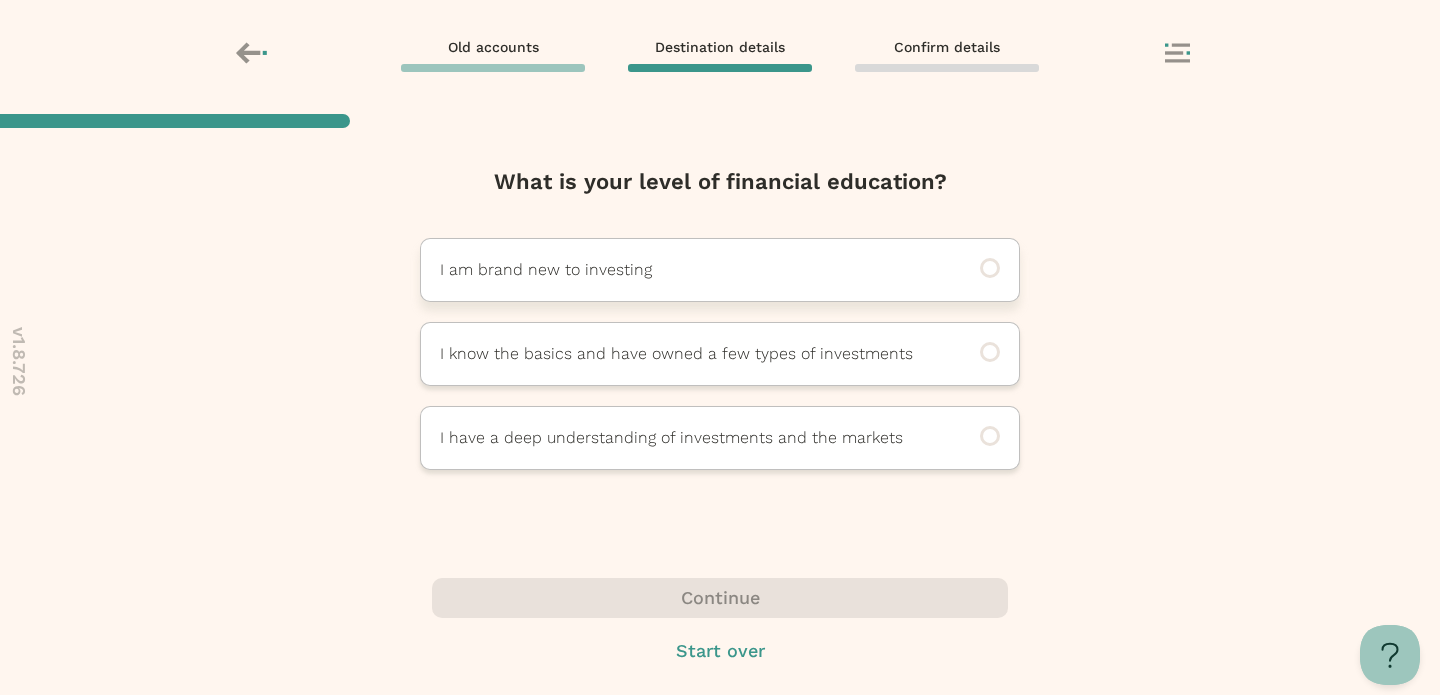 click on "I am brand new to investing" at bounding box center [720, 270] 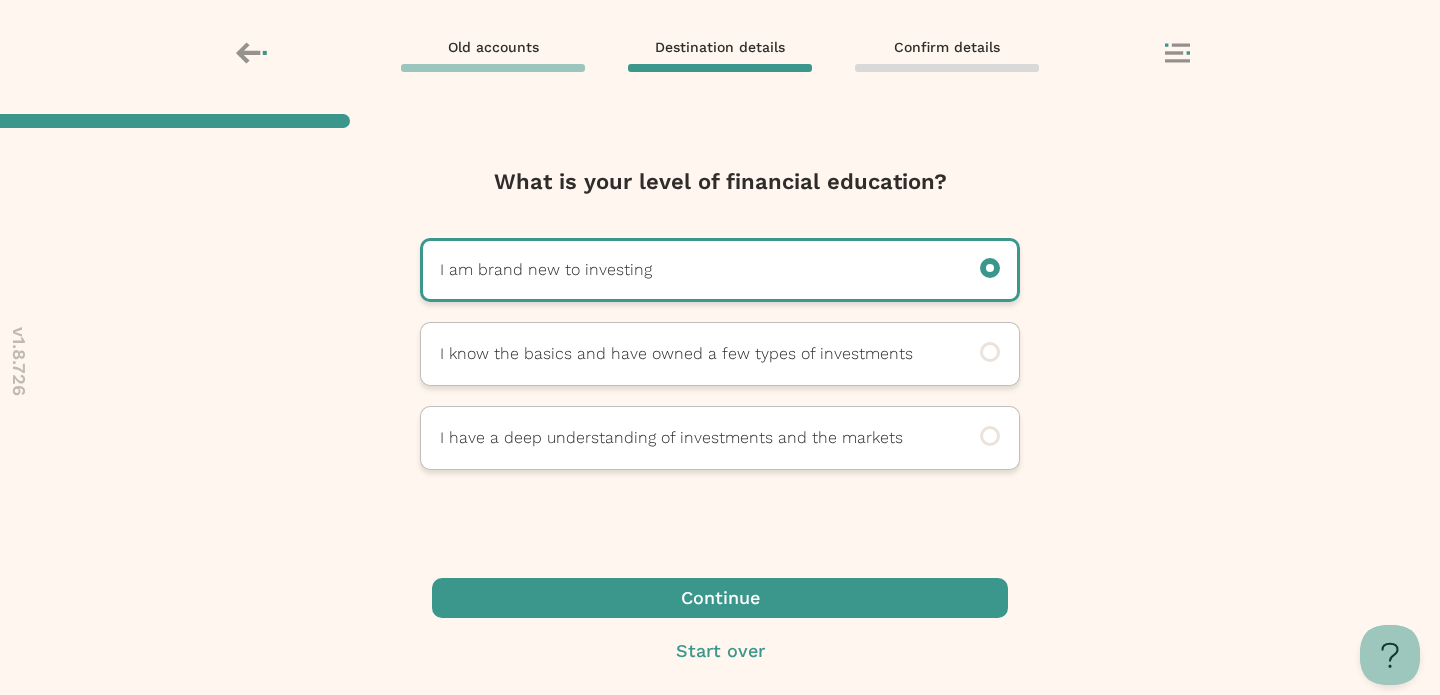 click on "Continue Start over" at bounding box center [720, 630] 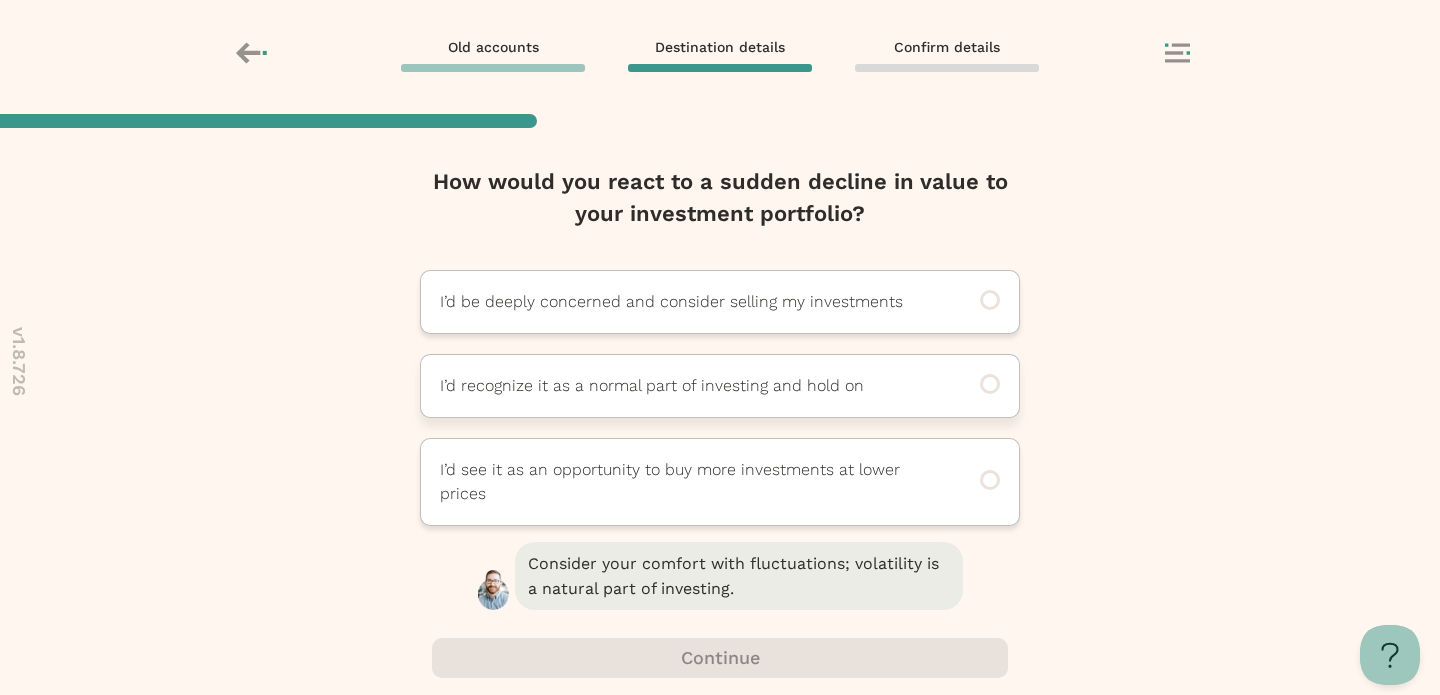 click on "I’d recognize it as a normal part of investing and hold on" at bounding box center (720, 386) 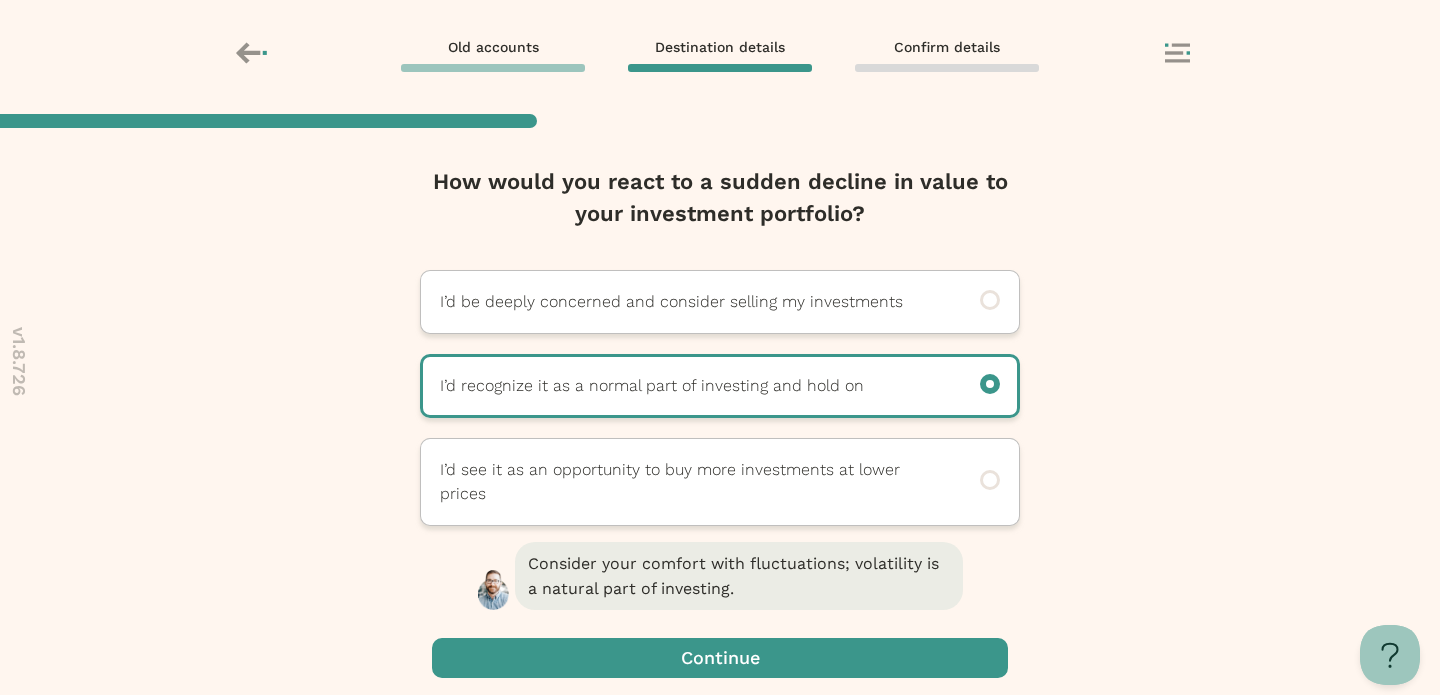 click at bounding box center (720, 658) 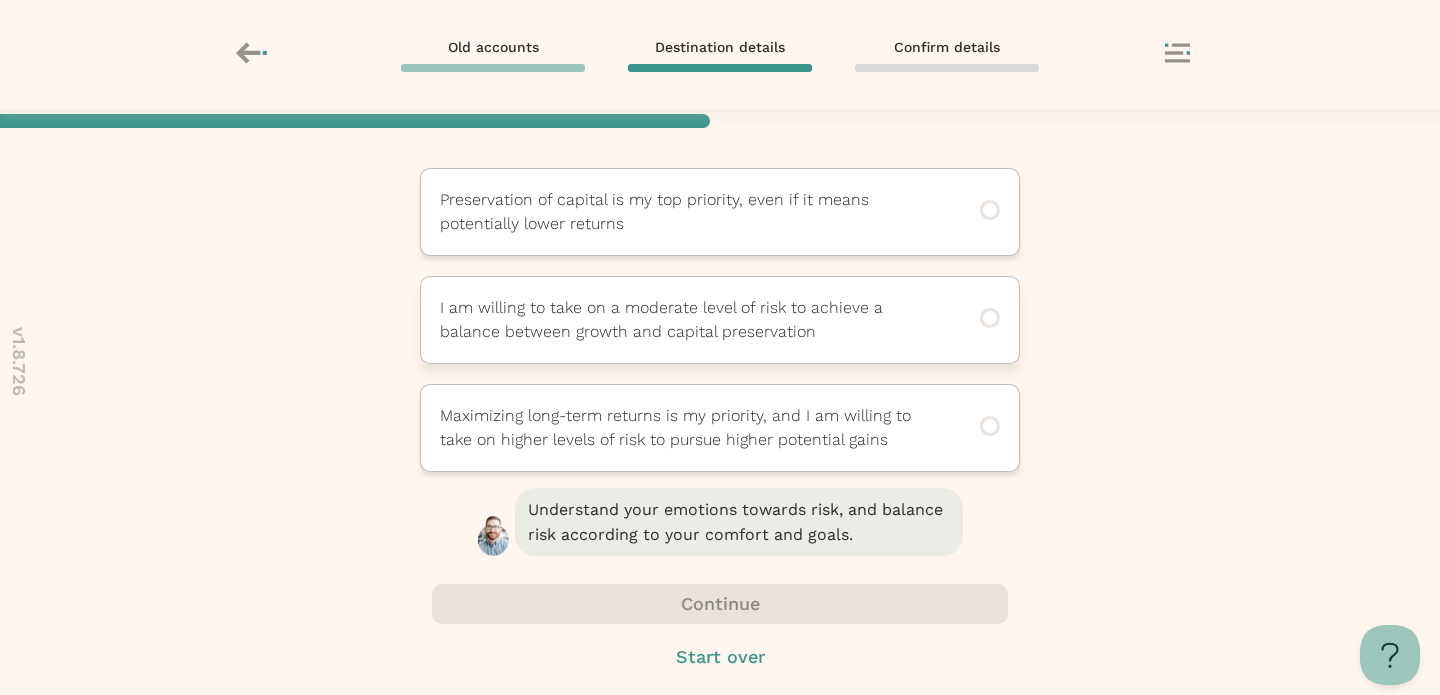 scroll, scrollTop: 105, scrollLeft: 0, axis: vertical 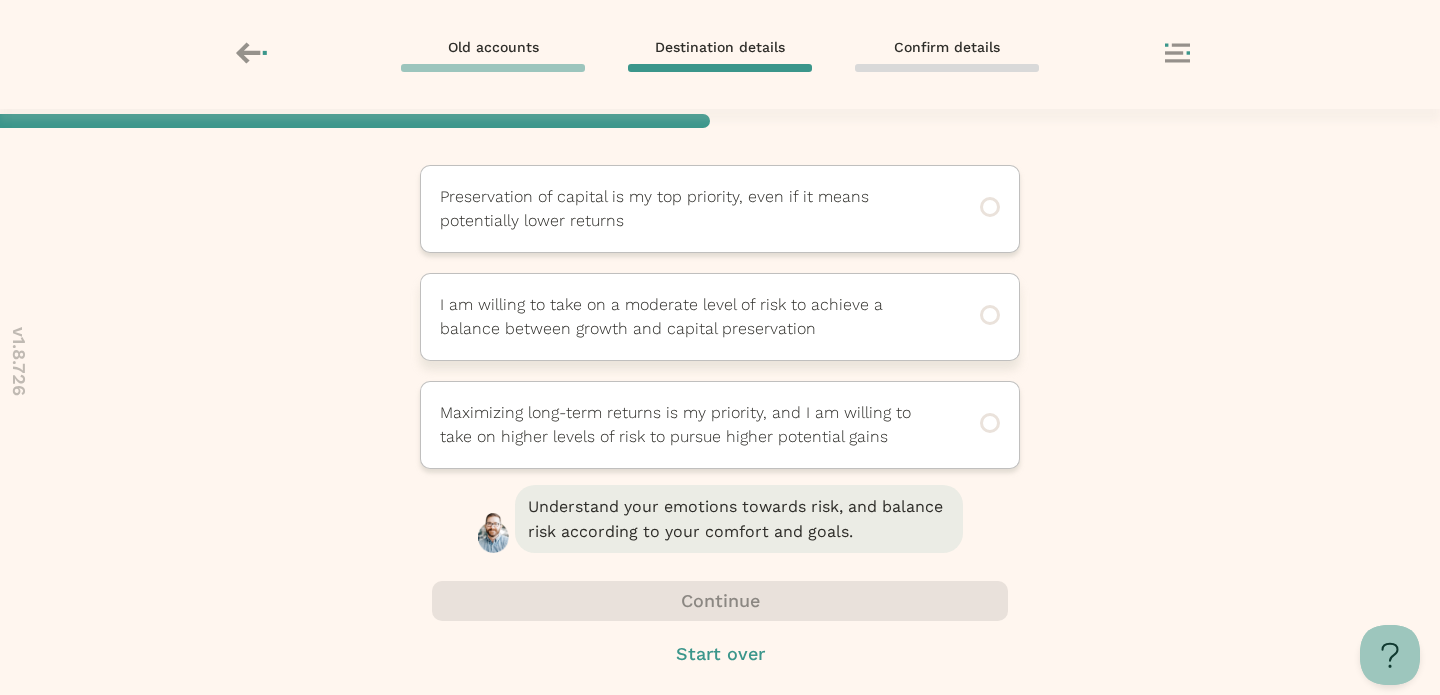 click on "I am willing to take on a moderate level of risk to achieve a balance between growth and capital preservation" at bounding box center (692, 209) 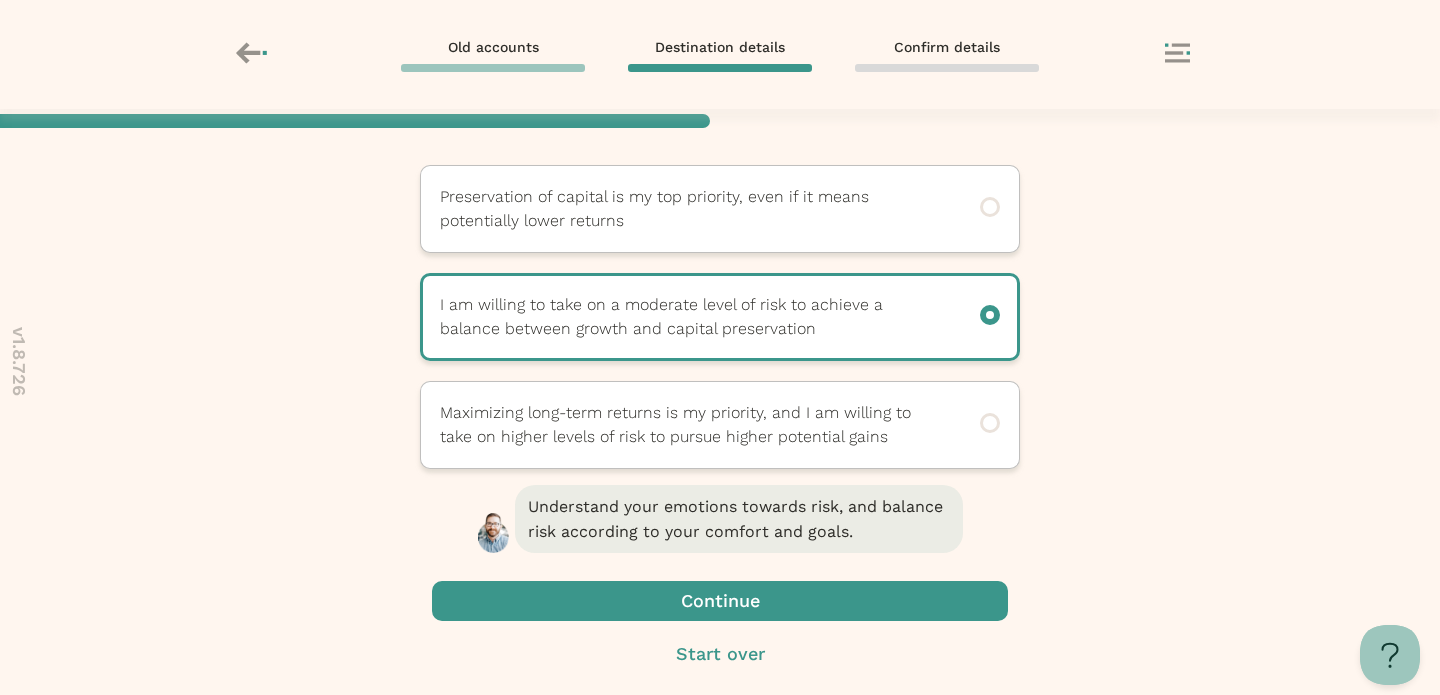 click at bounding box center (720, 601) 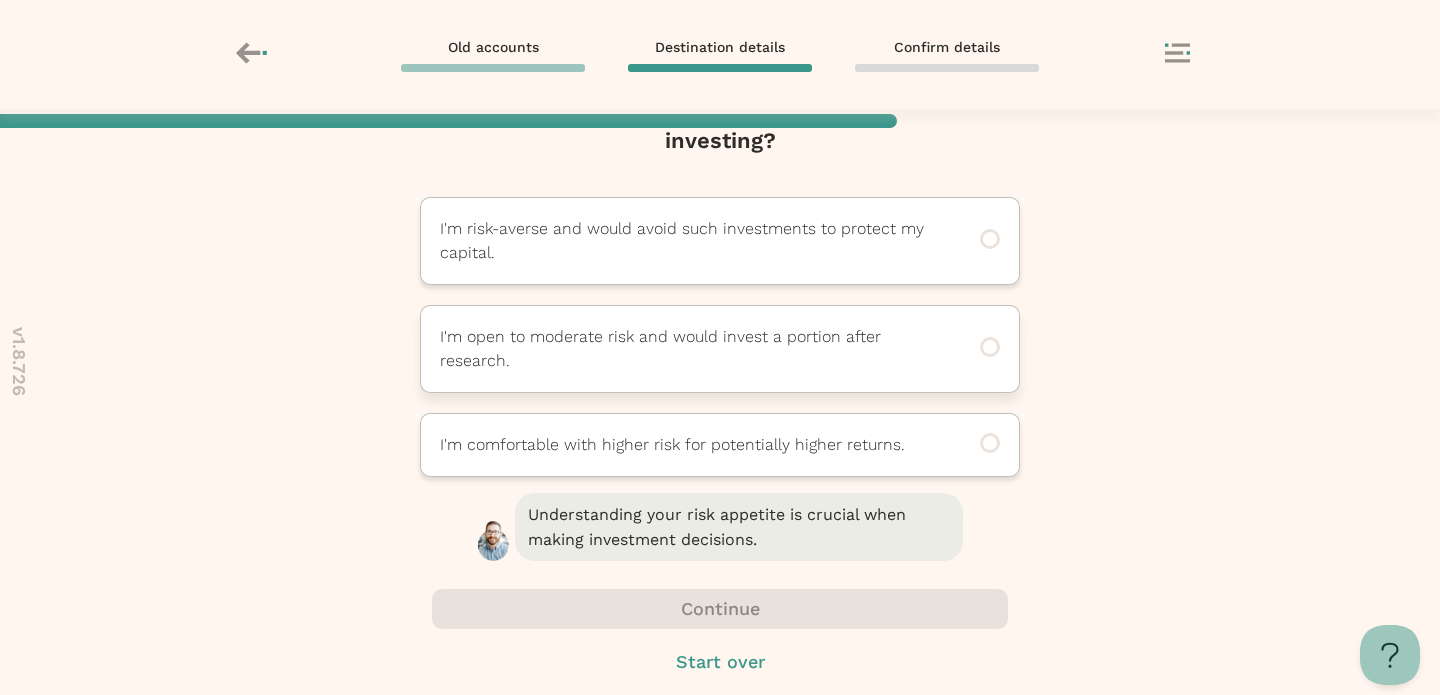 click on "I'm open to moderate risk and would invest a portion after research." at bounding box center [692, 241] 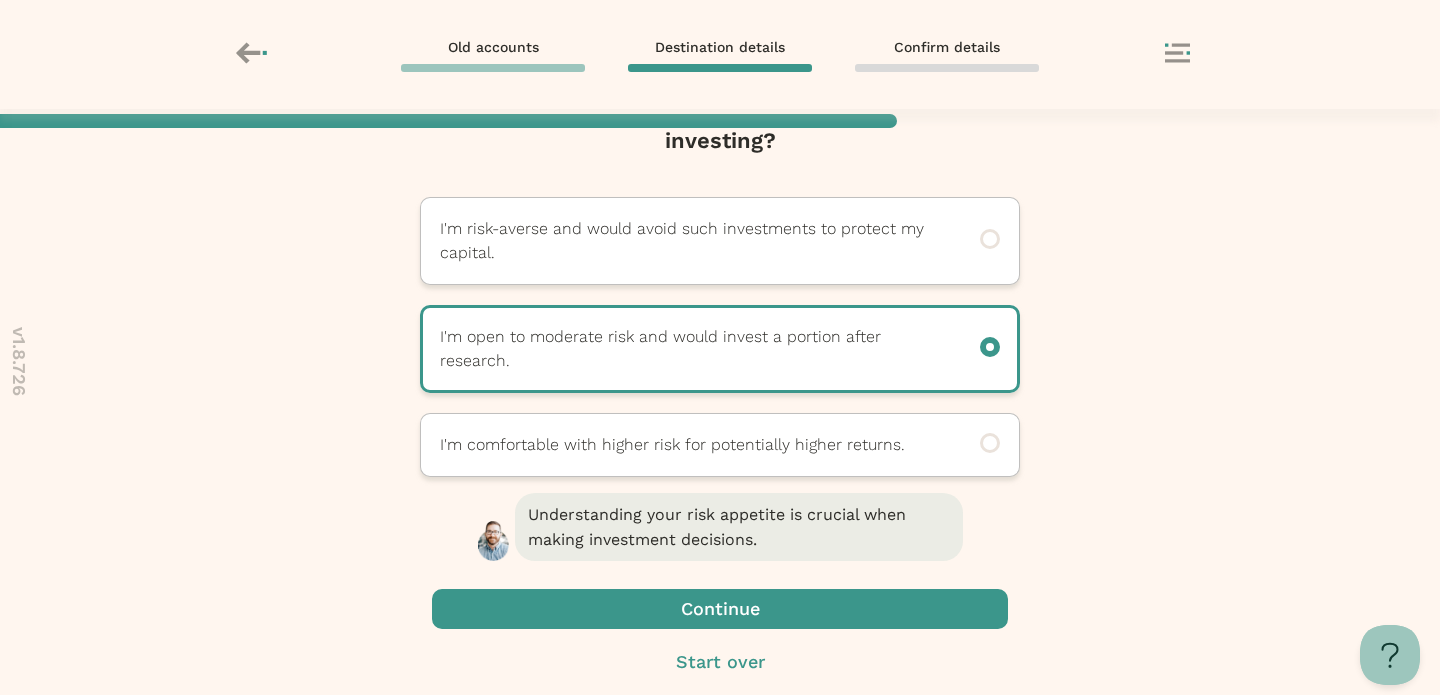 click at bounding box center [720, 609] 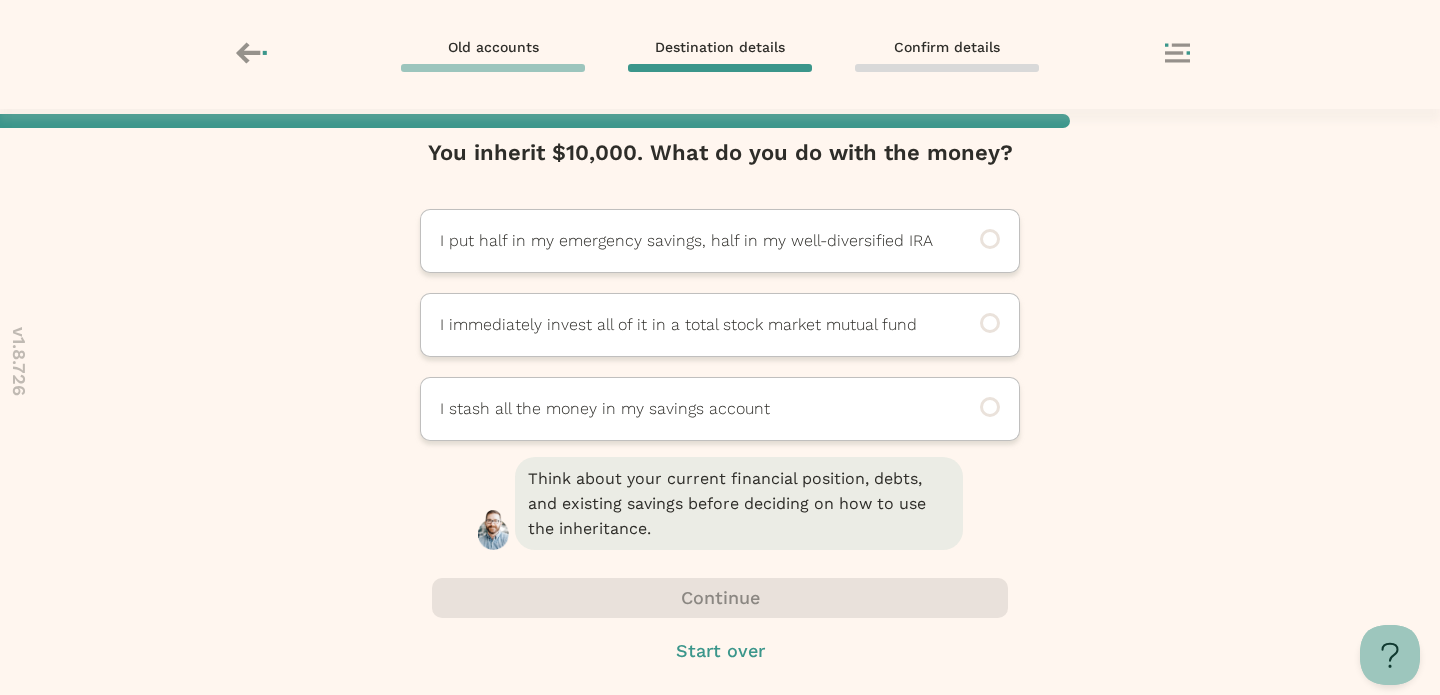scroll, scrollTop: 29, scrollLeft: 0, axis: vertical 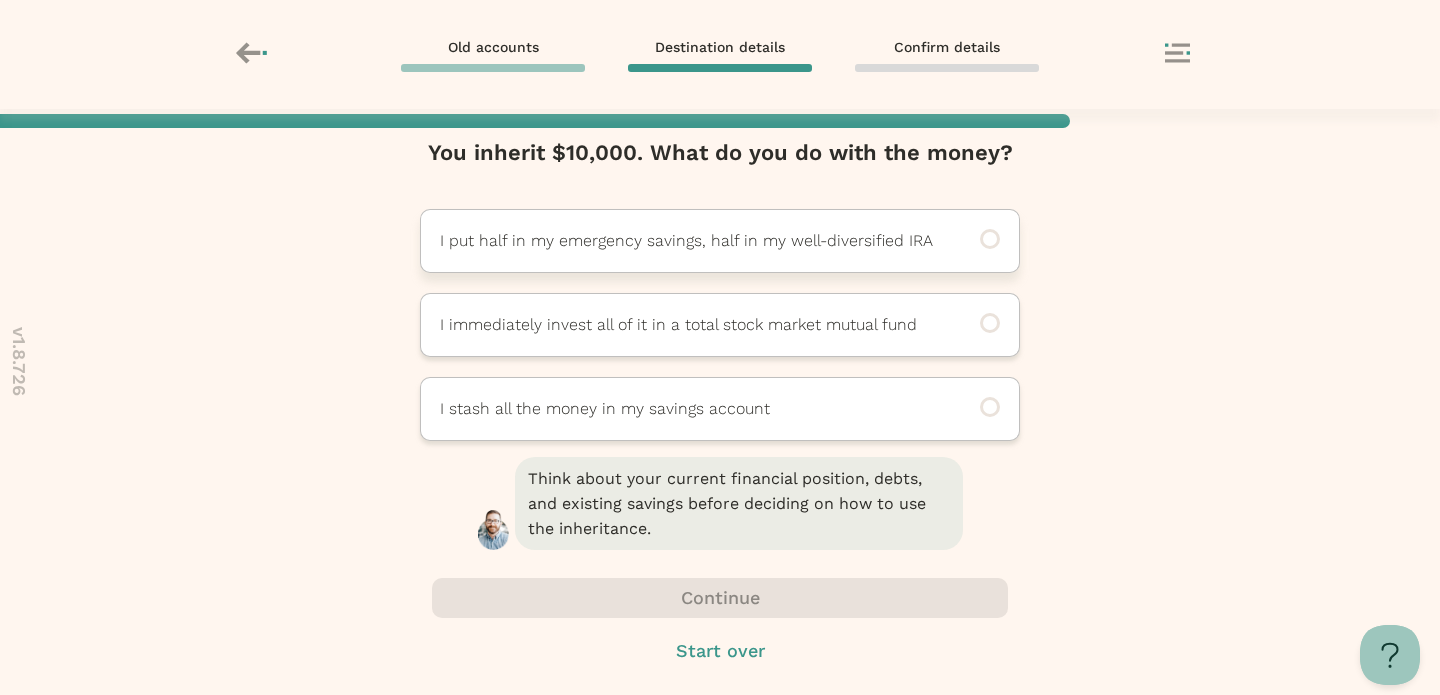 click on "I put half in my emergency savings, half in my well-diversified IRA" at bounding box center [692, 241] 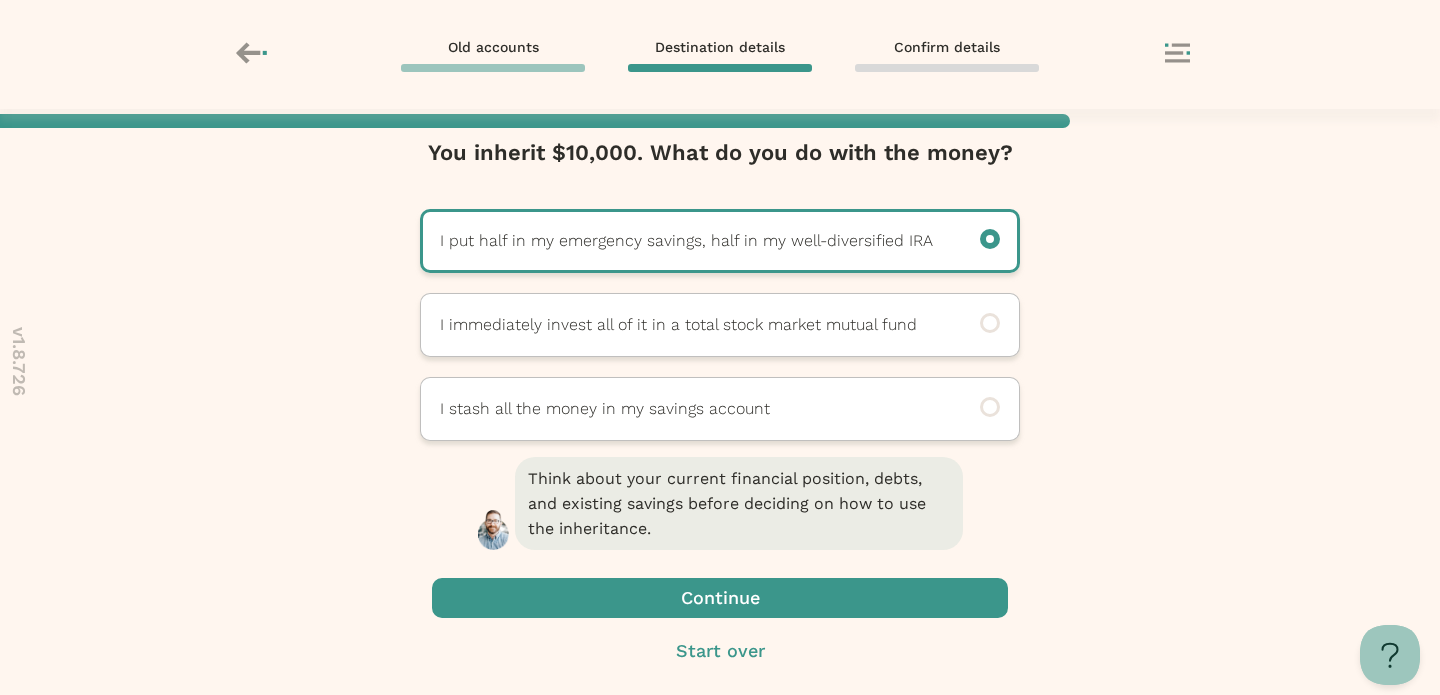 click at bounding box center (720, 598) 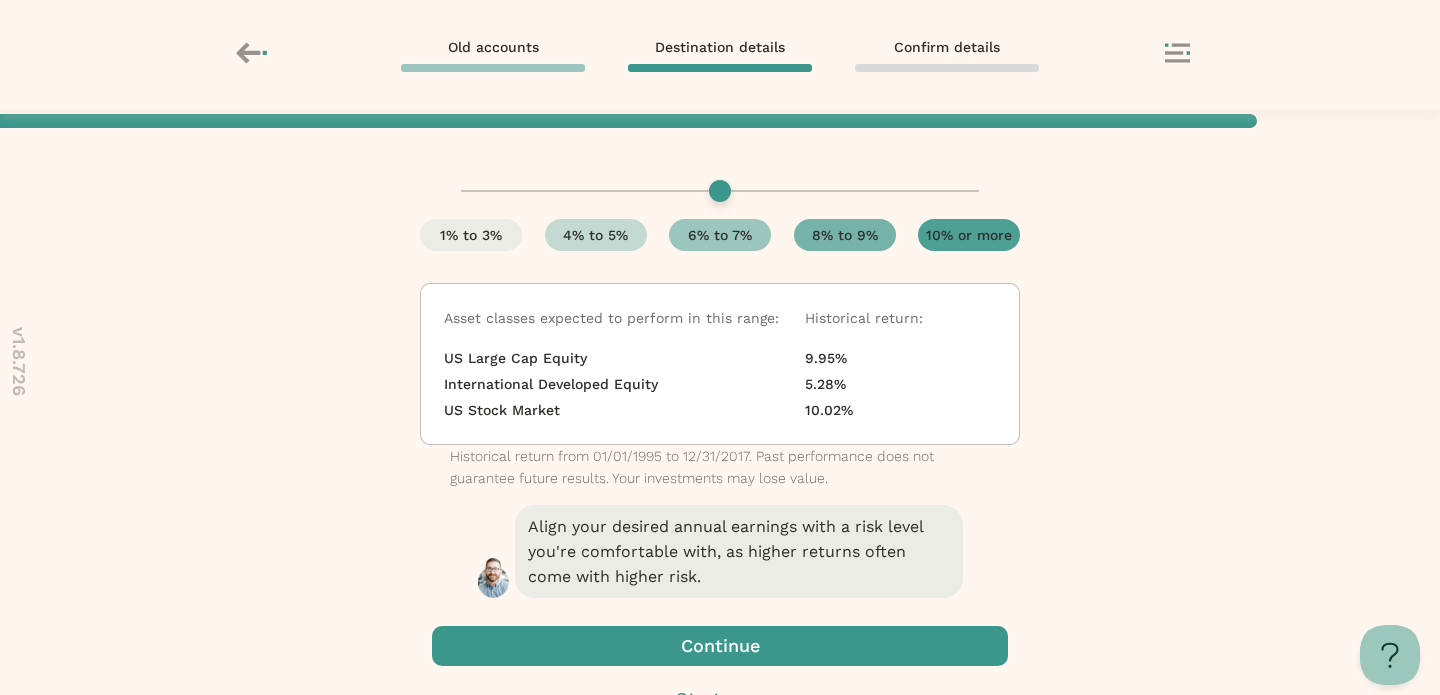 scroll, scrollTop: 116, scrollLeft: 0, axis: vertical 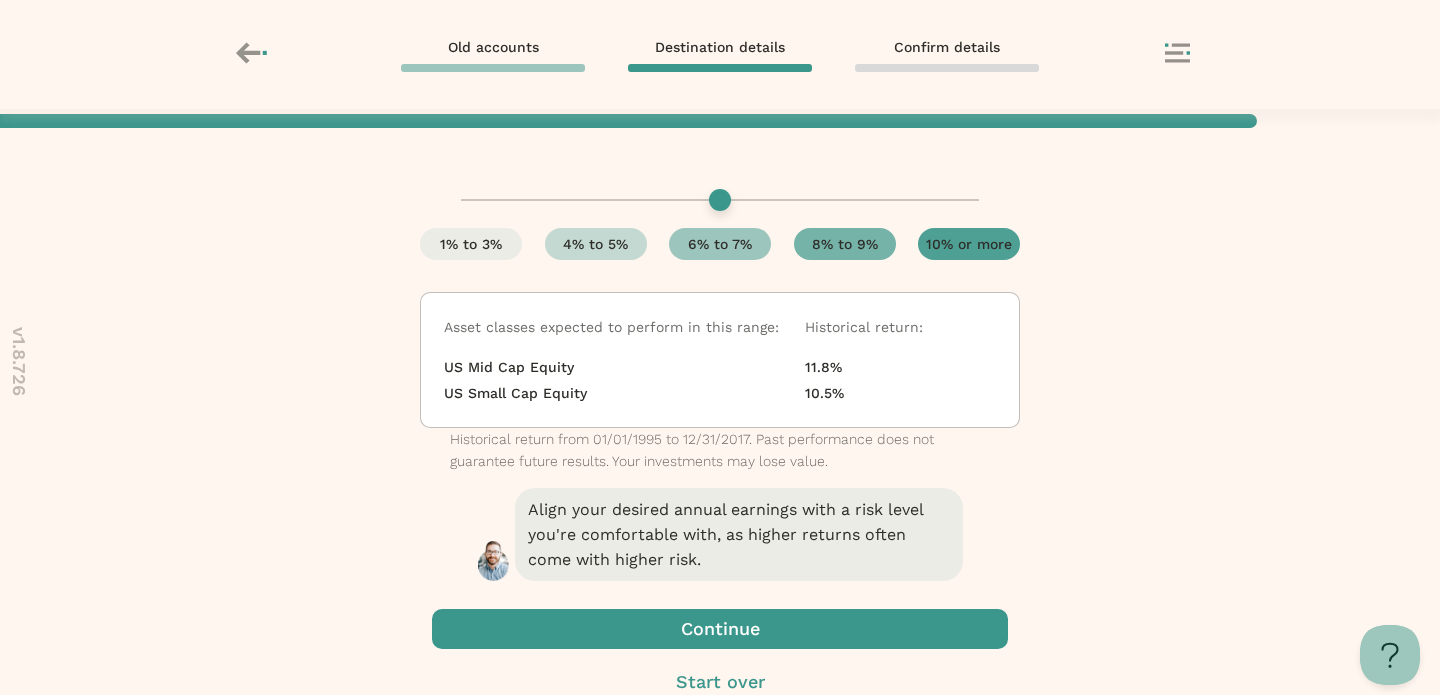 drag, startPoint x: 724, startPoint y: 202, endPoint x: 823, endPoint y: 202, distance: 99 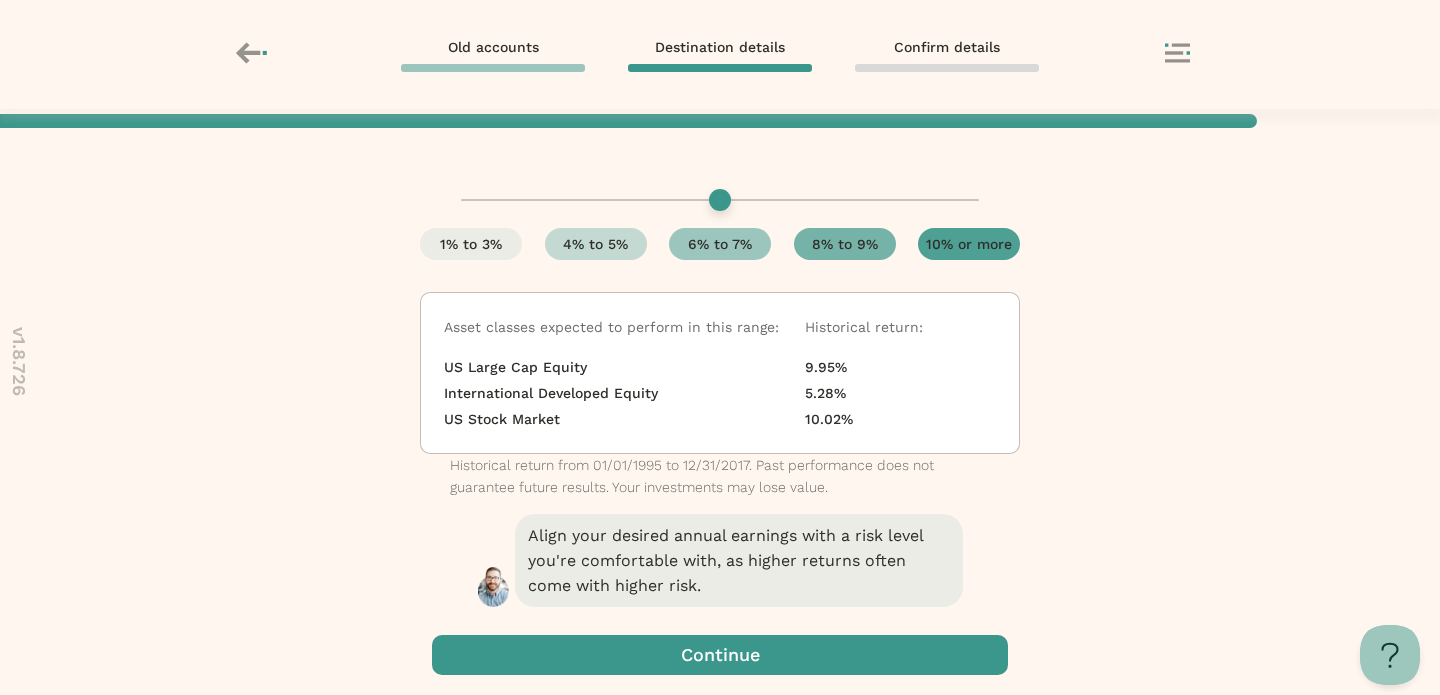 drag, startPoint x: 847, startPoint y: 199, endPoint x: 716, endPoint y: 204, distance: 131.09538 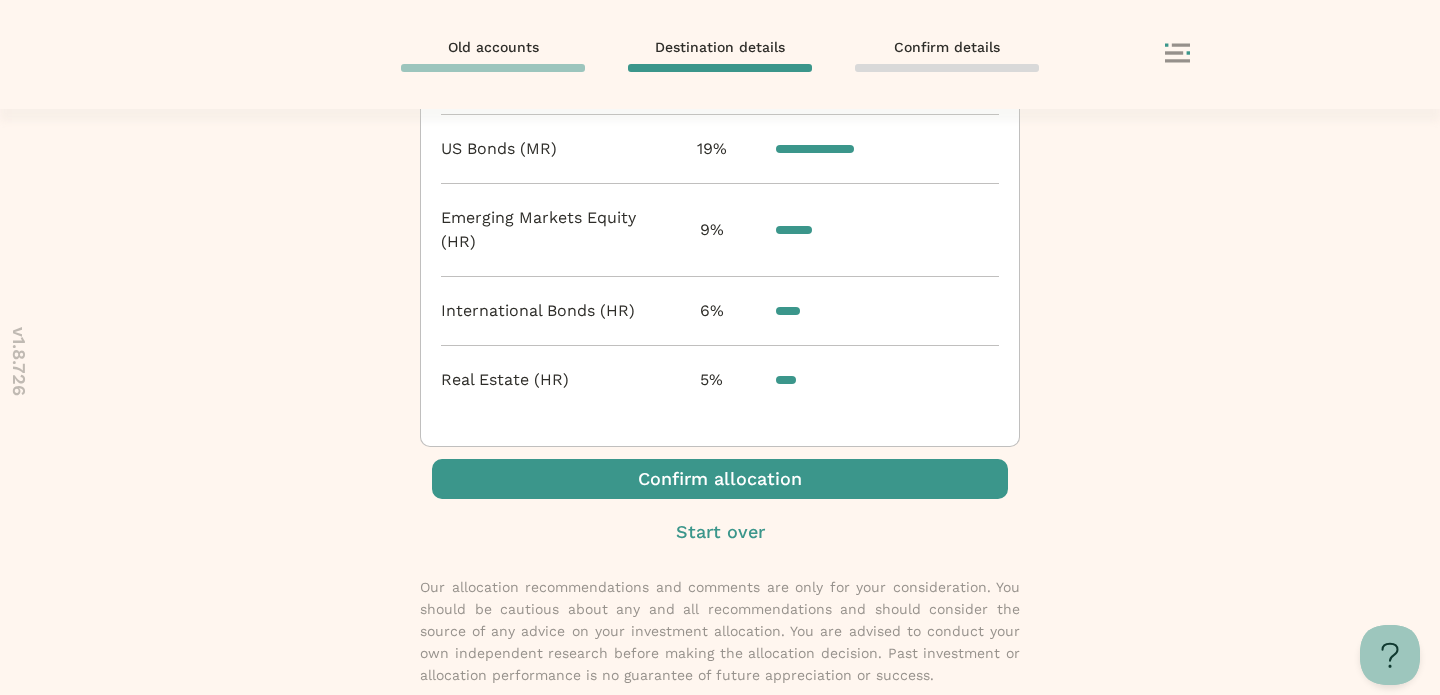 scroll, scrollTop: 1020, scrollLeft: 0, axis: vertical 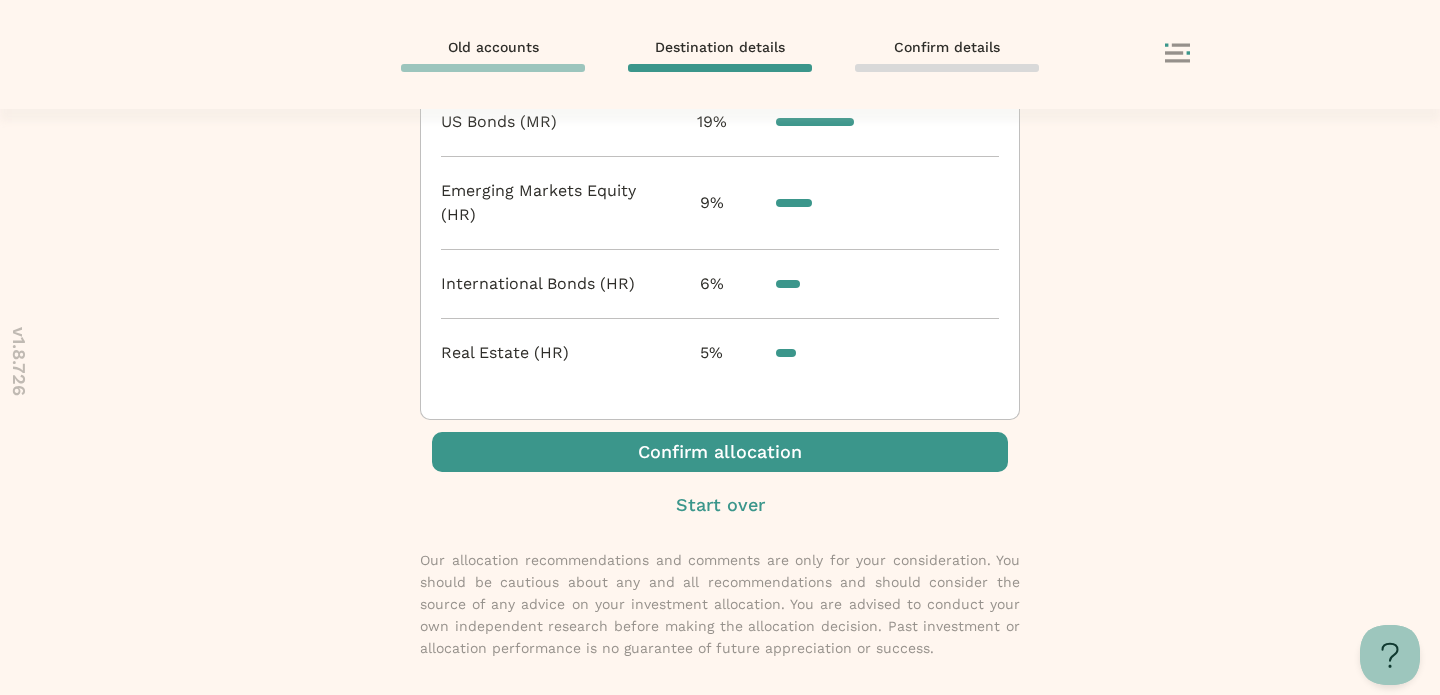 click at bounding box center (720, 452) 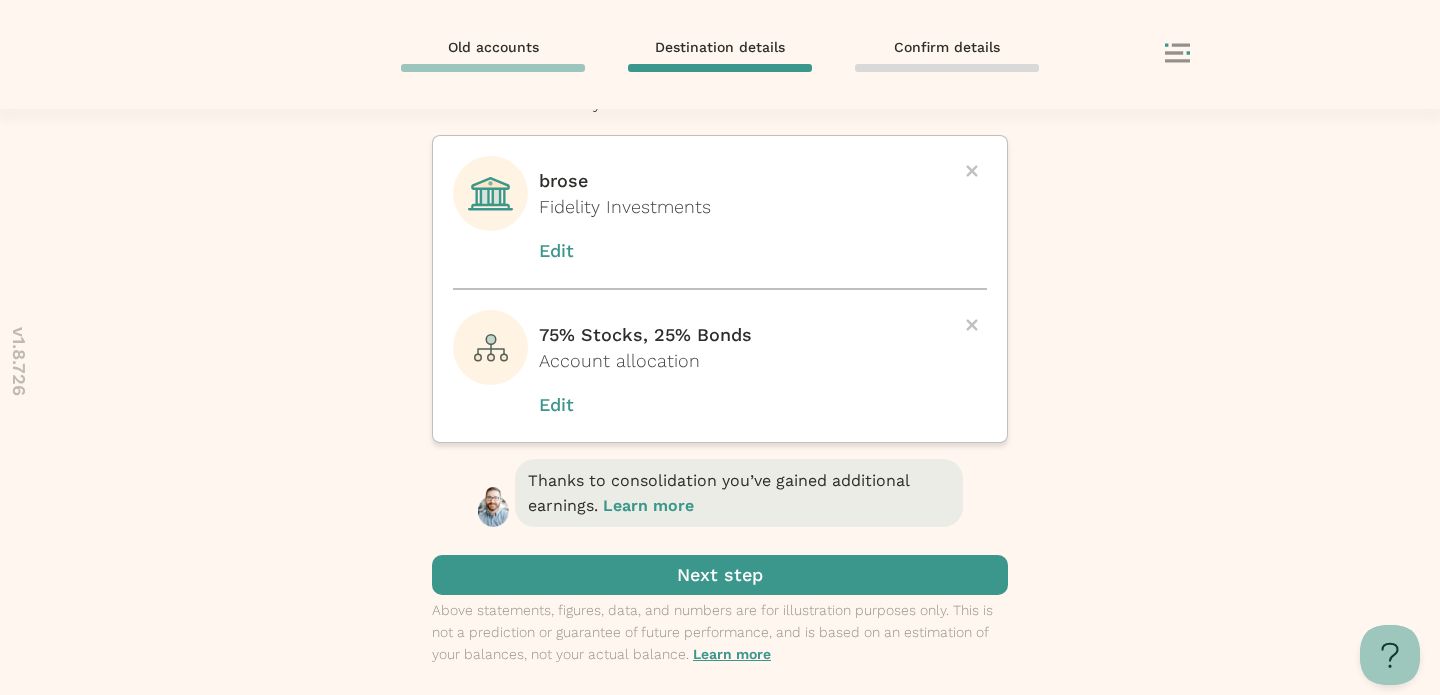 scroll, scrollTop: 89, scrollLeft: 0, axis: vertical 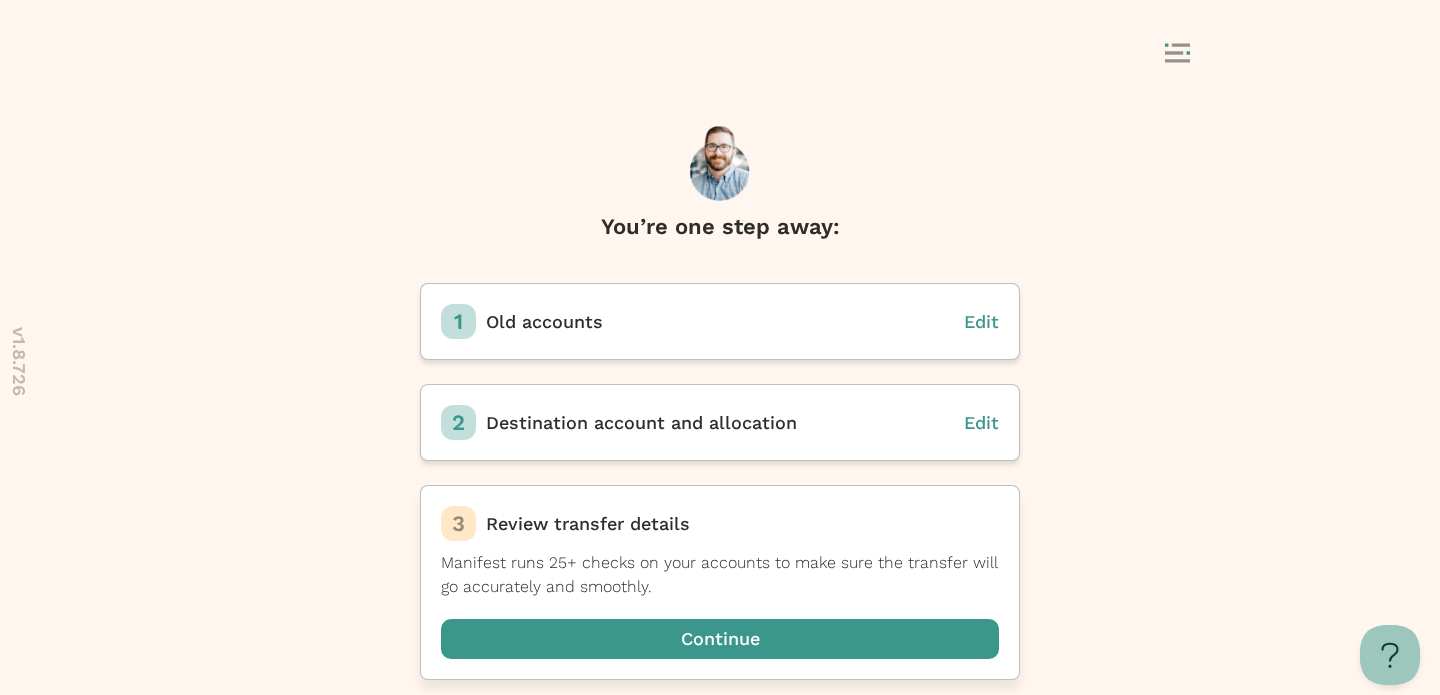 click at bounding box center (720, 639) 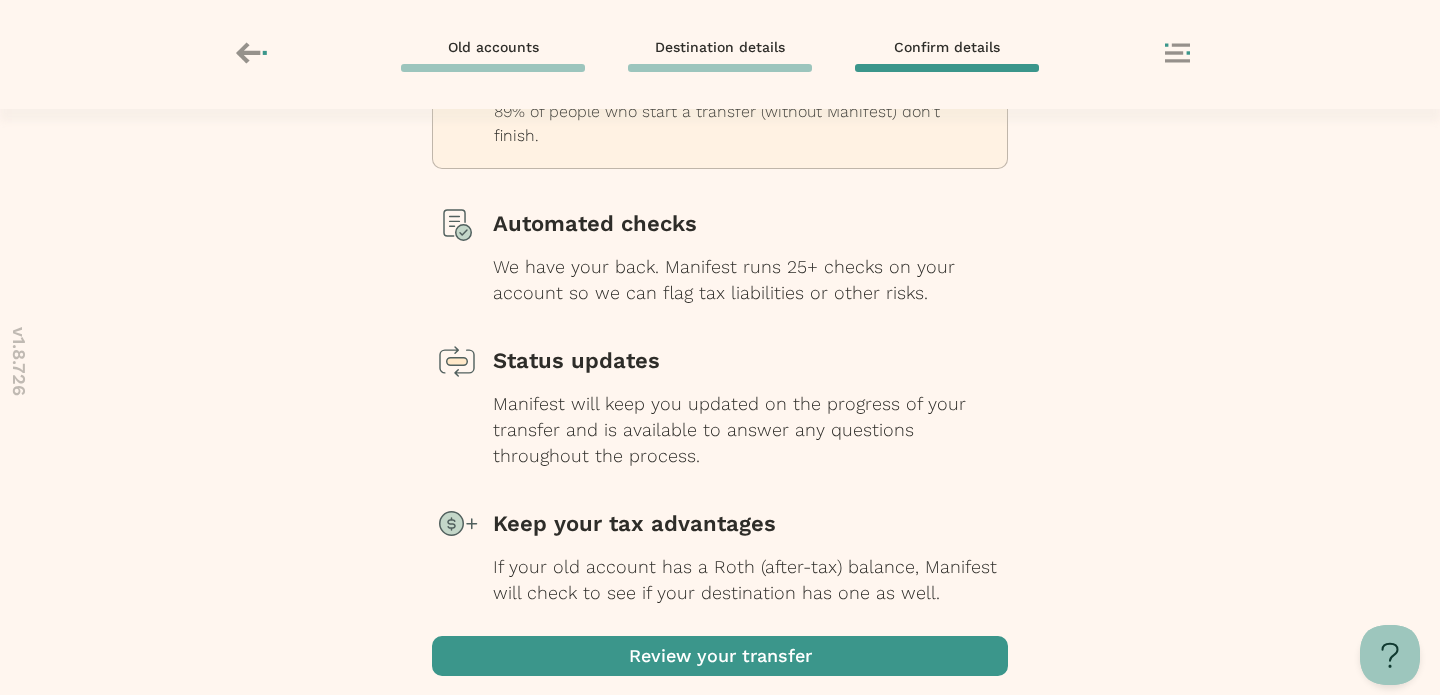 scroll, scrollTop: 228, scrollLeft: 0, axis: vertical 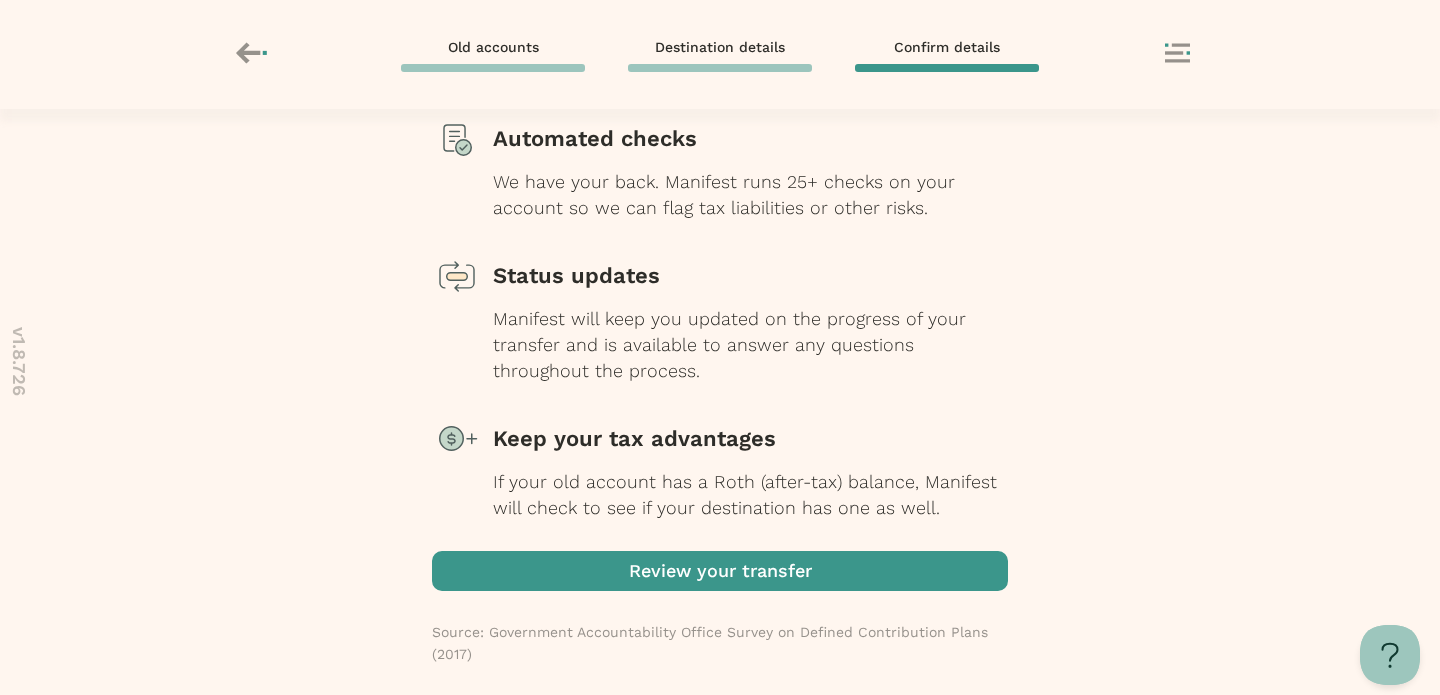 click on "Review your transfer Source: Government Accountability Office Survey on Defined Contribution Plans (2017)" at bounding box center [720, 623] 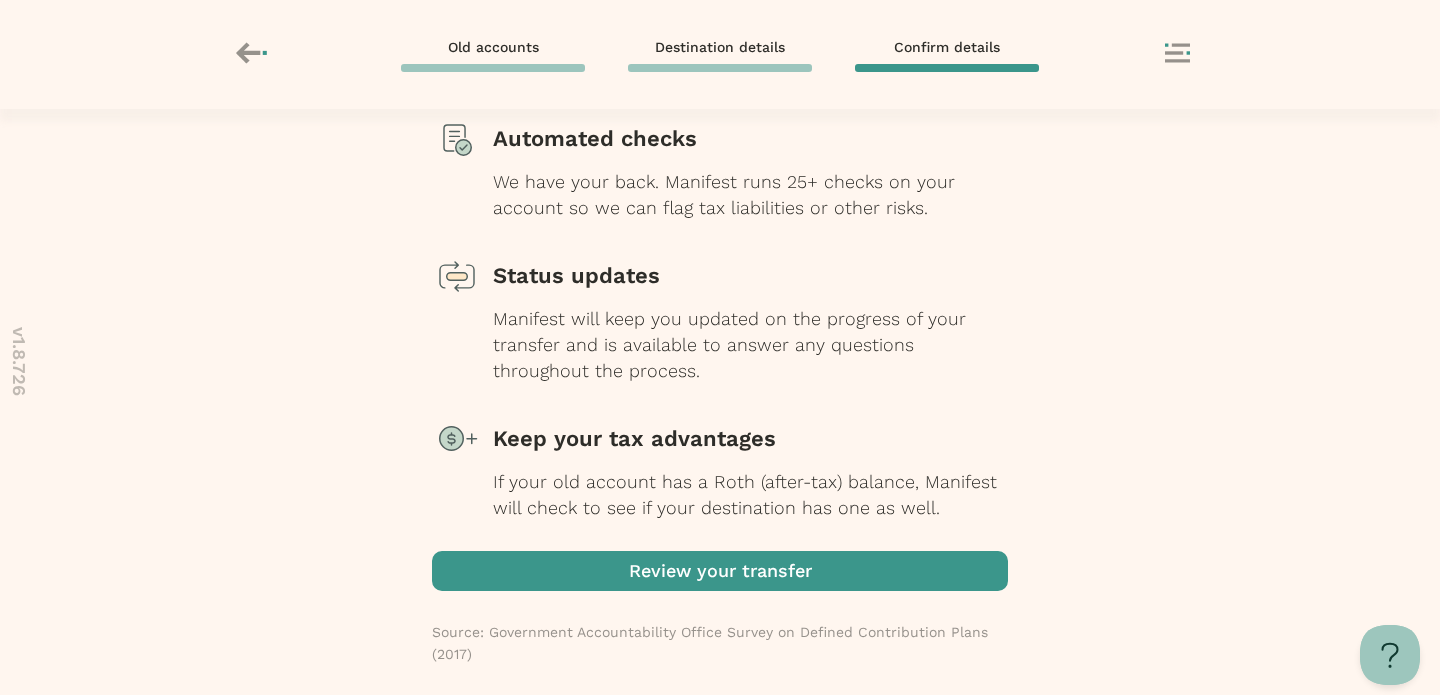 click at bounding box center [720, 571] 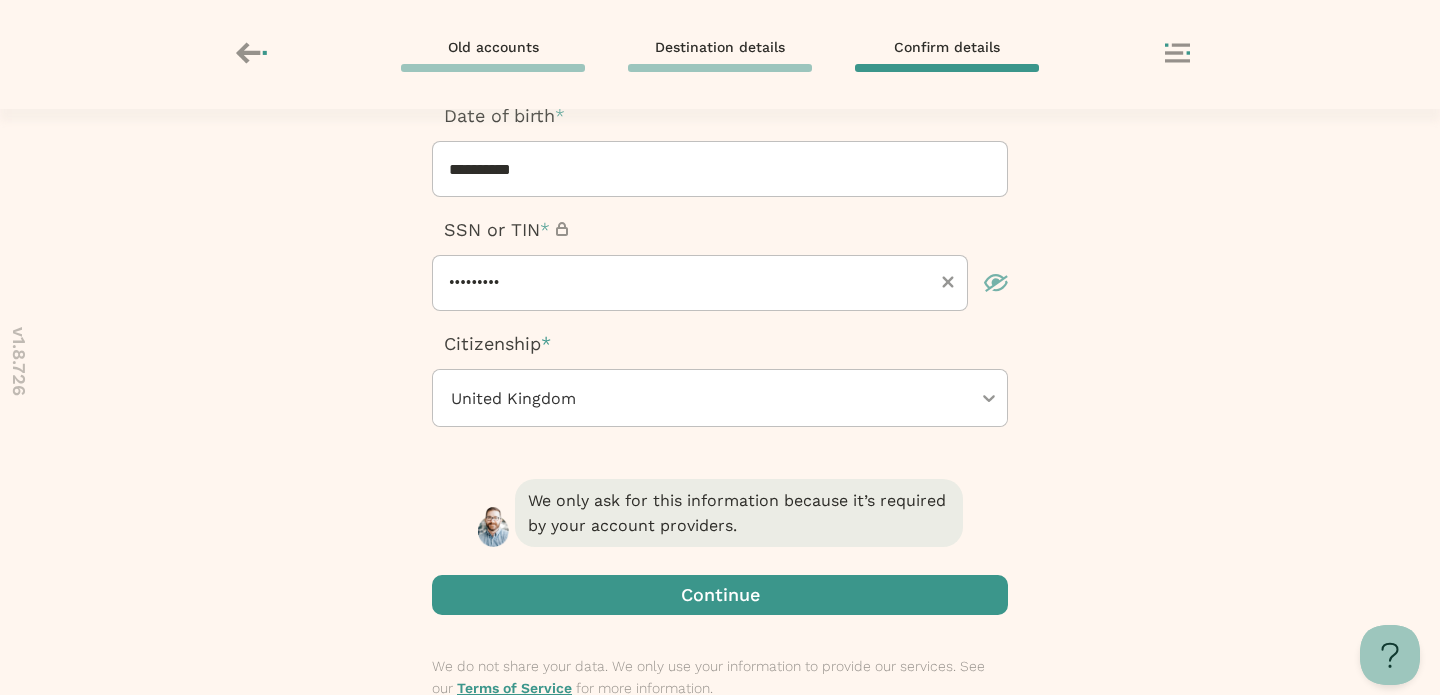 scroll, scrollTop: 395, scrollLeft: 0, axis: vertical 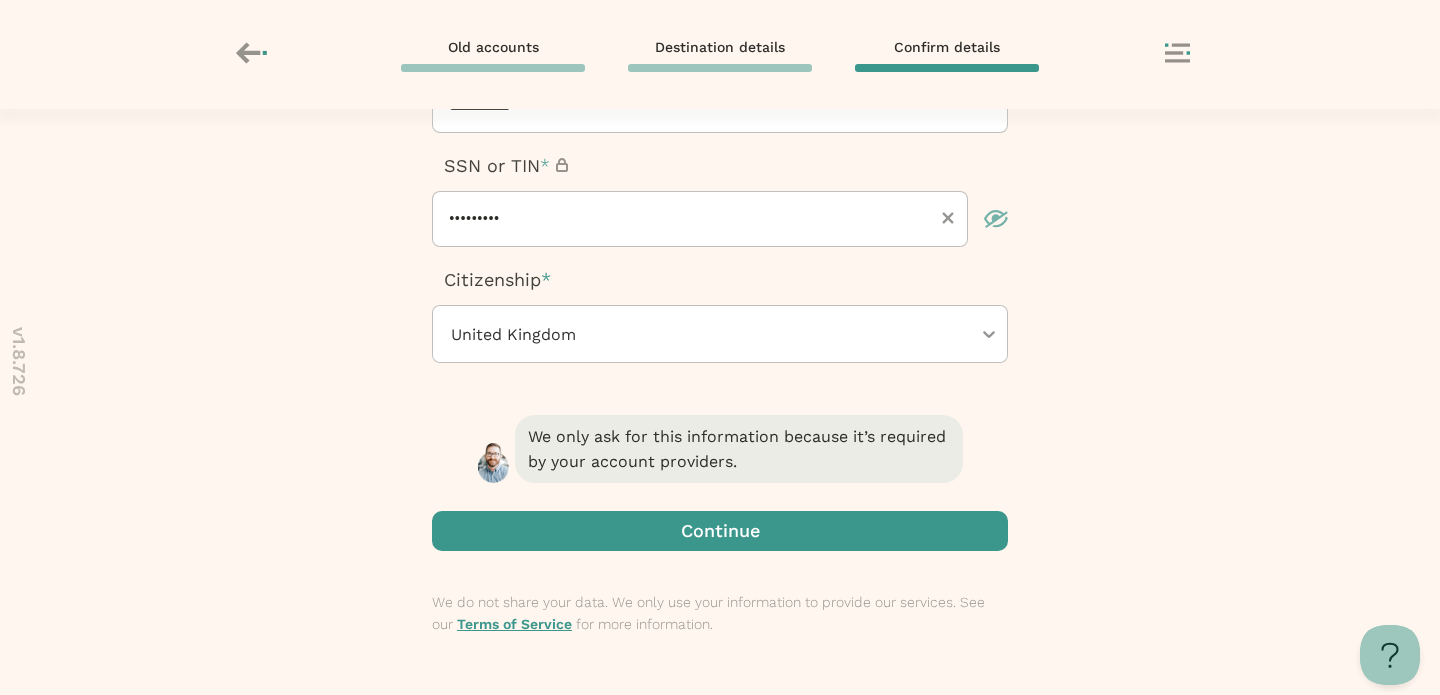 click at bounding box center [720, 531] 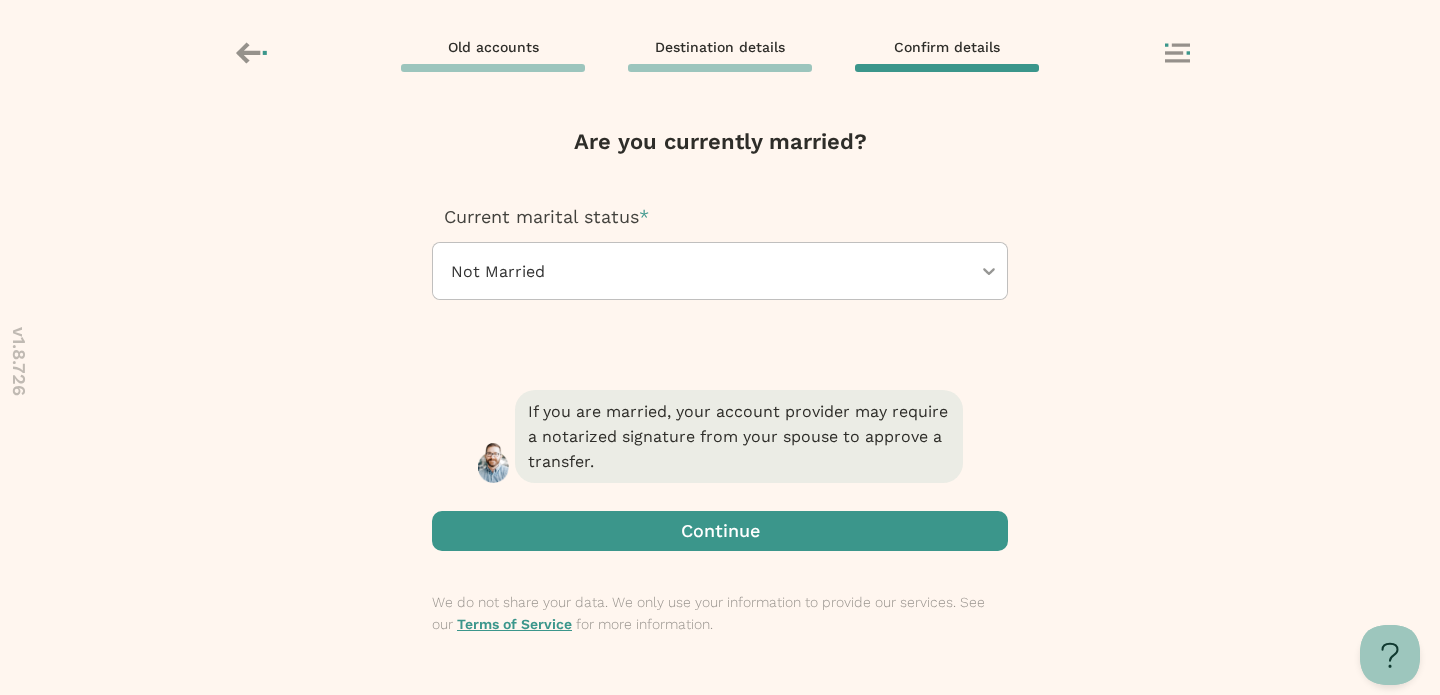 scroll, scrollTop: 0, scrollLeft: 0, axis: both 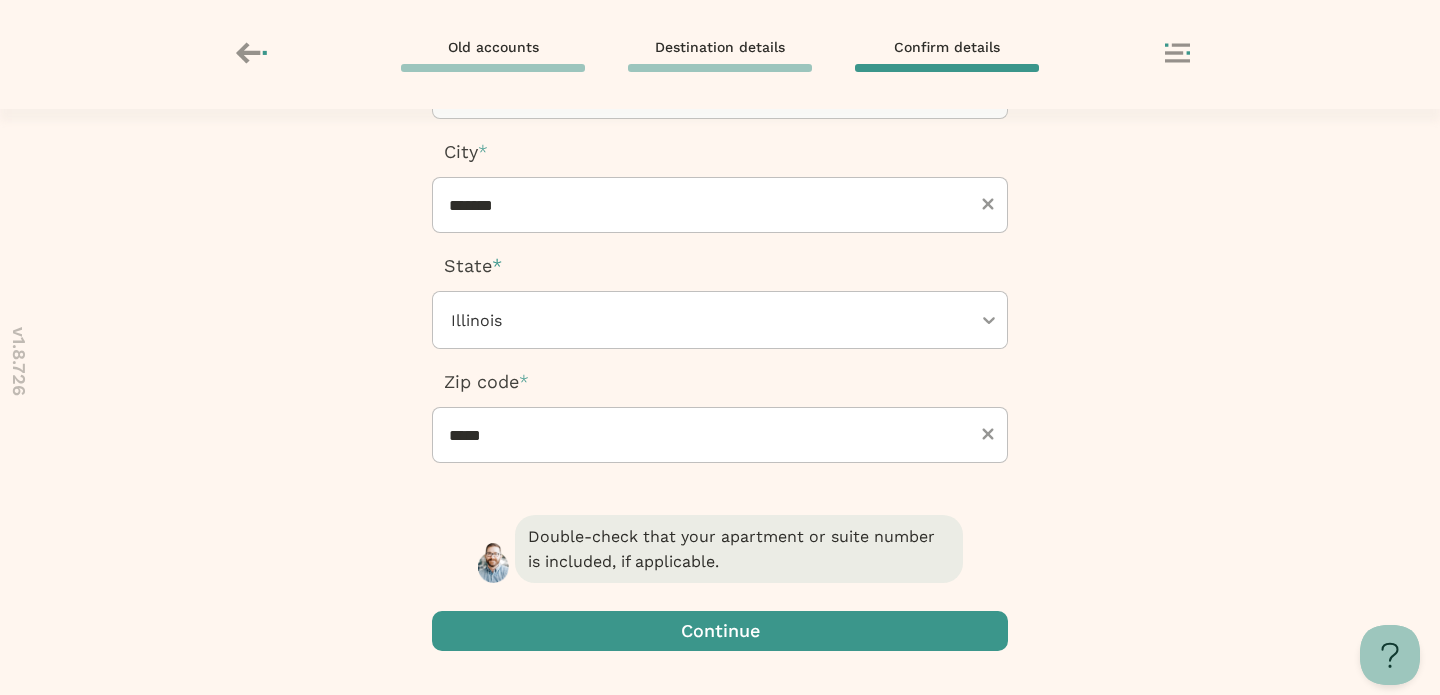 click at bounding box center (720, 631) 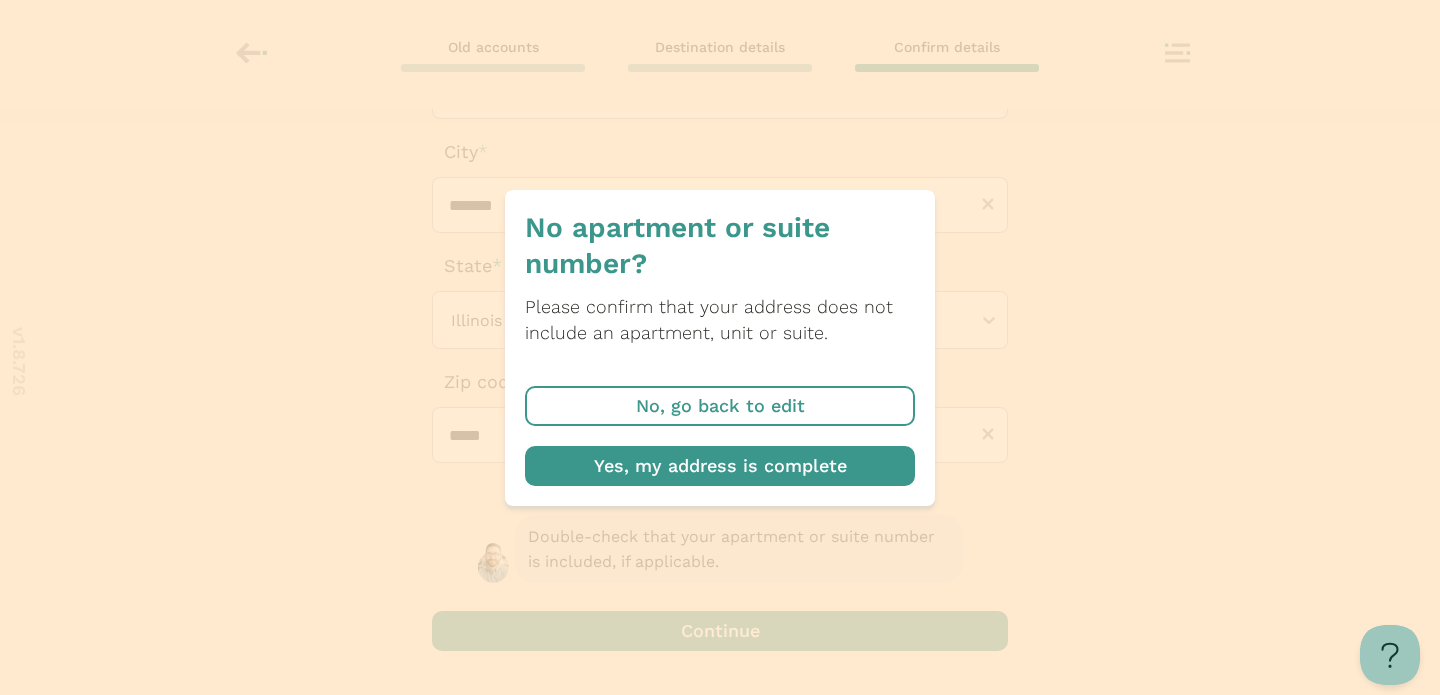 click at bounding box center (720, 466) 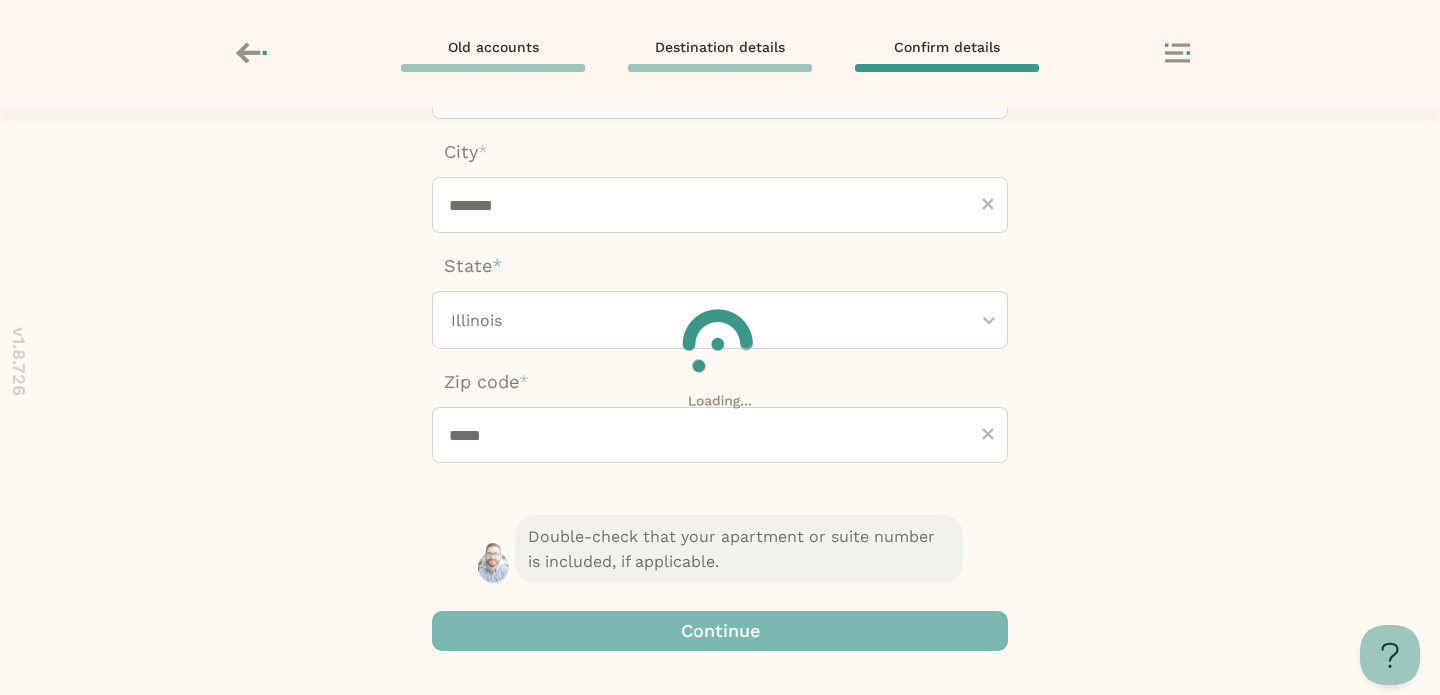 scroll, scrollTop: 0, scrollLeft: 0, axis: both 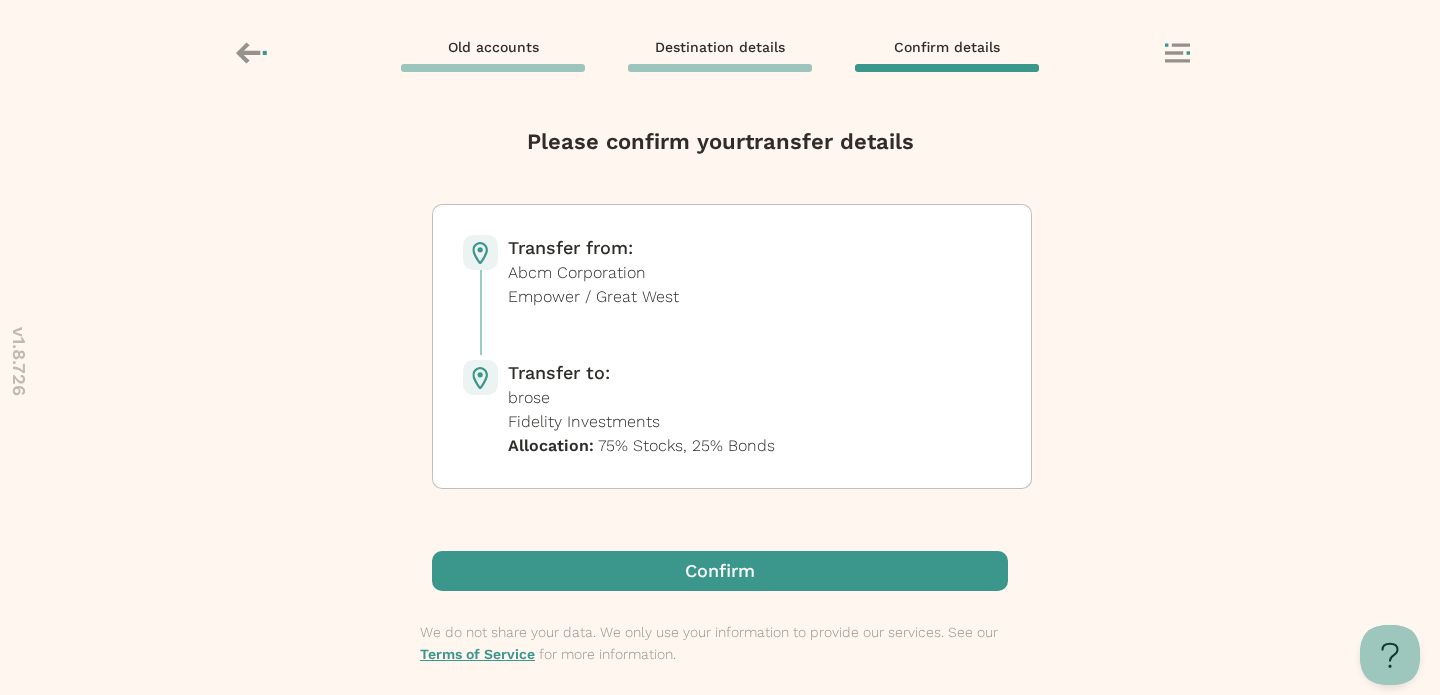 click at bounding box center [720, 571] 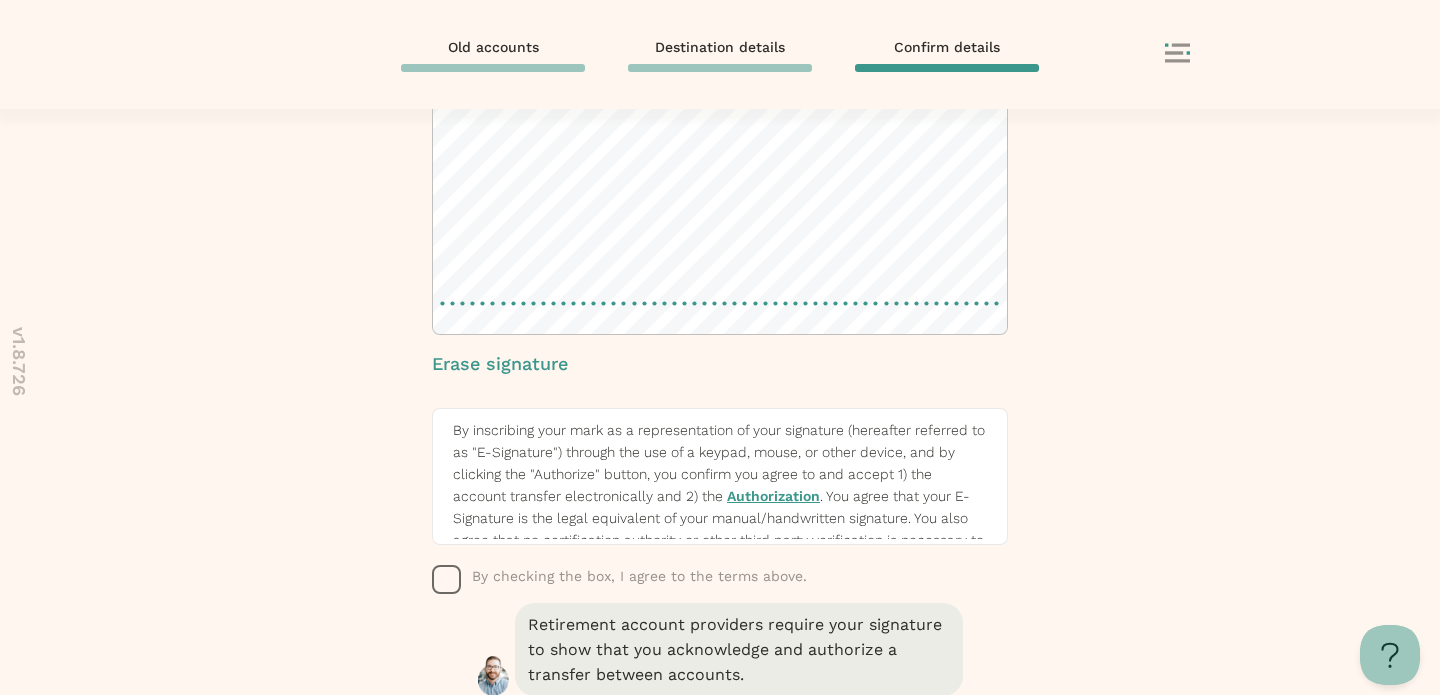 scroll, scrollTop: 208, scrollLeft: 0, axis: vertical 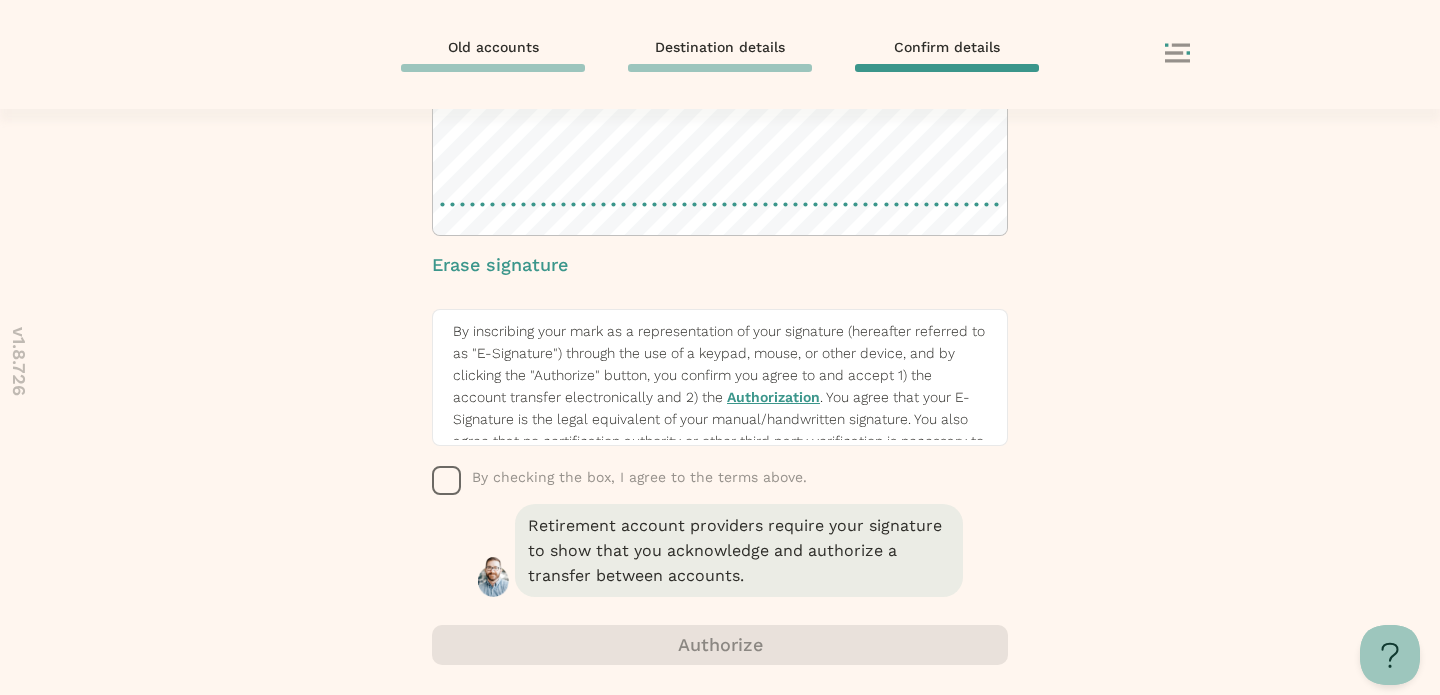 click at bounding box center [447, 481] 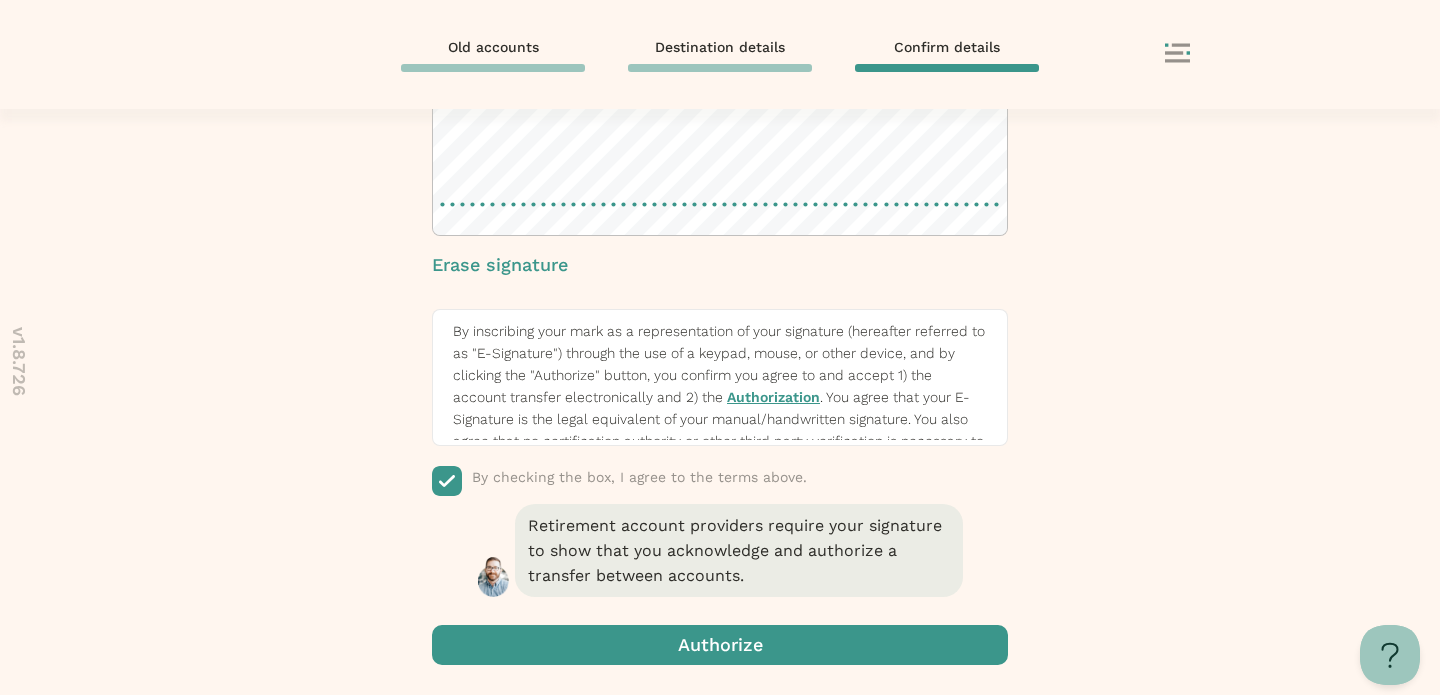 click at bounding box center [720, 645] 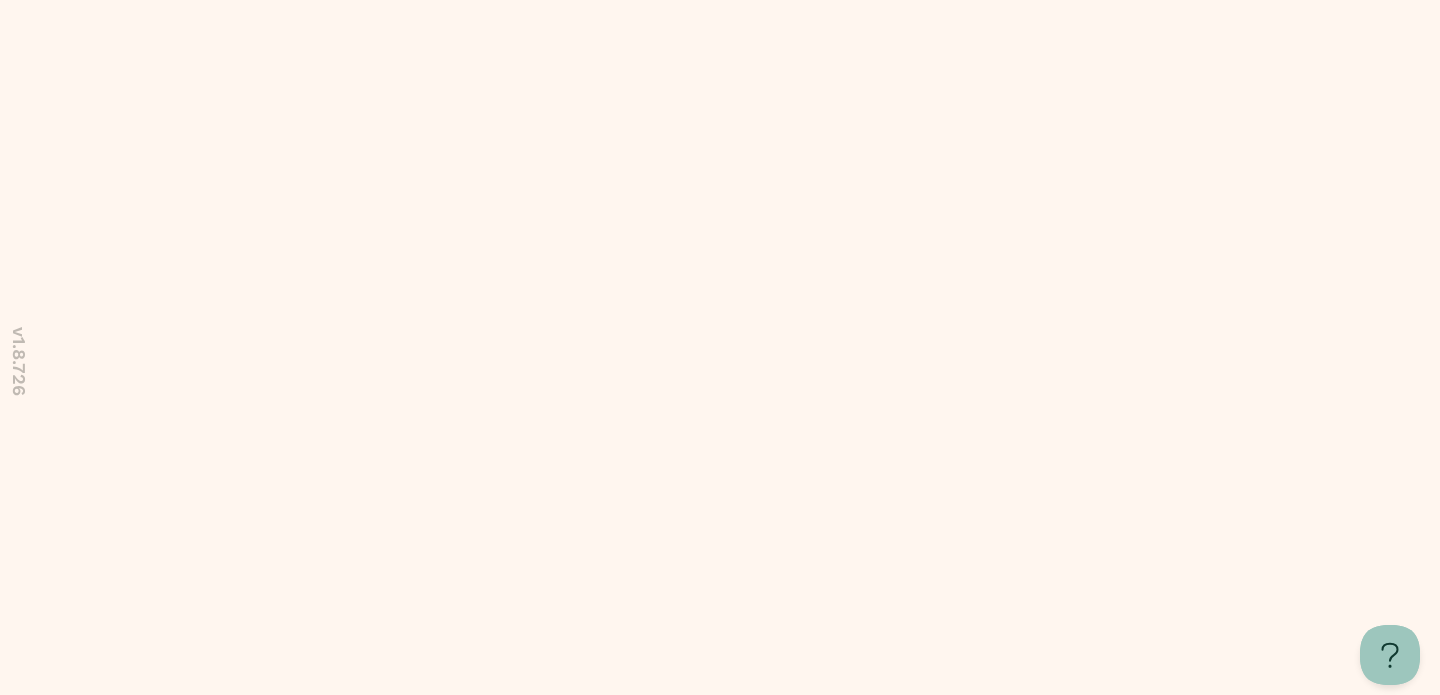 scroll, scrollTop: 0, scrollLeft: 0, axis: both 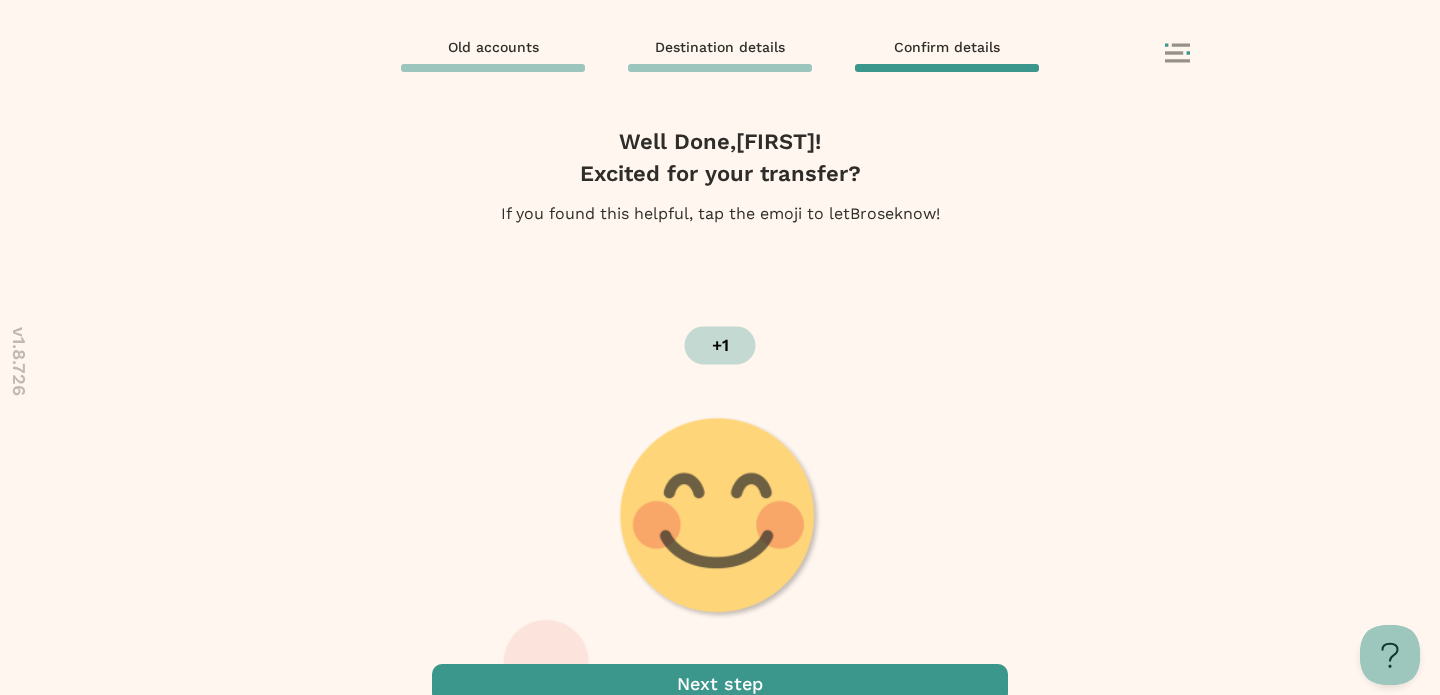 click at bounding box center [720, 684] 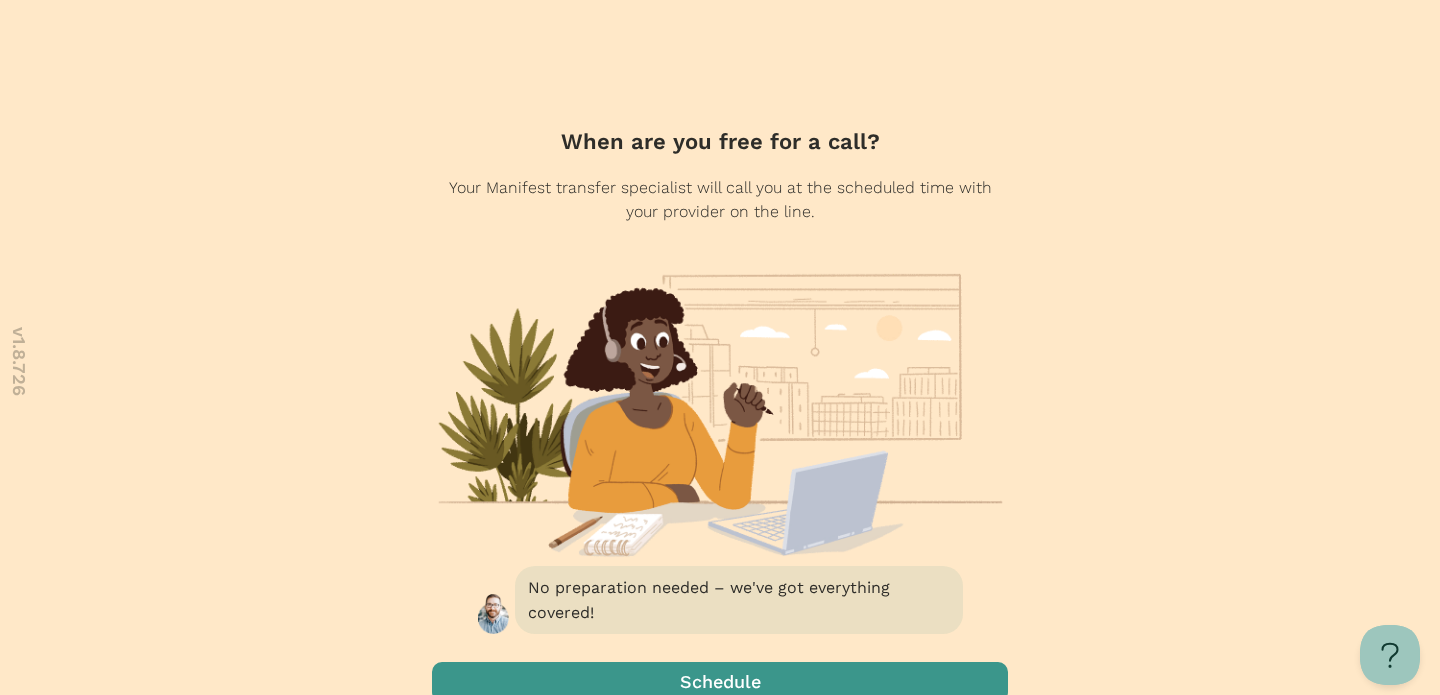 click at bounding box center [720, 682] 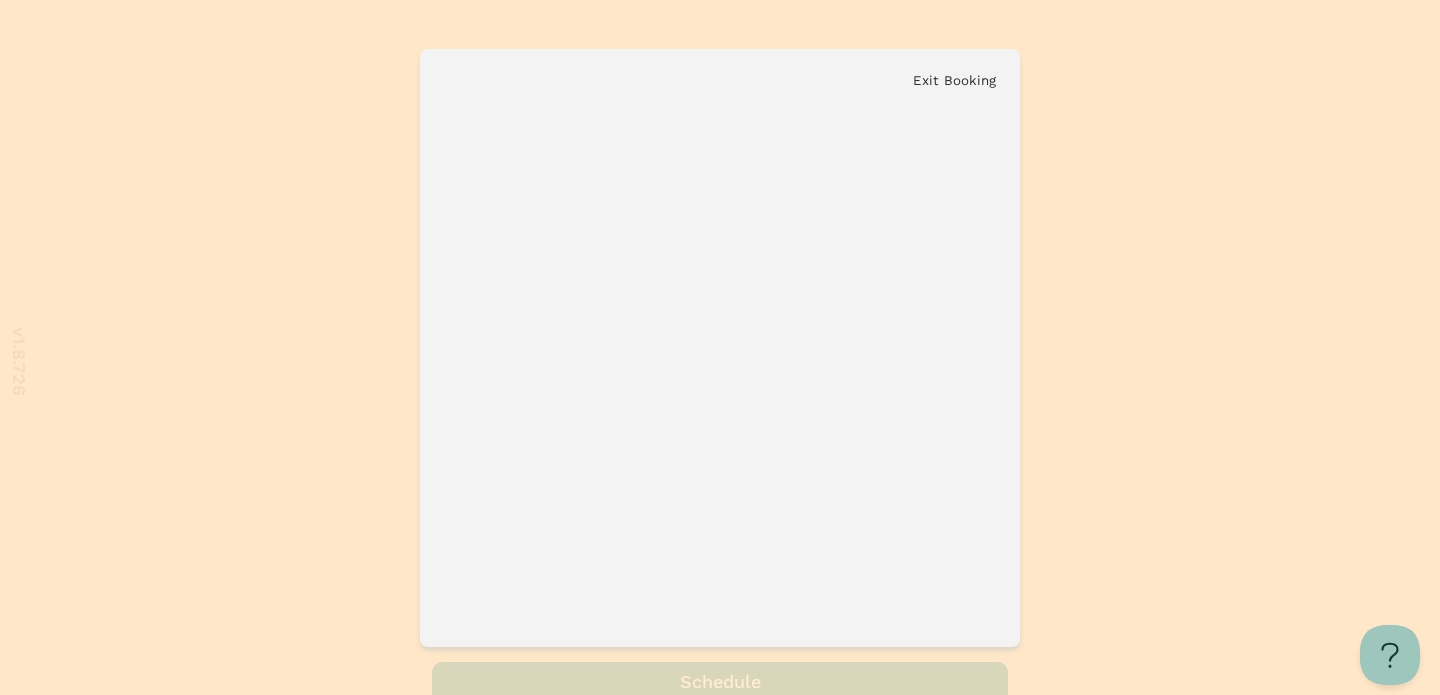 click on "Exit Booking" at bounding box center [954, 80] 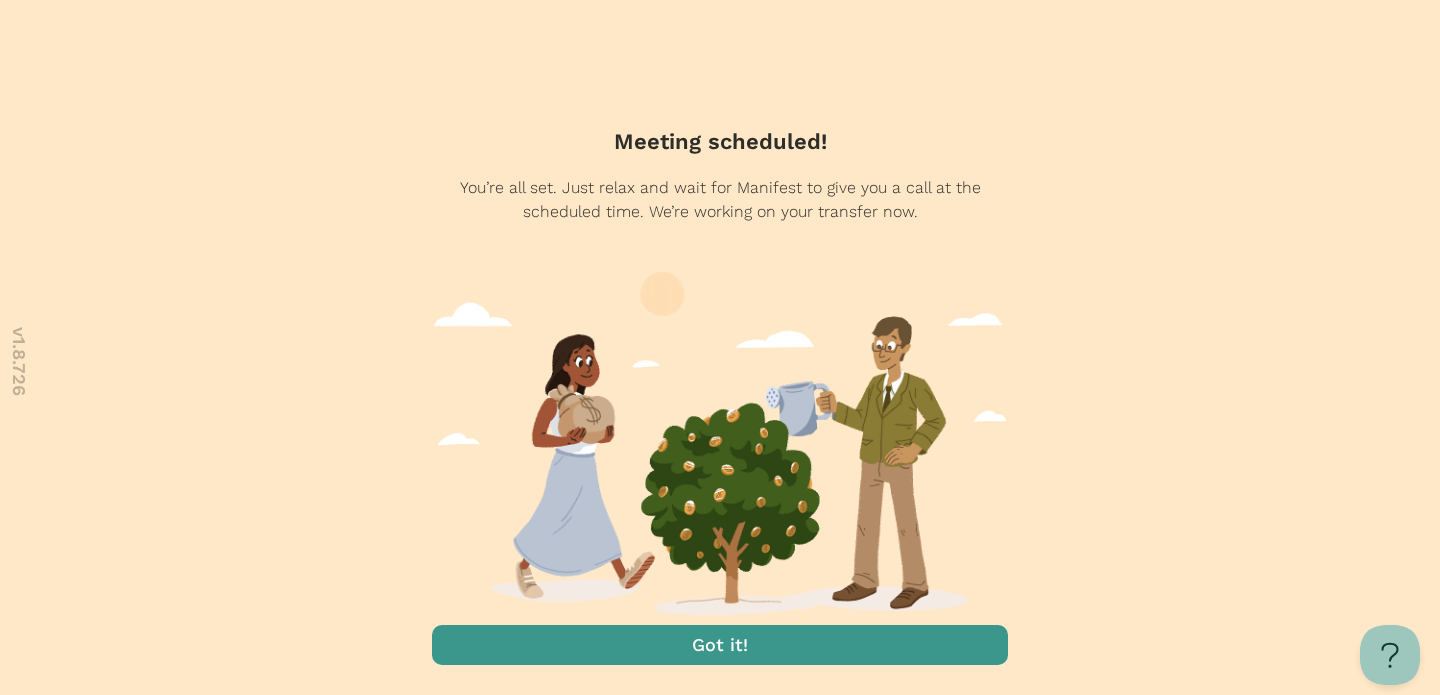 click at bounding box center (720, 645) 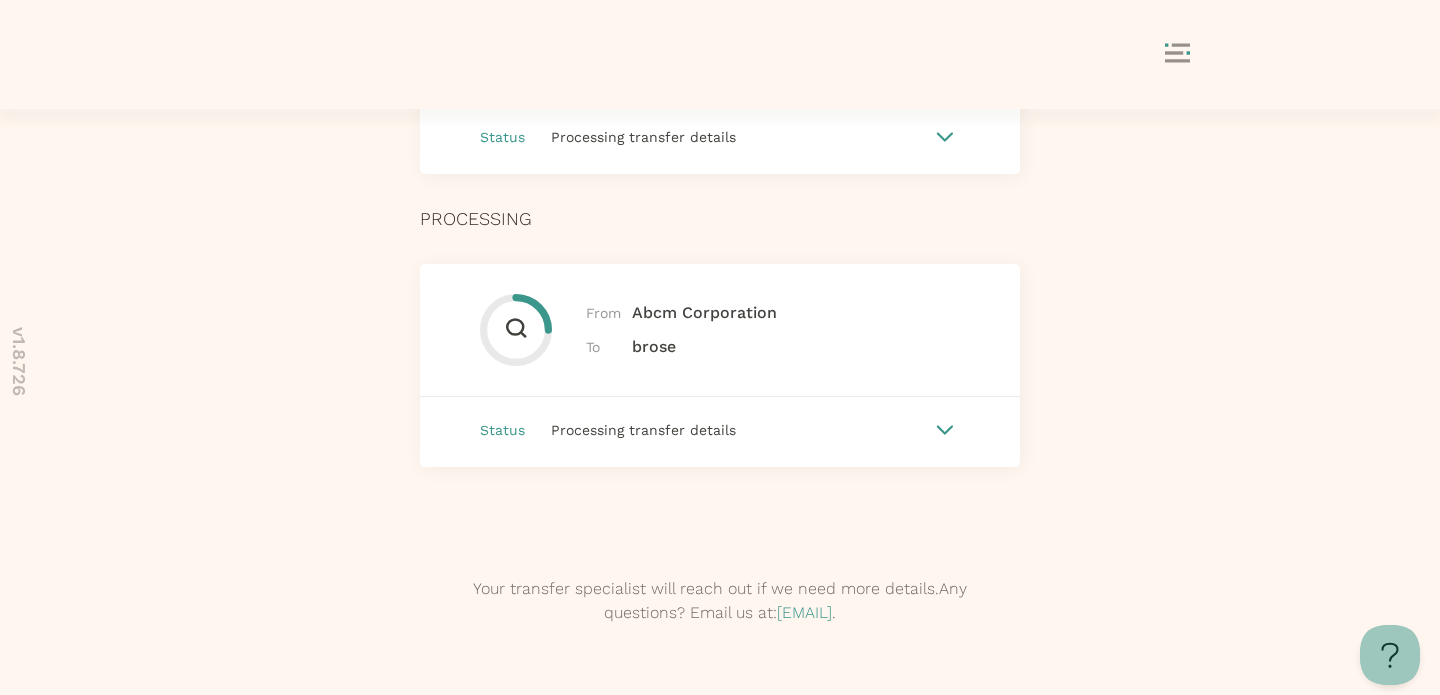 scroll, scrollTop: 0, scrollLeft: 0, axis: both 